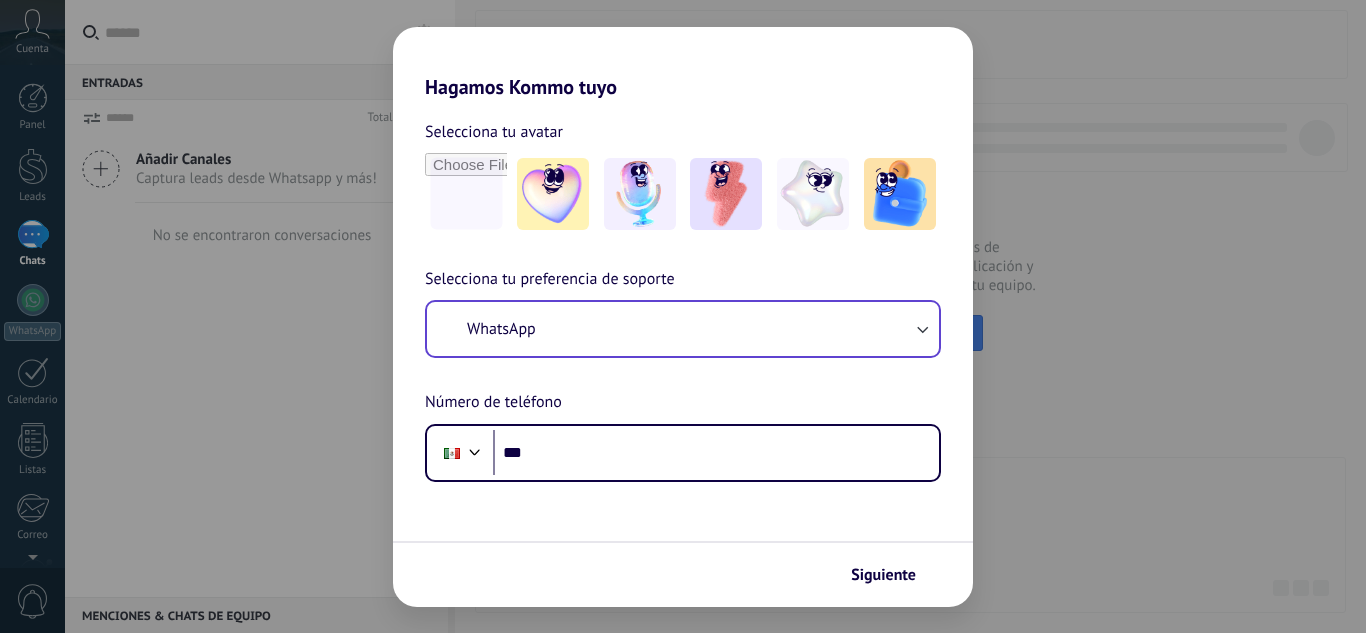 scroll, scrollTop: 0, scrollLeft: 0, axis: both 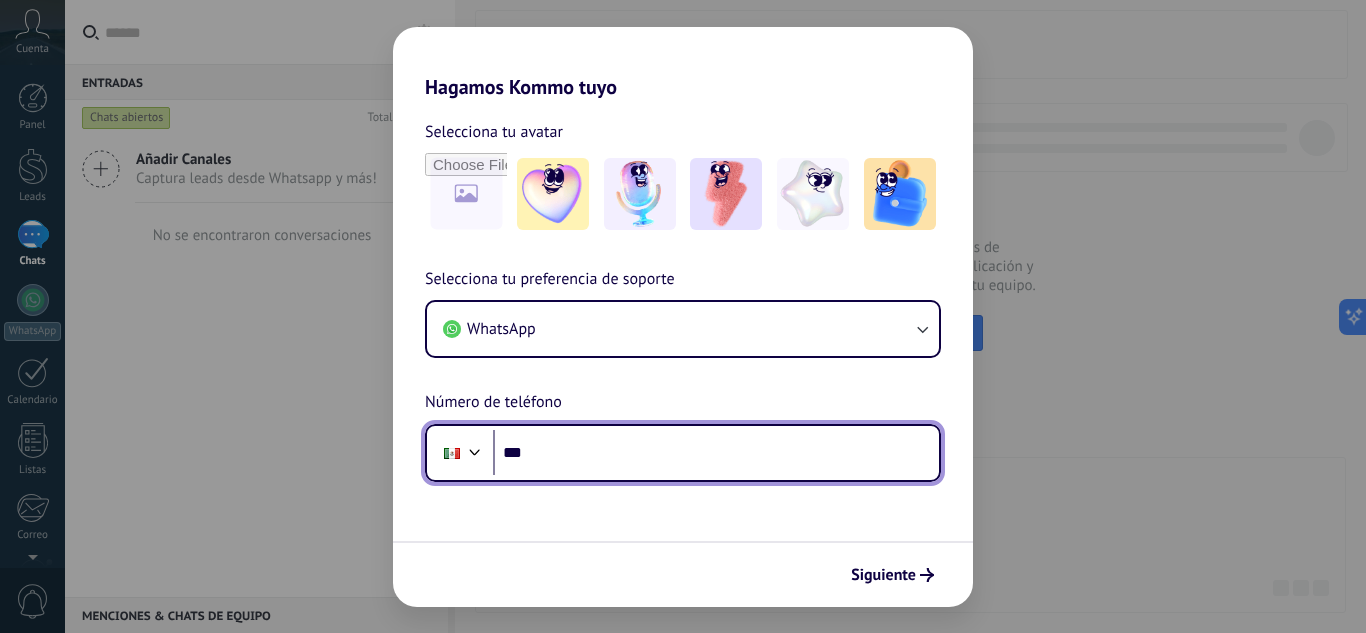 click on "***" at bounding box center (716, 453) 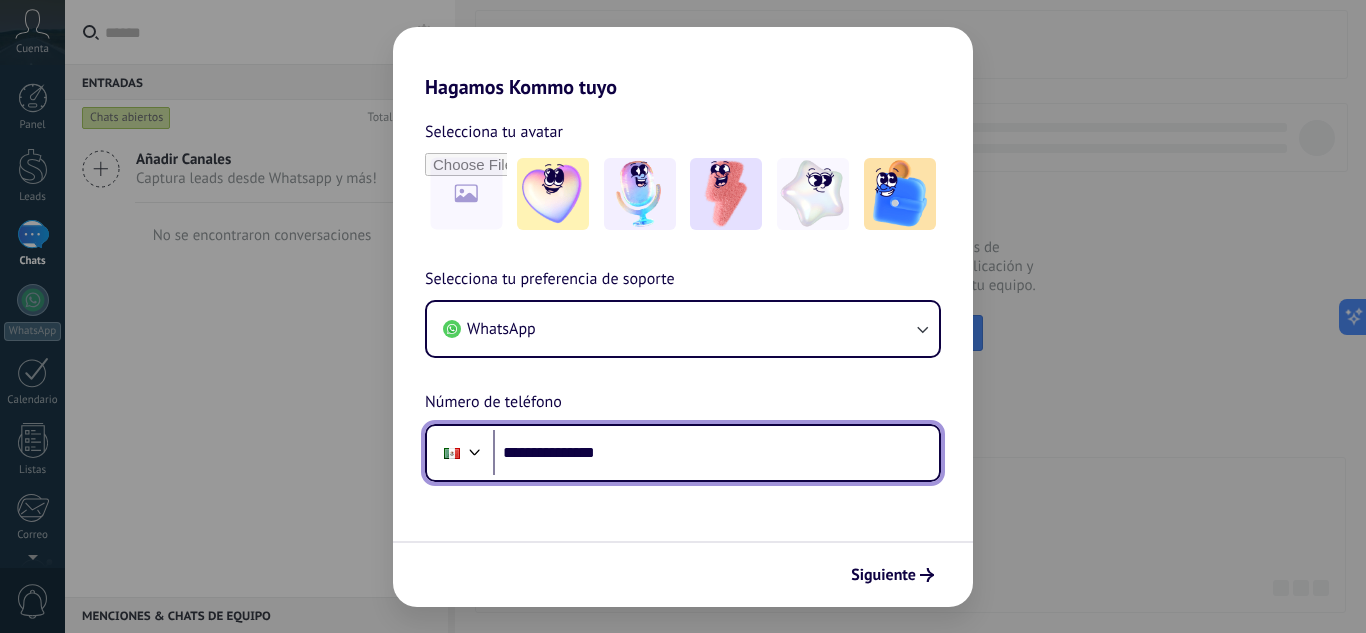 type on "**********" 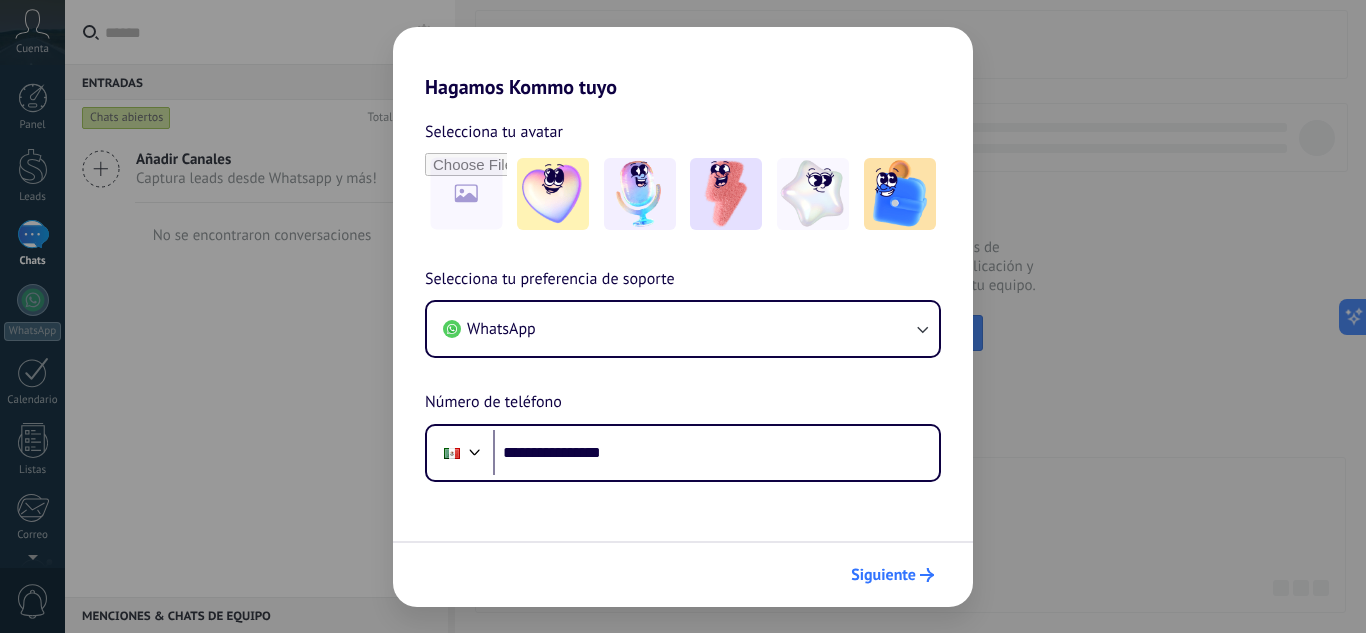 click on "Siguiente" at bounding box center (892, 575) 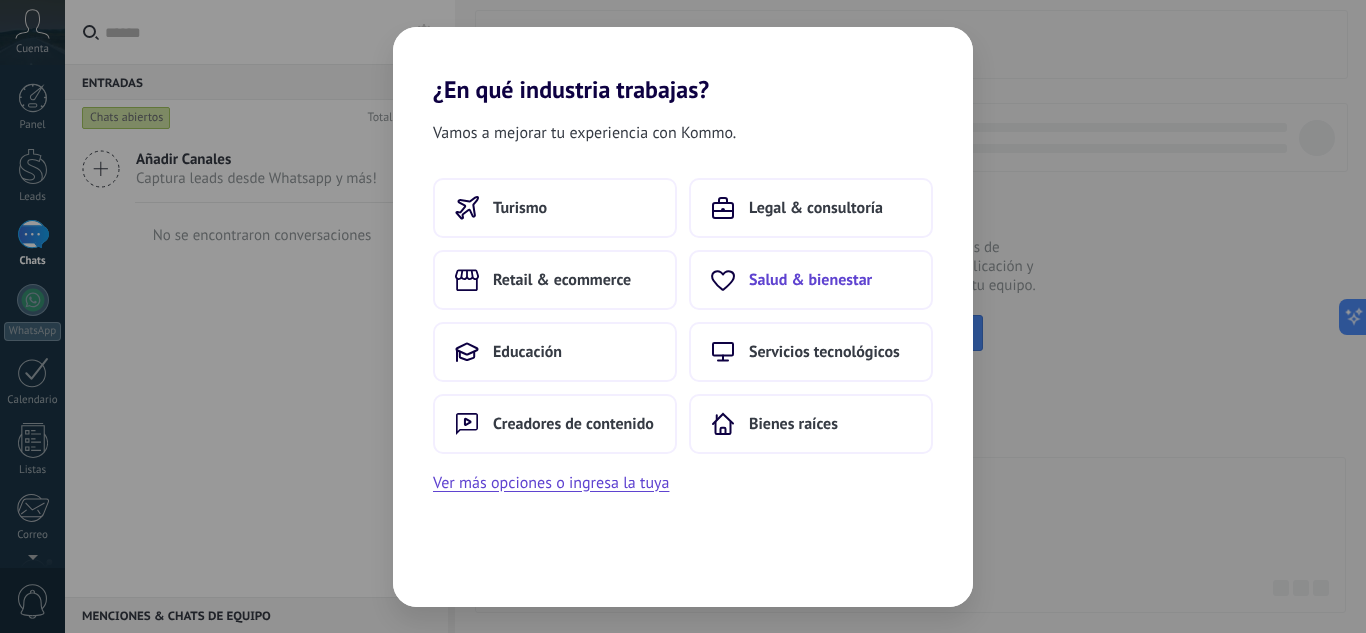click on "Salud & bienestar" at bounding box center (811, 280) 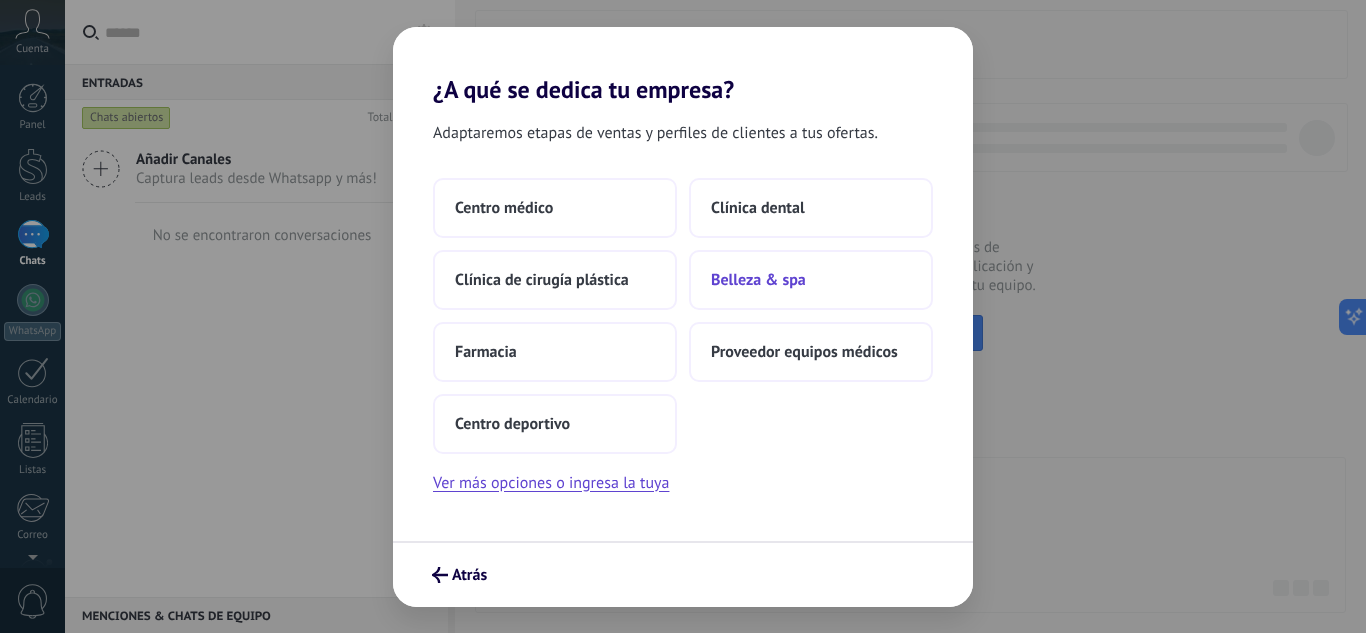 click on "Belleza & spa" at bounding box center [811, 280] 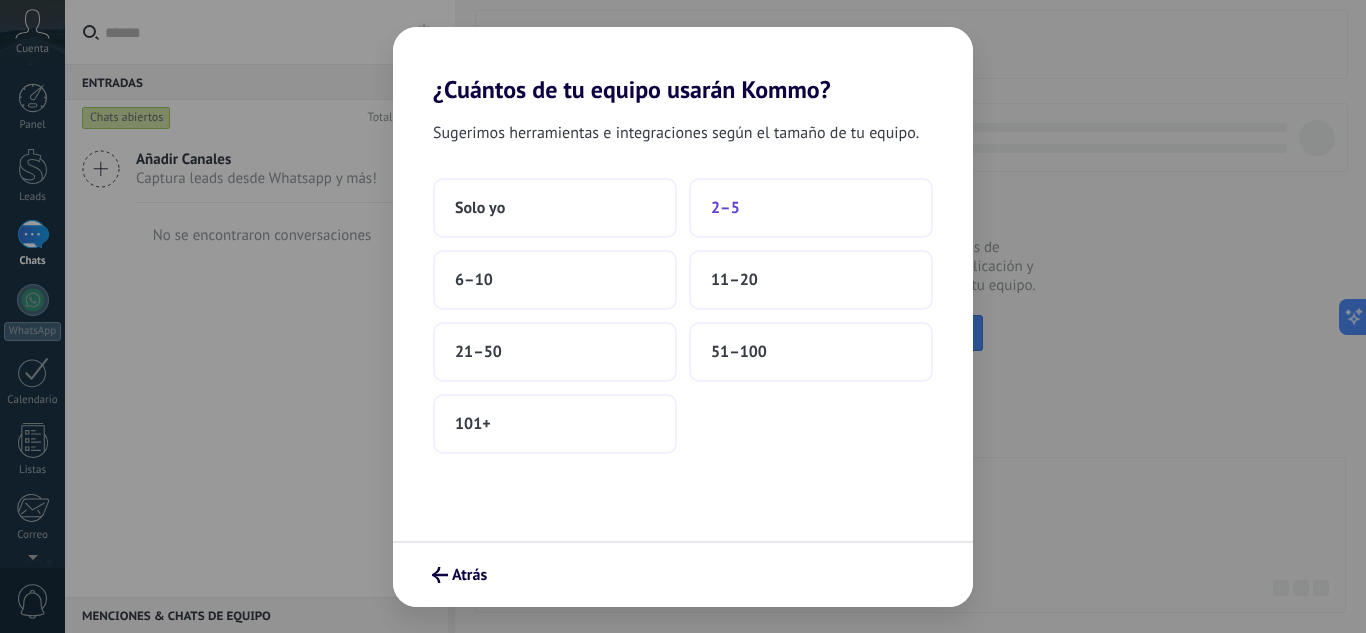 click on "2–5" at bounding box center (811, 208) 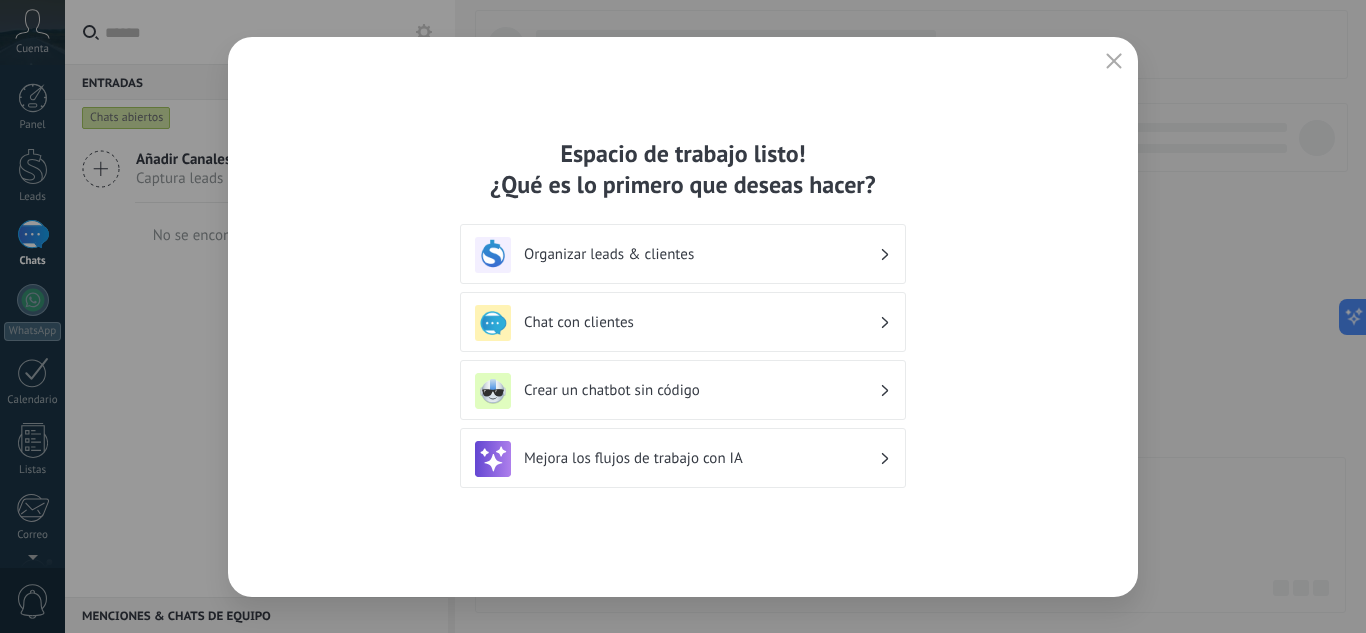 click at bounding box center [1114, 62] 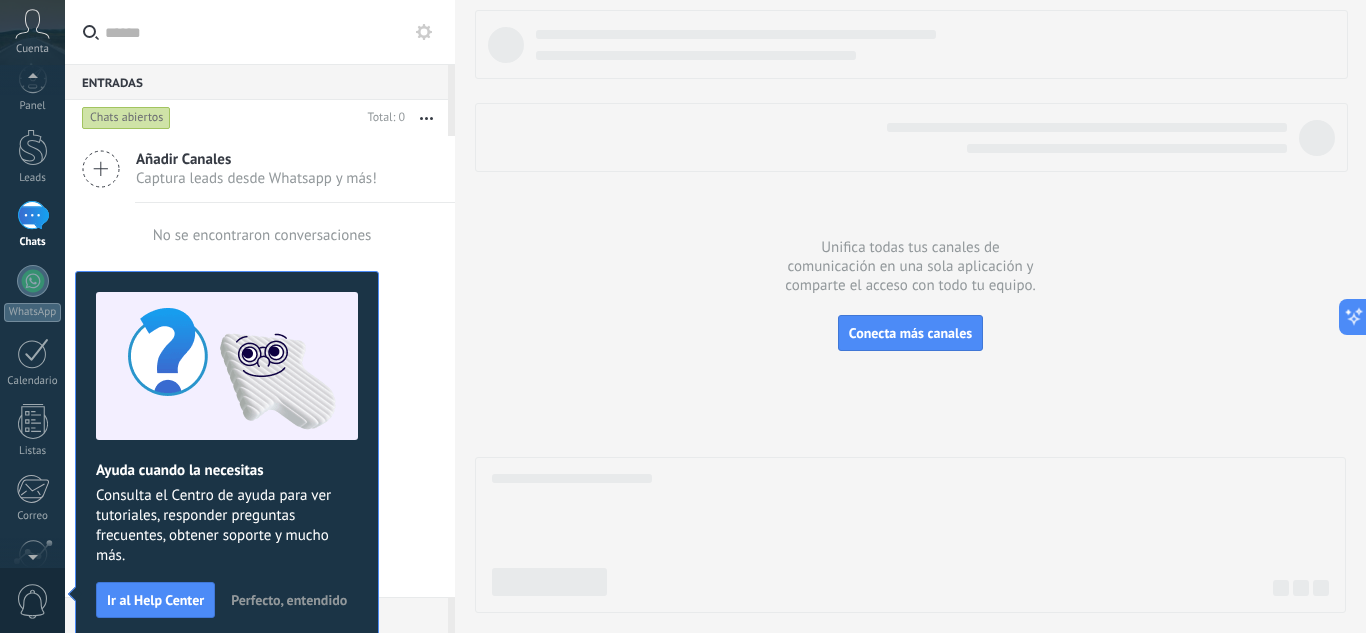 scroll, scrollTop: 0, scrollLeft: 0, axis: both 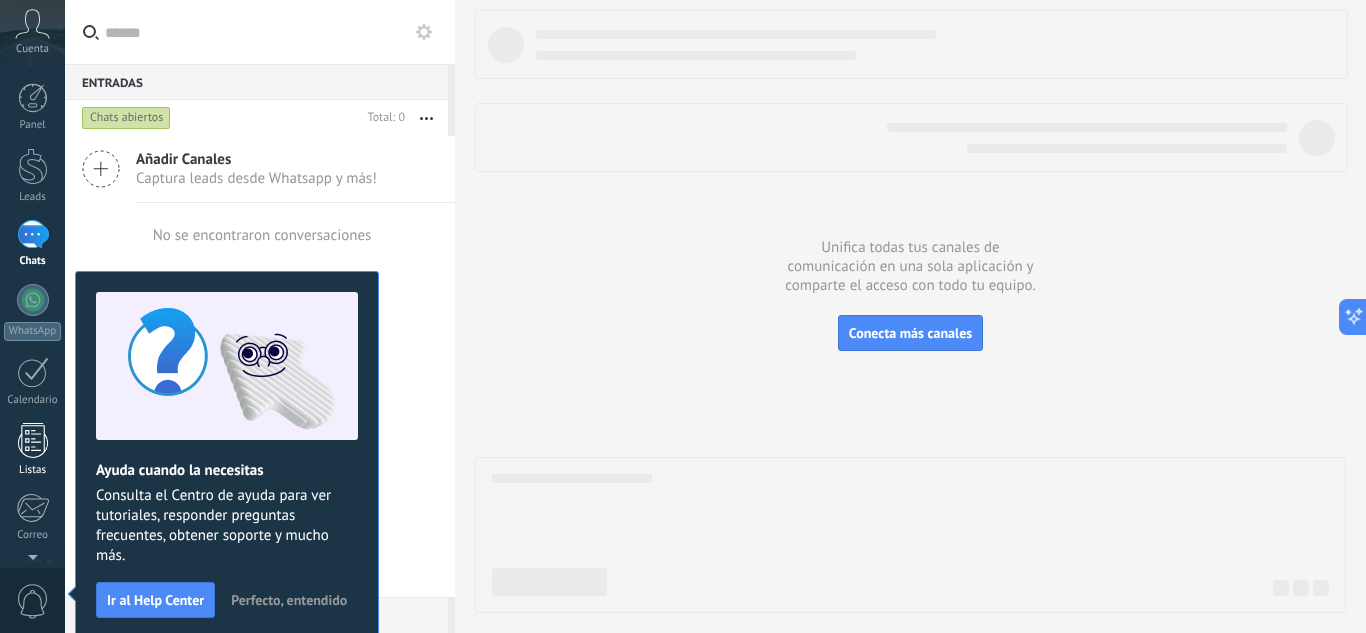 click at bounding box center (33, 440) 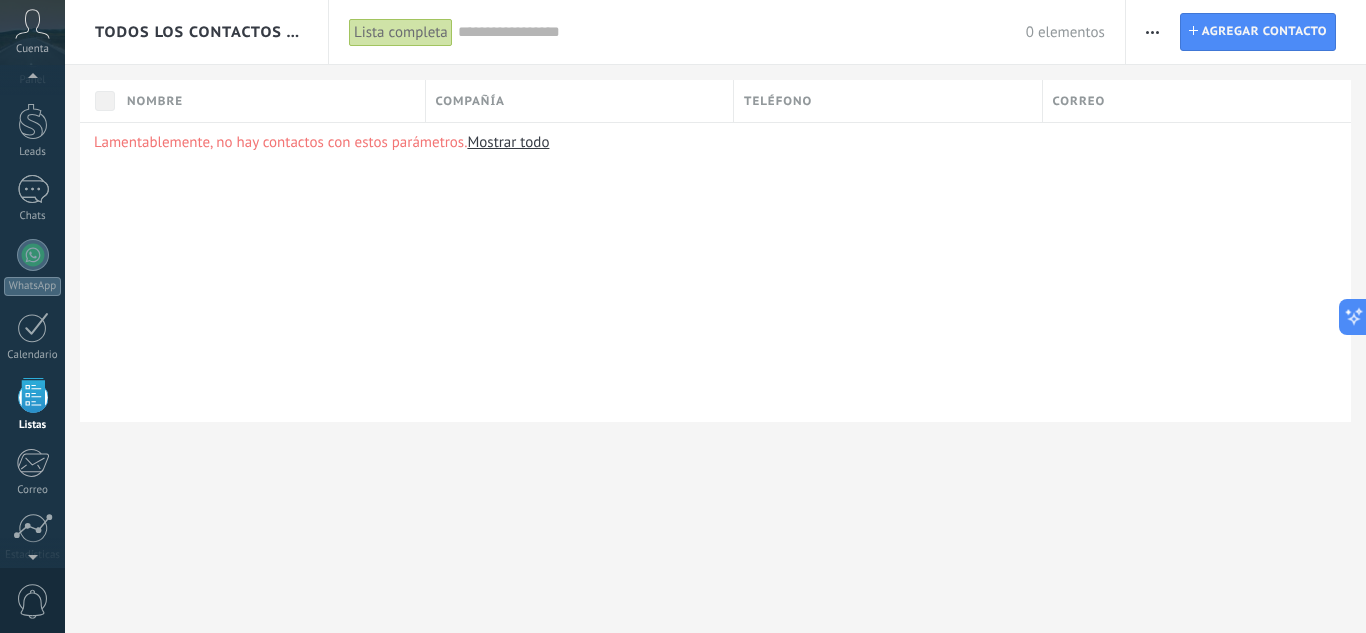 scroll, scrollTop: 124, scrollLeft: 0, axis: vertical 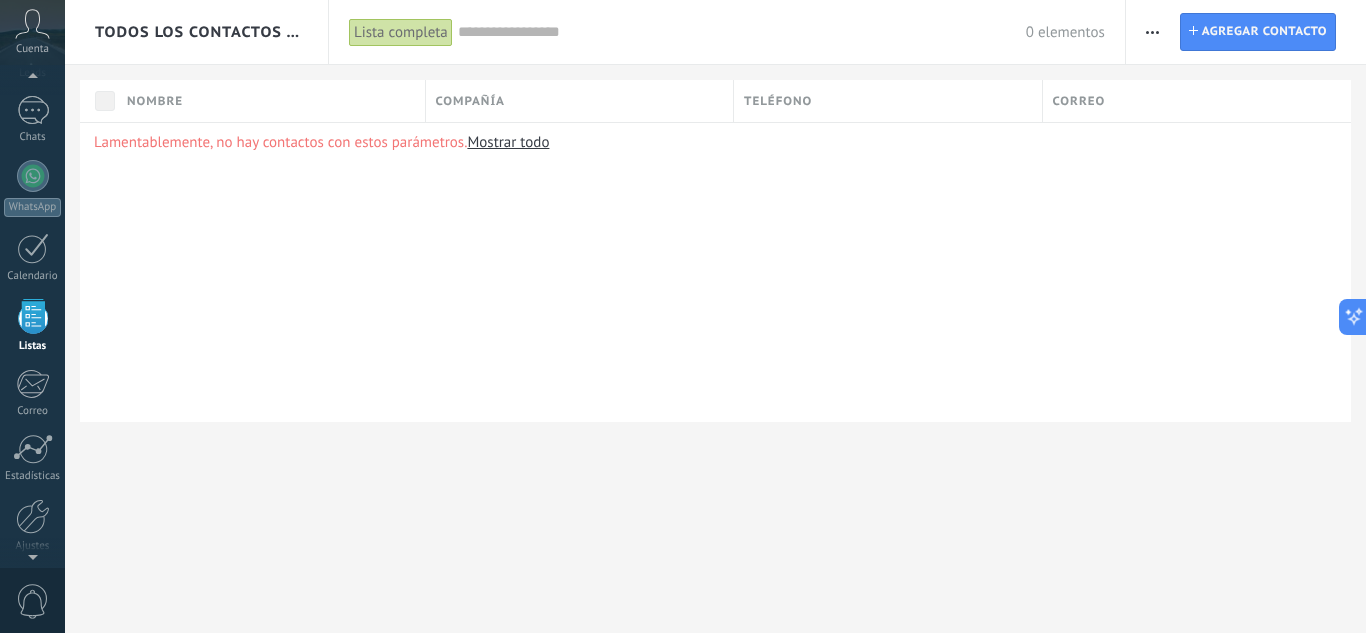 click 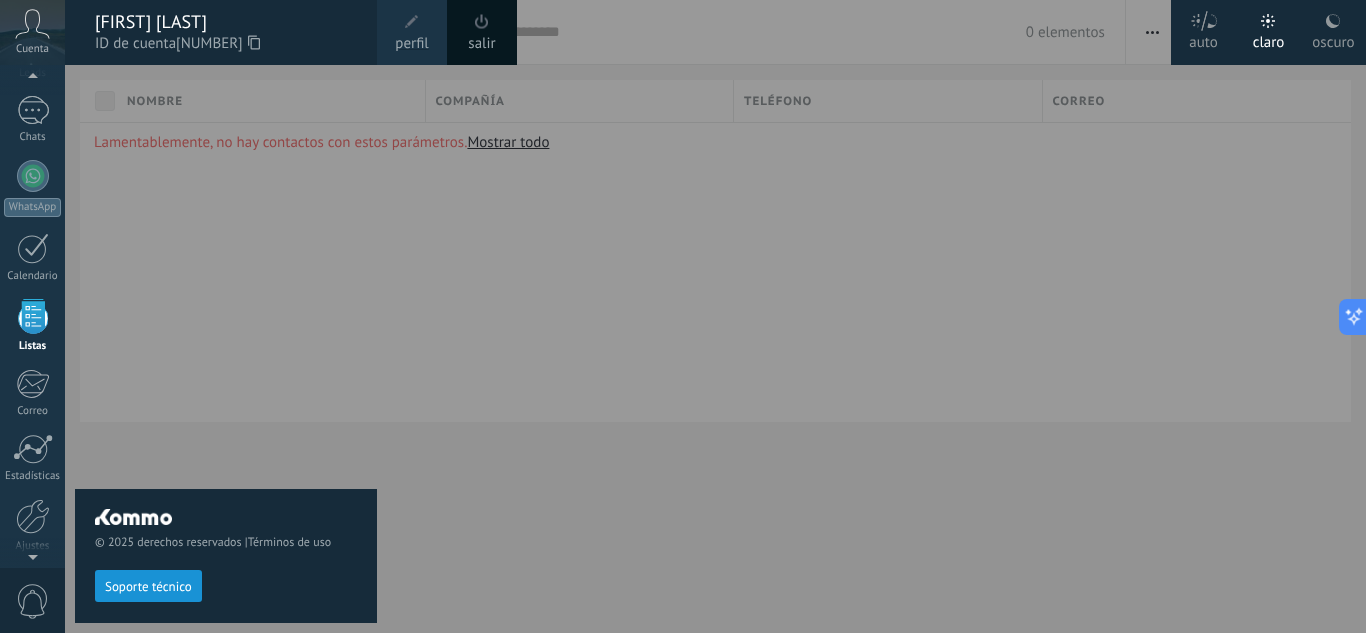 scroll, scrollTop: 109, scrollLeft: 0, axis: vertical 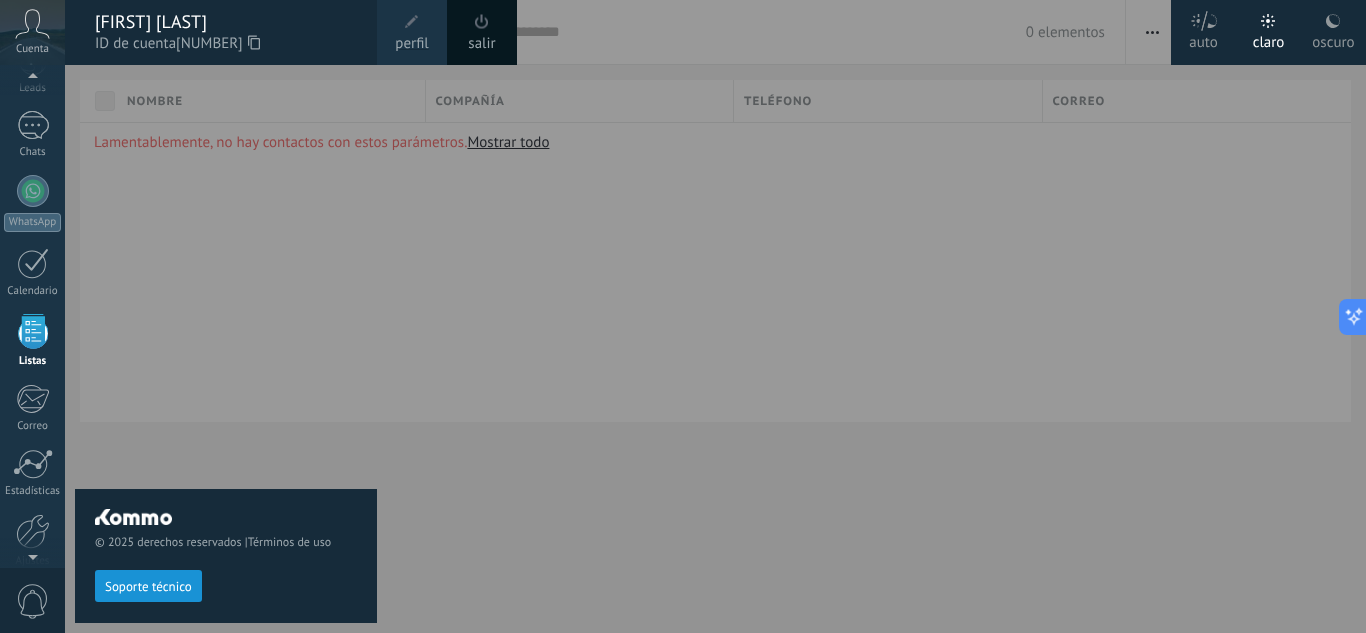 click at bounding box center [748, 316] 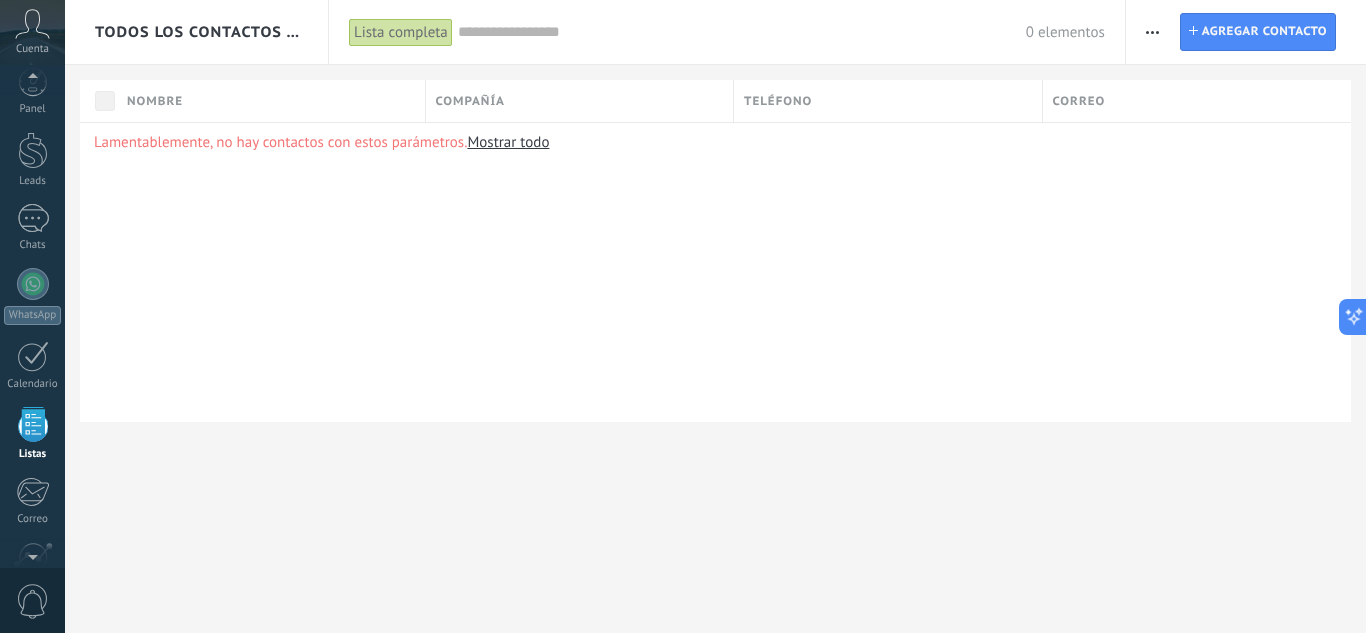 scroll, scrollTop: 0, scrollLeft: 0, axis: both 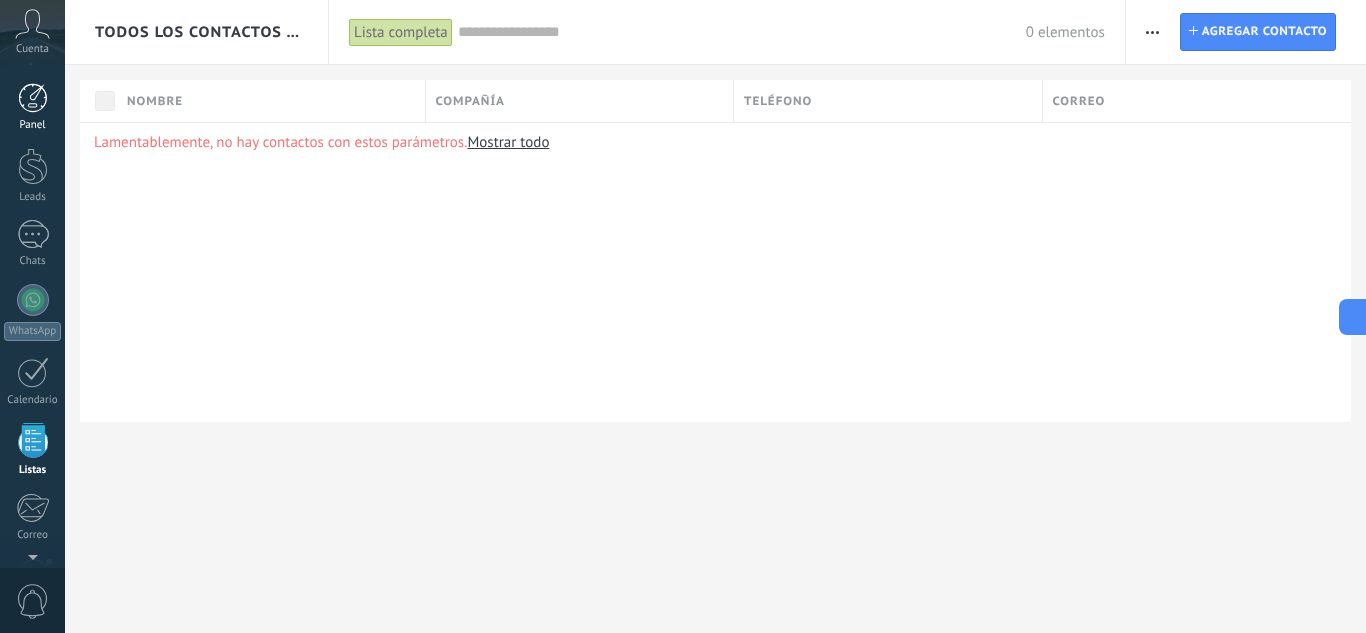 click at bounding box center [33, 98] 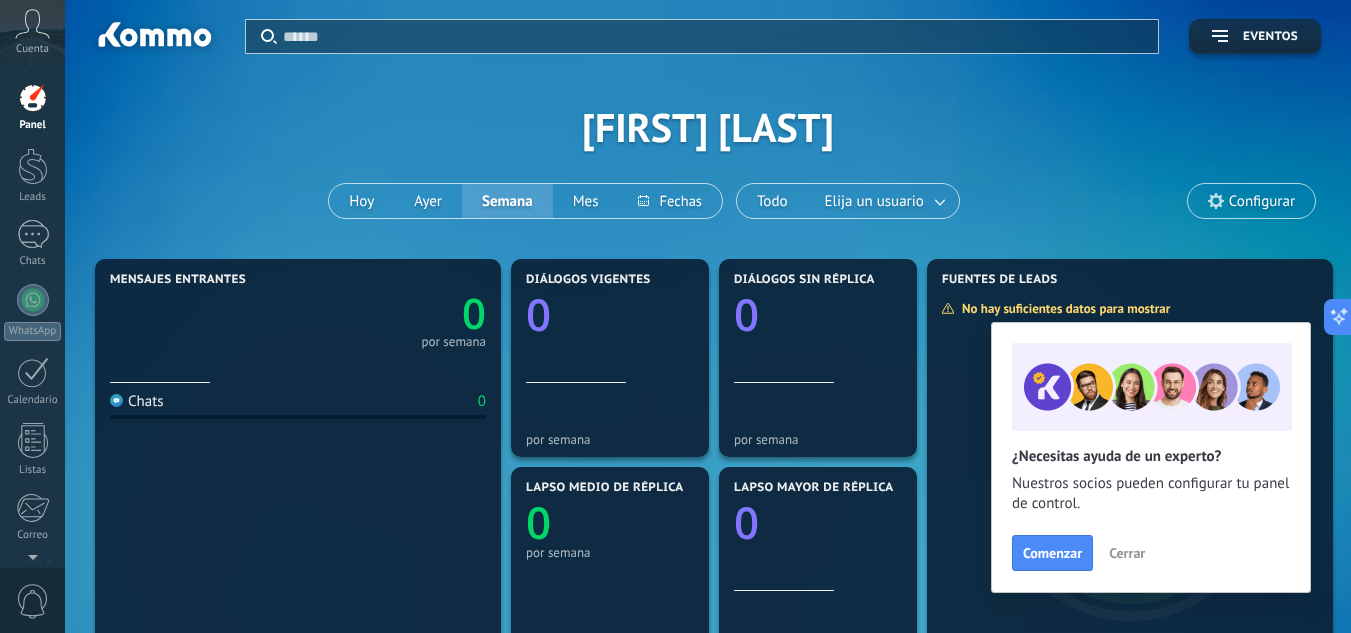 click on "Aplicar Eventos [FIRST] [LAST] Hoy Ayer Semana Mes Todo Elija un usuario Configurar" at bounding box center [708, 127] 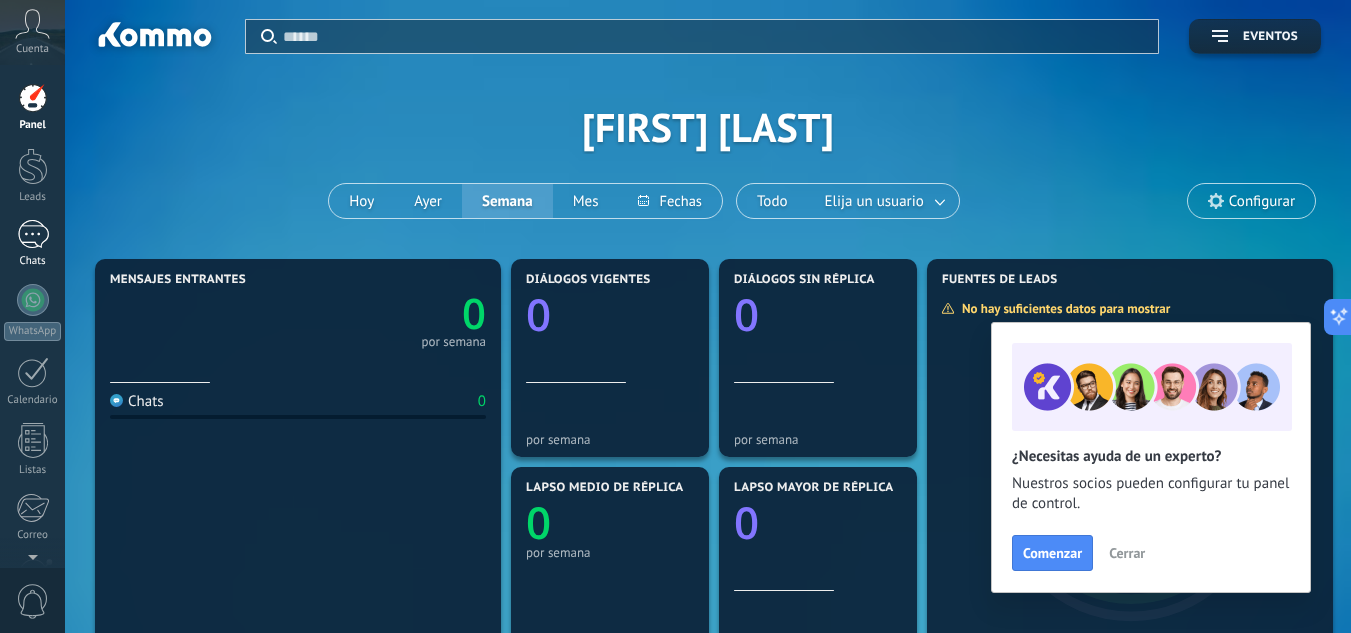 click at bounding box center (33, 234) 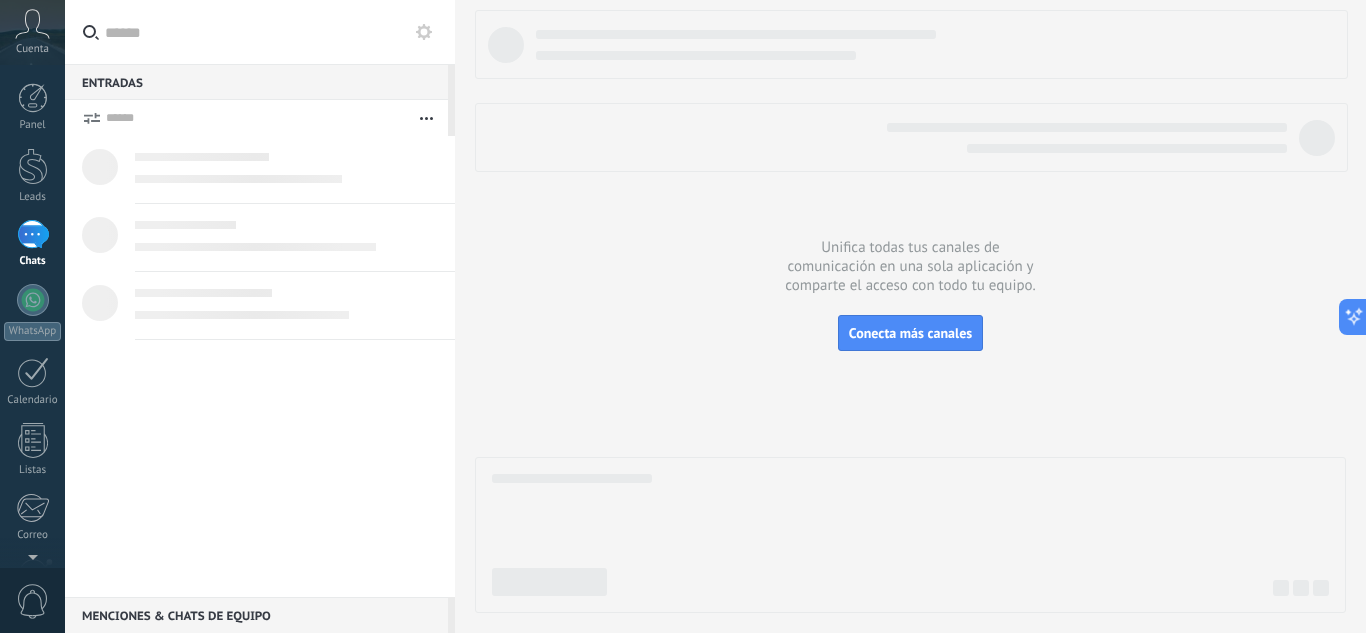 click at bounding box center [33, 234] 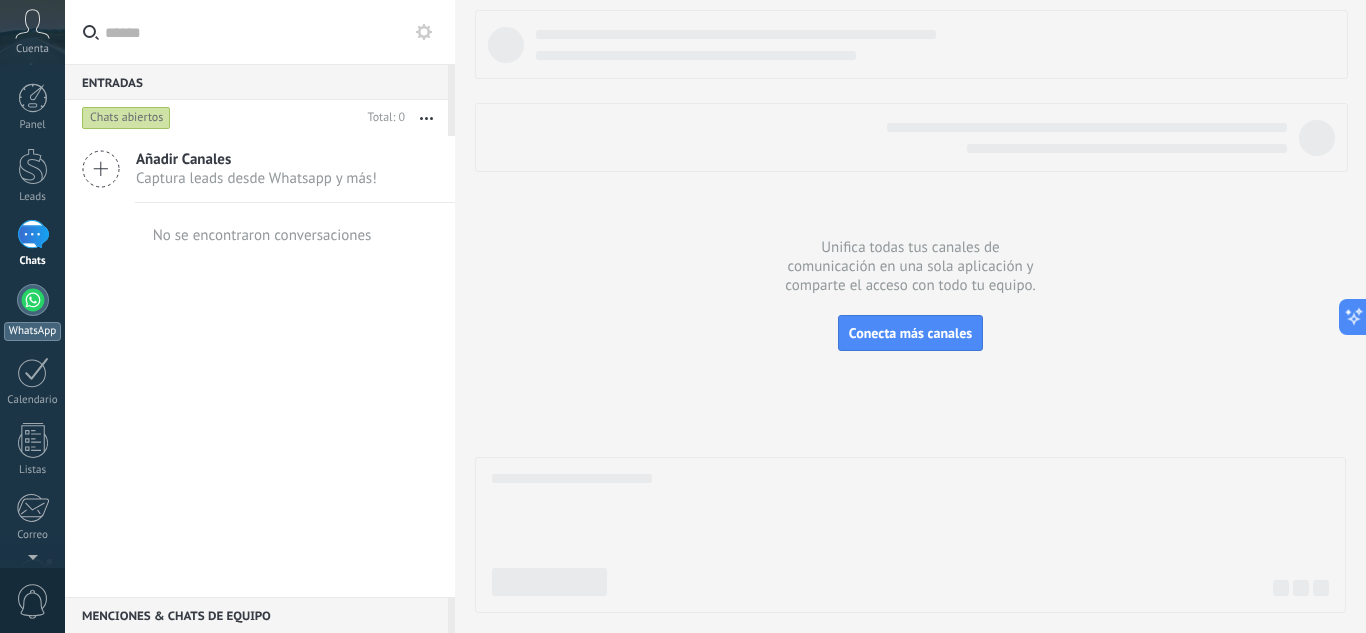 click at bounding box center [33, 300] 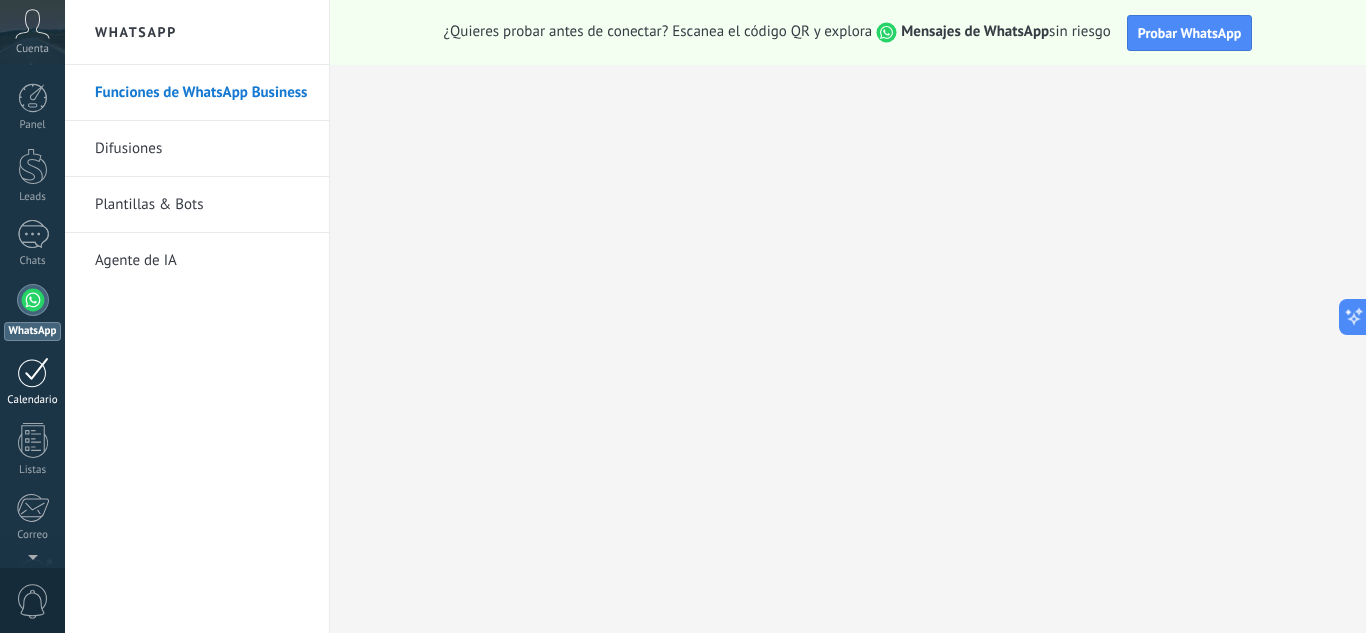 click on "Calendario" at bounding box center (33, 400) 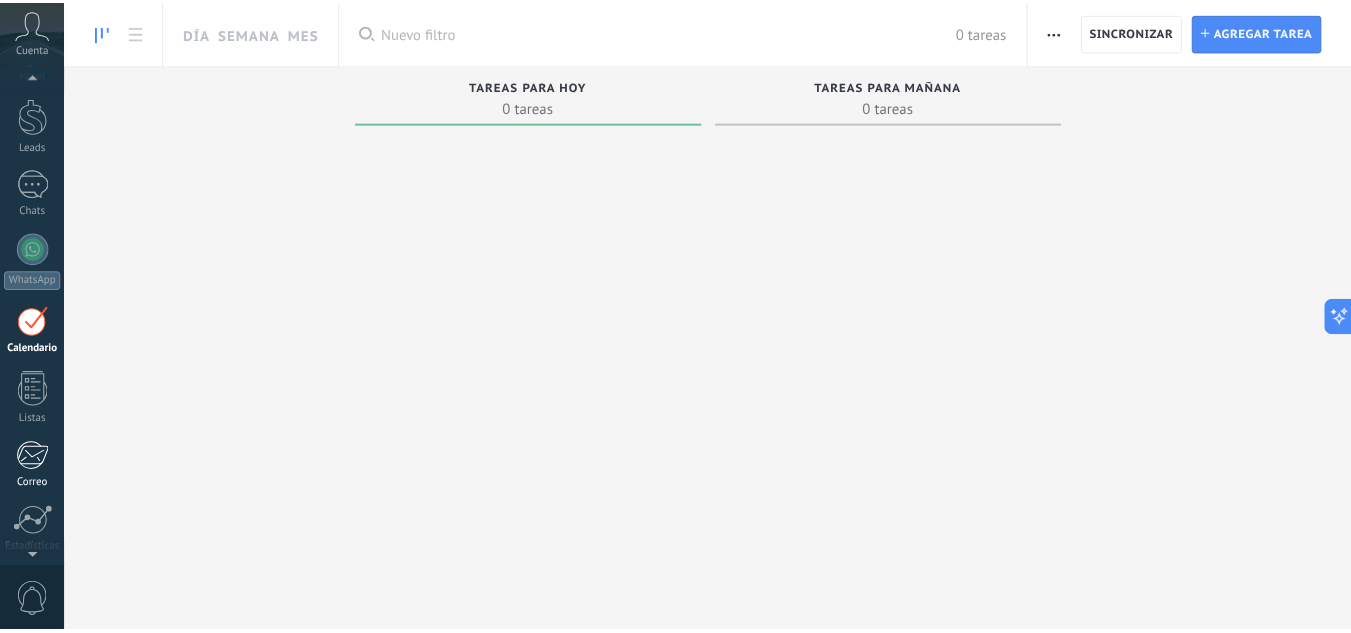 scroll, scrollTop: 87, scrollLeft: 0, axis: vertical 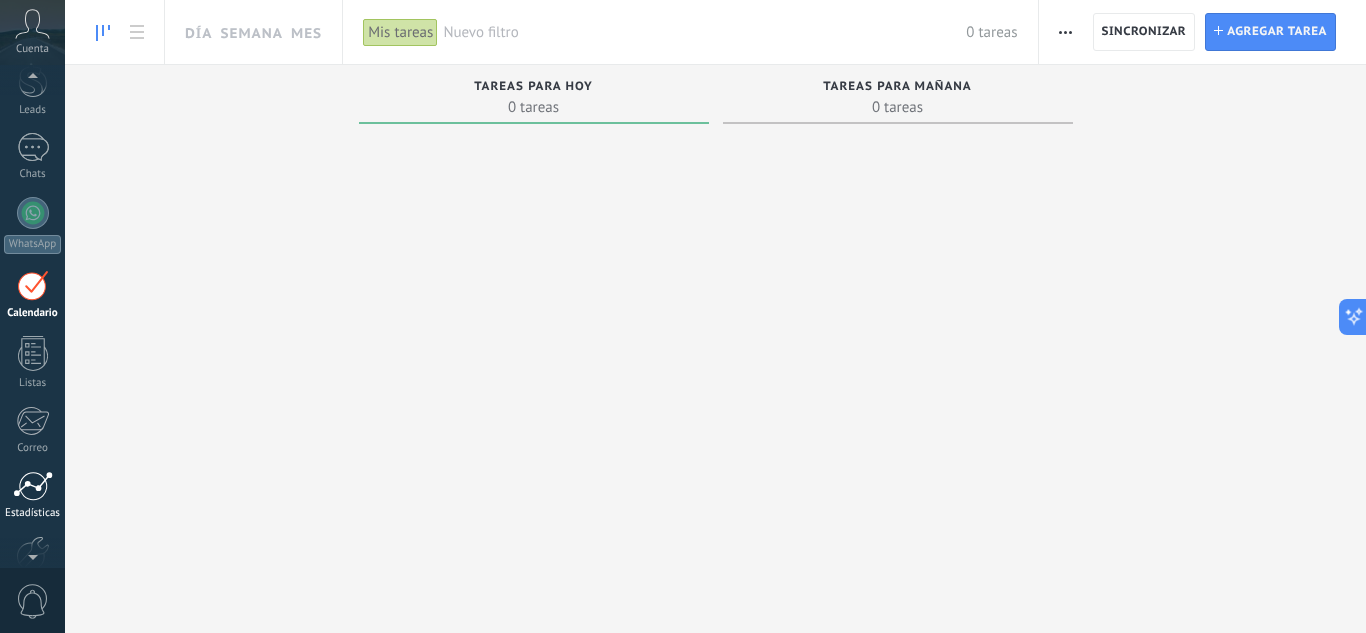 click at bounding box center [33, 486] 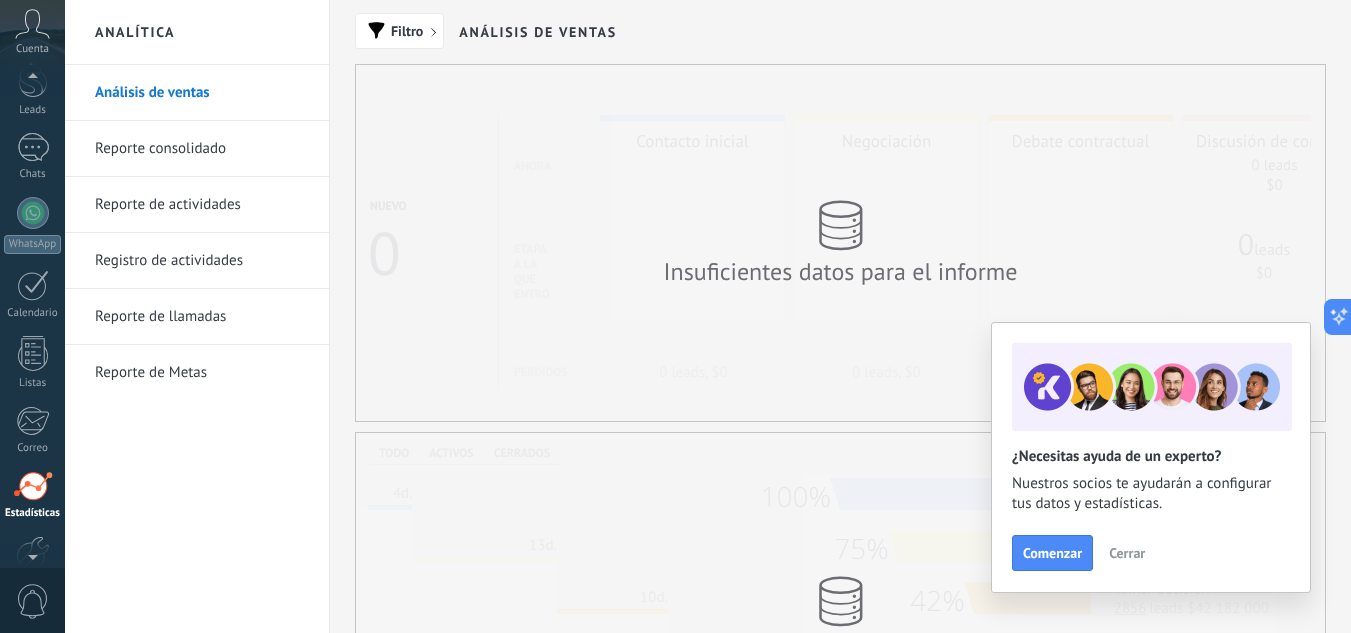 scroll, scrollTop: 199, scrollLeft: 0, axis: vertical 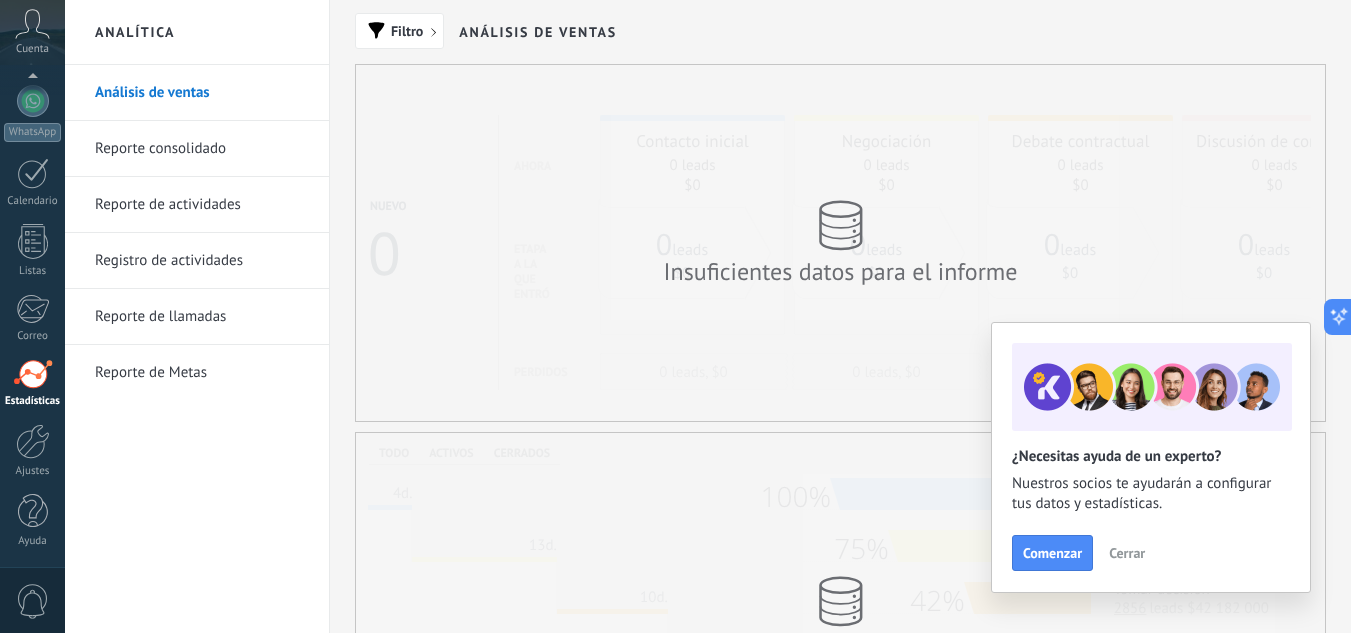 click on "Reporte de llamadas" at bounding box center (202, 317) 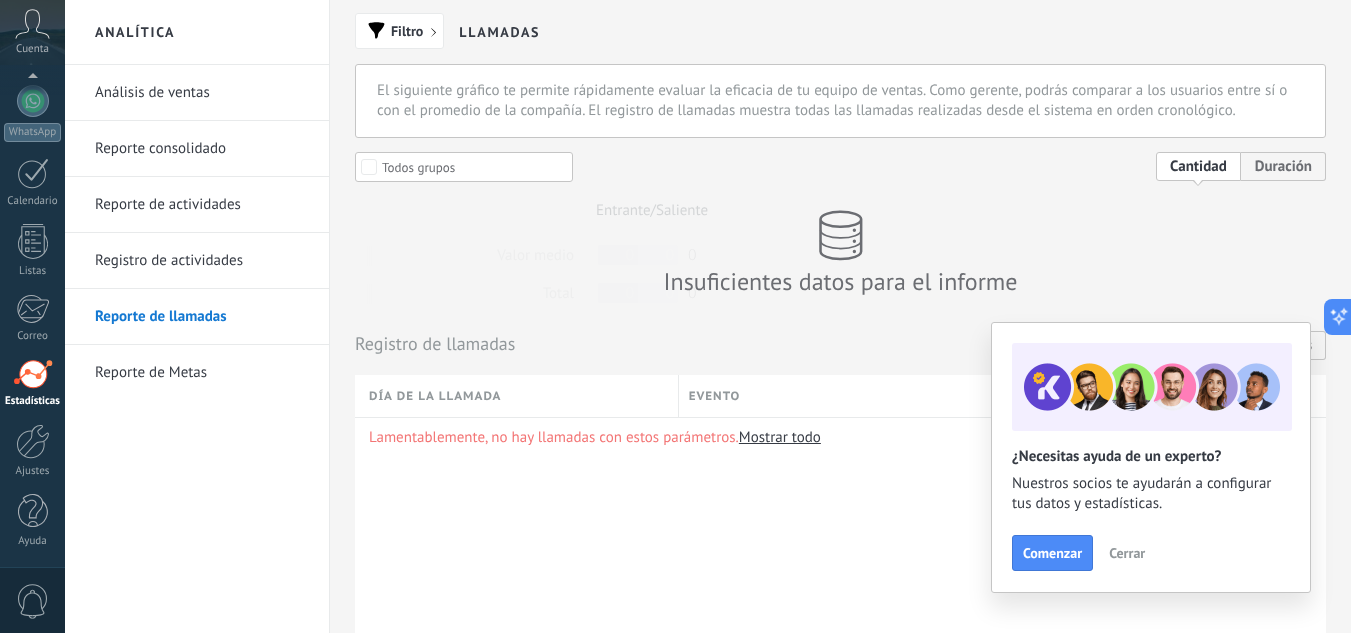 click on "Reporte de llamadas" at bounding box center [202, 317] 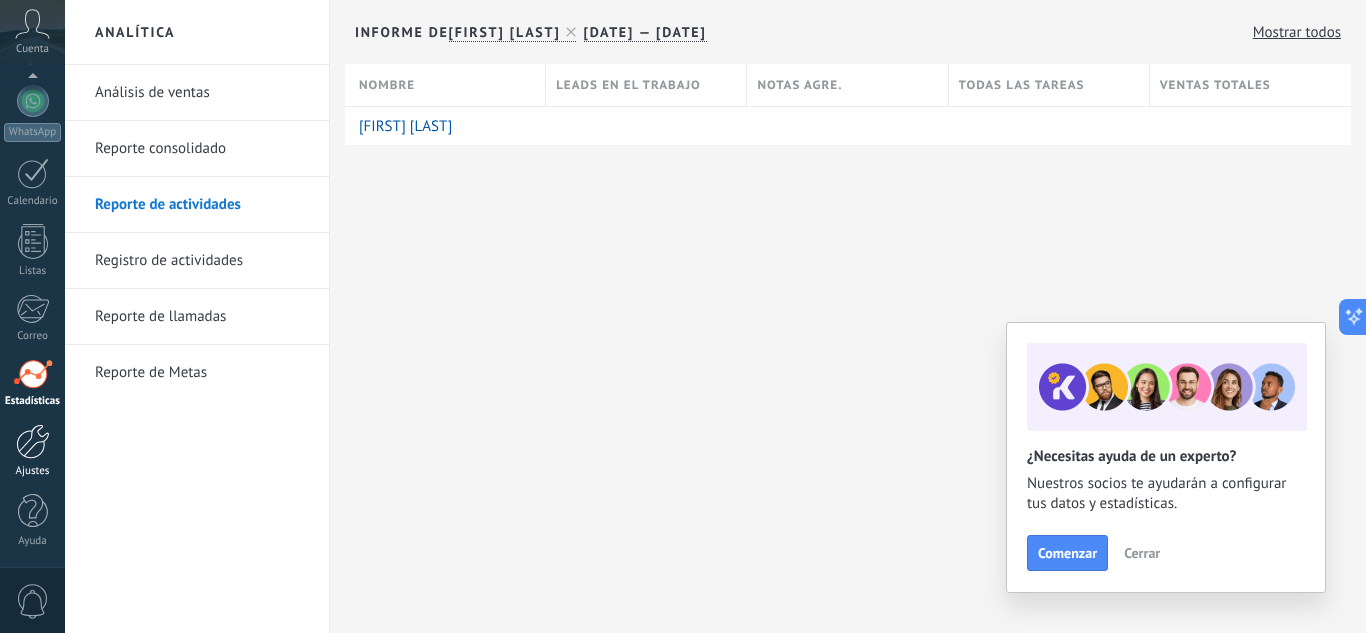 click at bounding box center [33, 441] 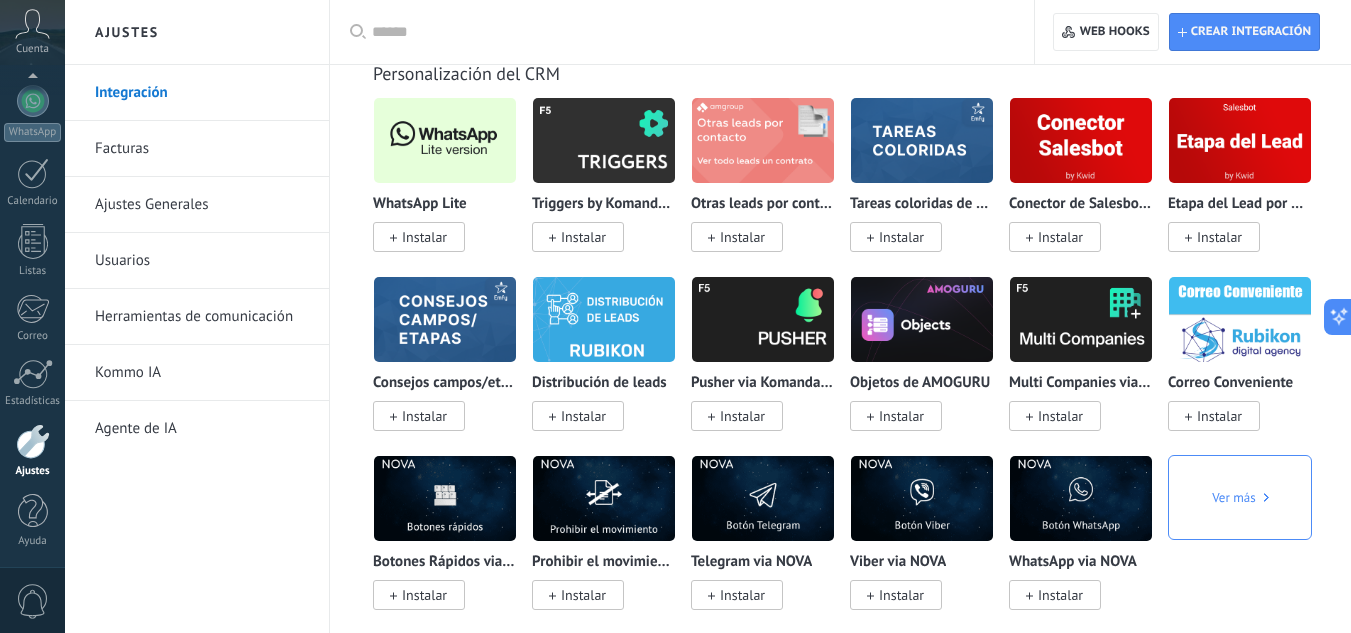 scroll, scrollTop: 4680, scrollLeft: 0, axis: vertical 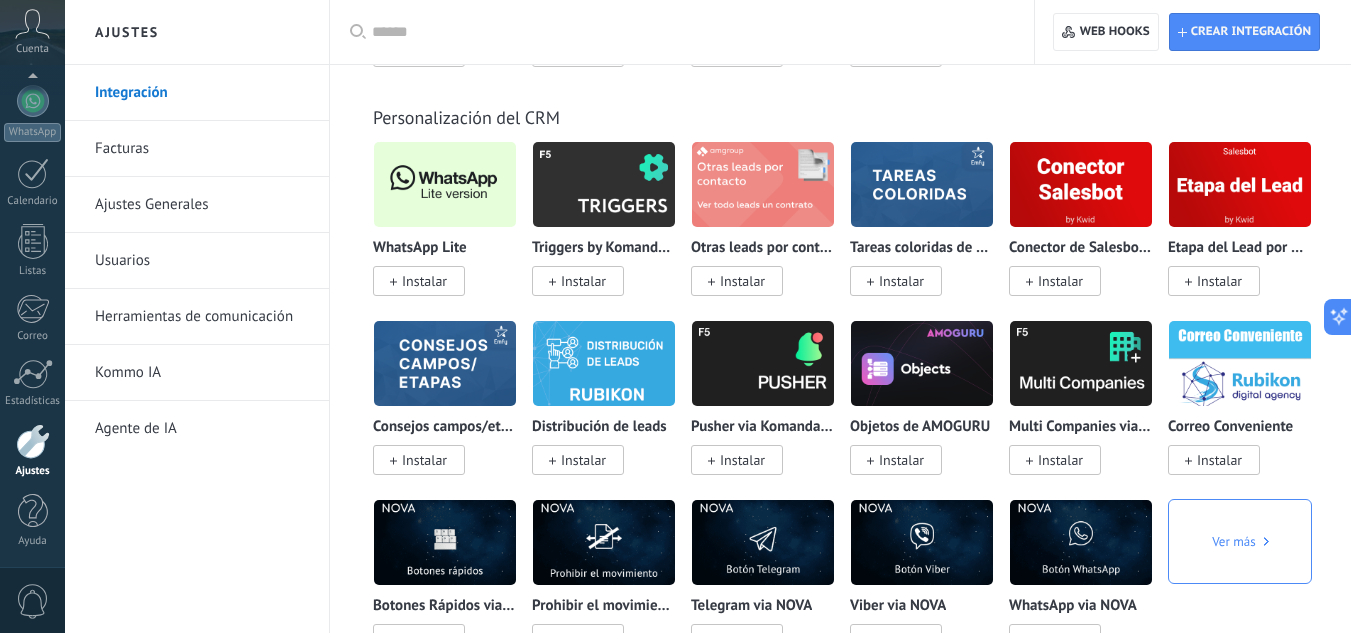 click at bounding box center (393, 281) 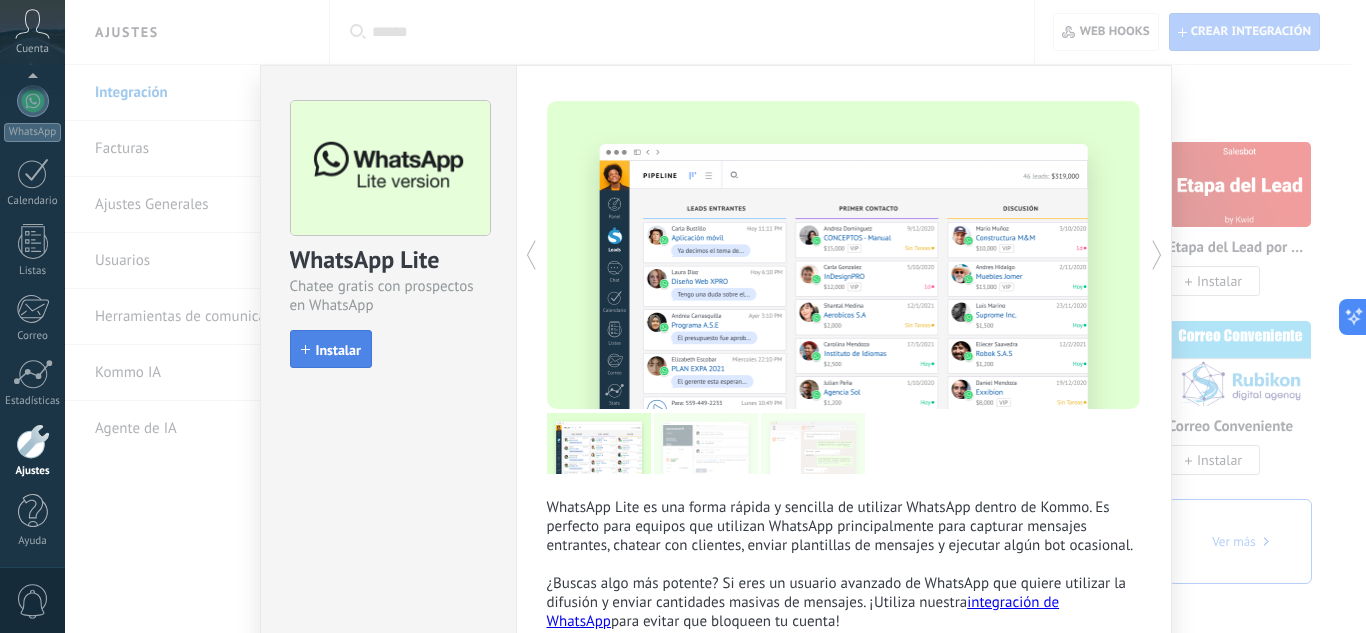 click on "Instalar" at bounding box center (331, 349) 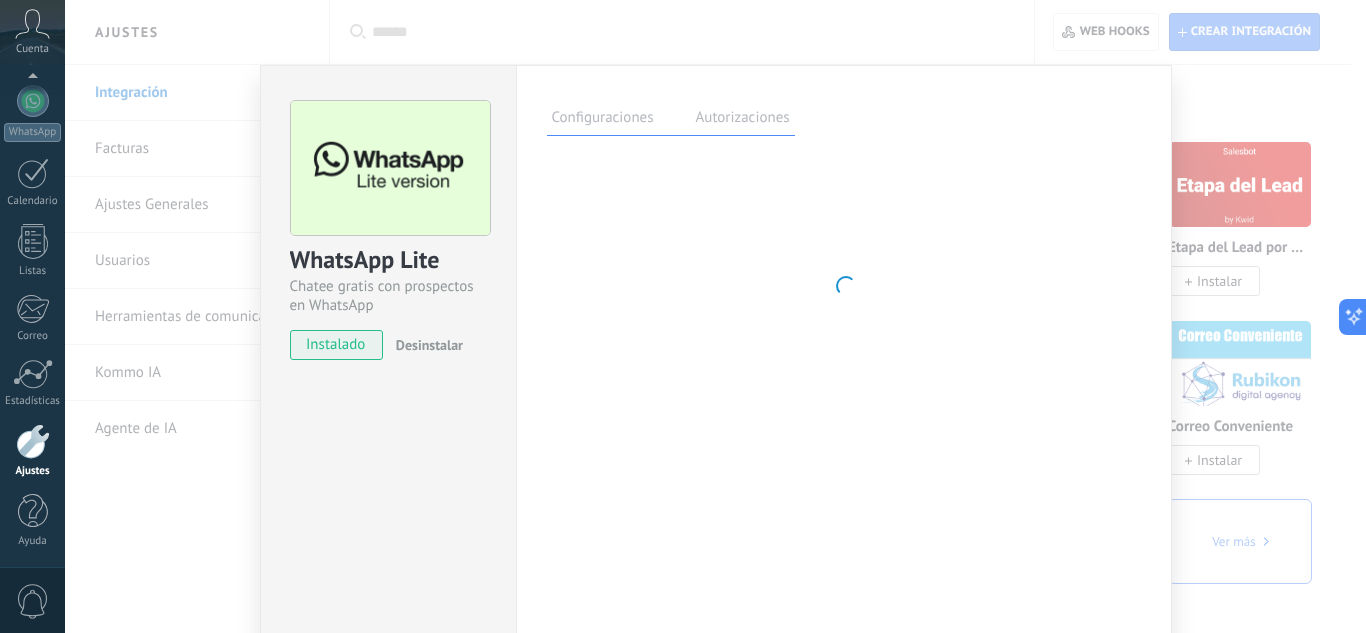drag, startPoint x: 672, startPoint y: 154, endPoint x: 664, endPoint y: 161, distance: 10.630146 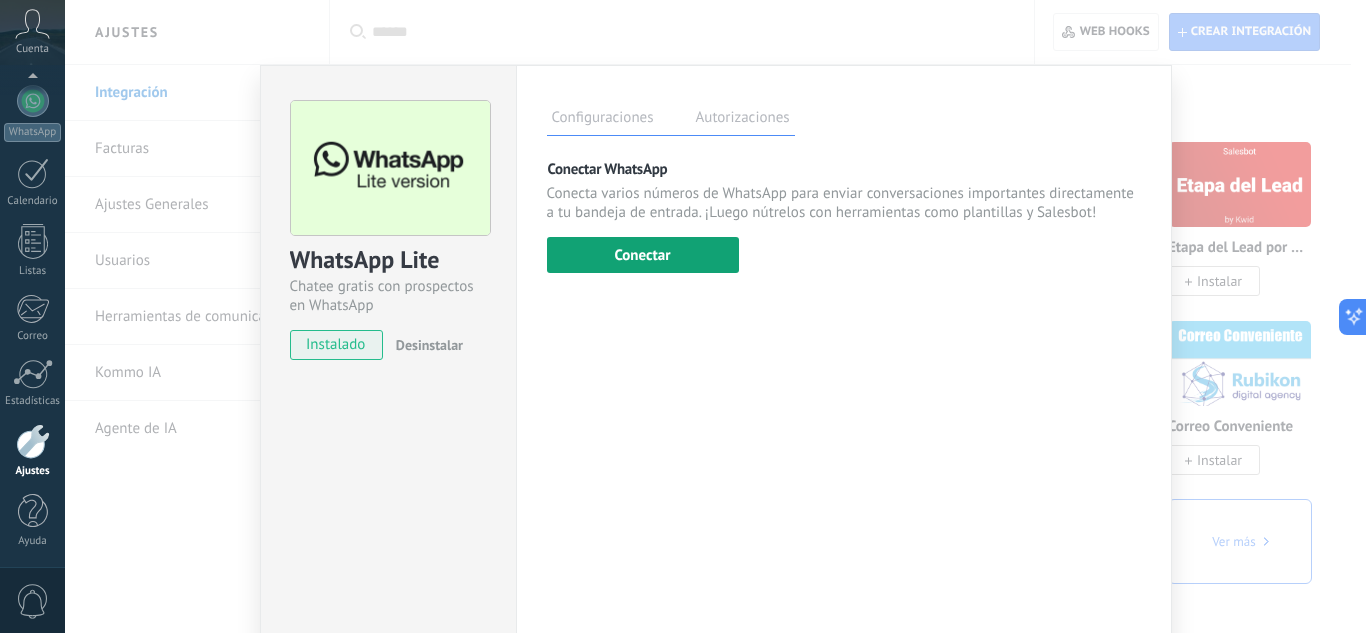 click on "Conectar" at bounding box center (643, 255) 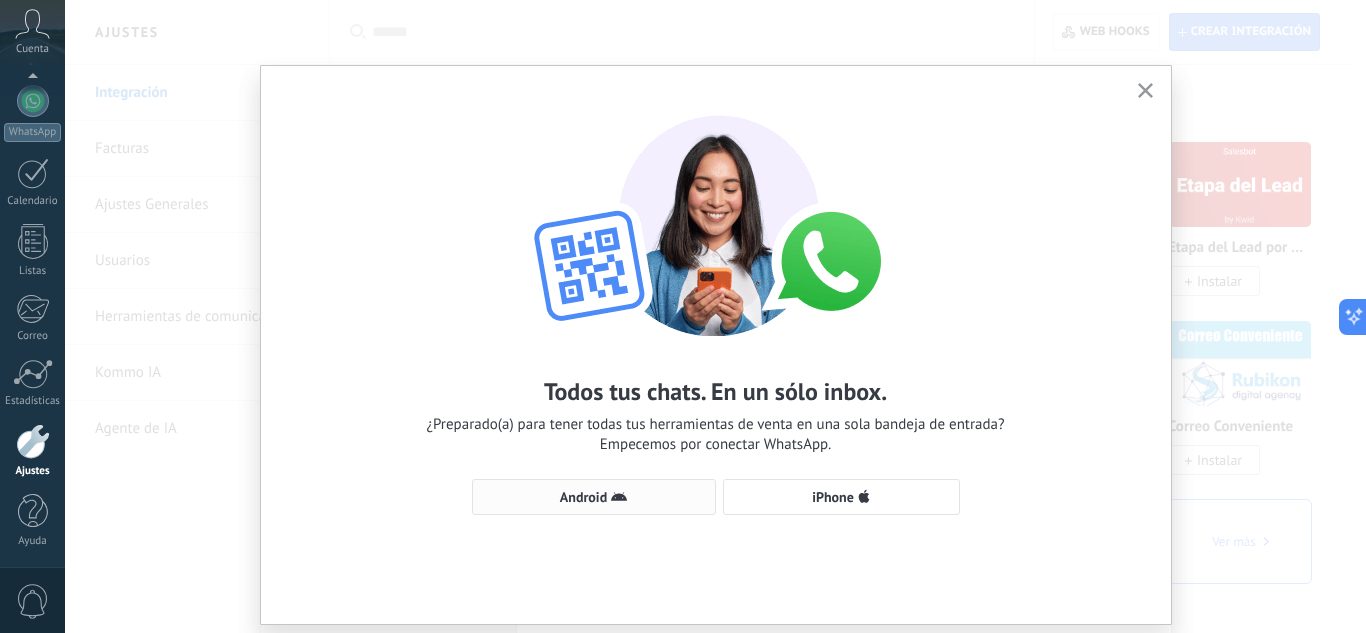 click on "Android" at bounding box center [594, 497] 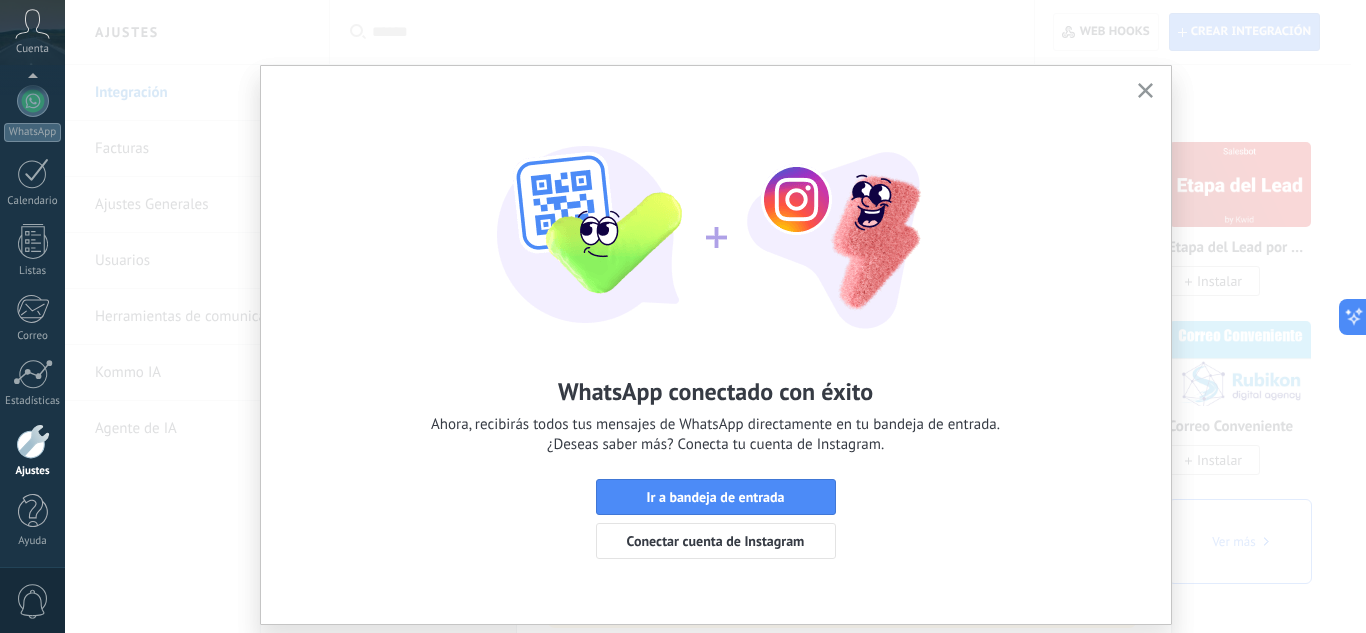 click 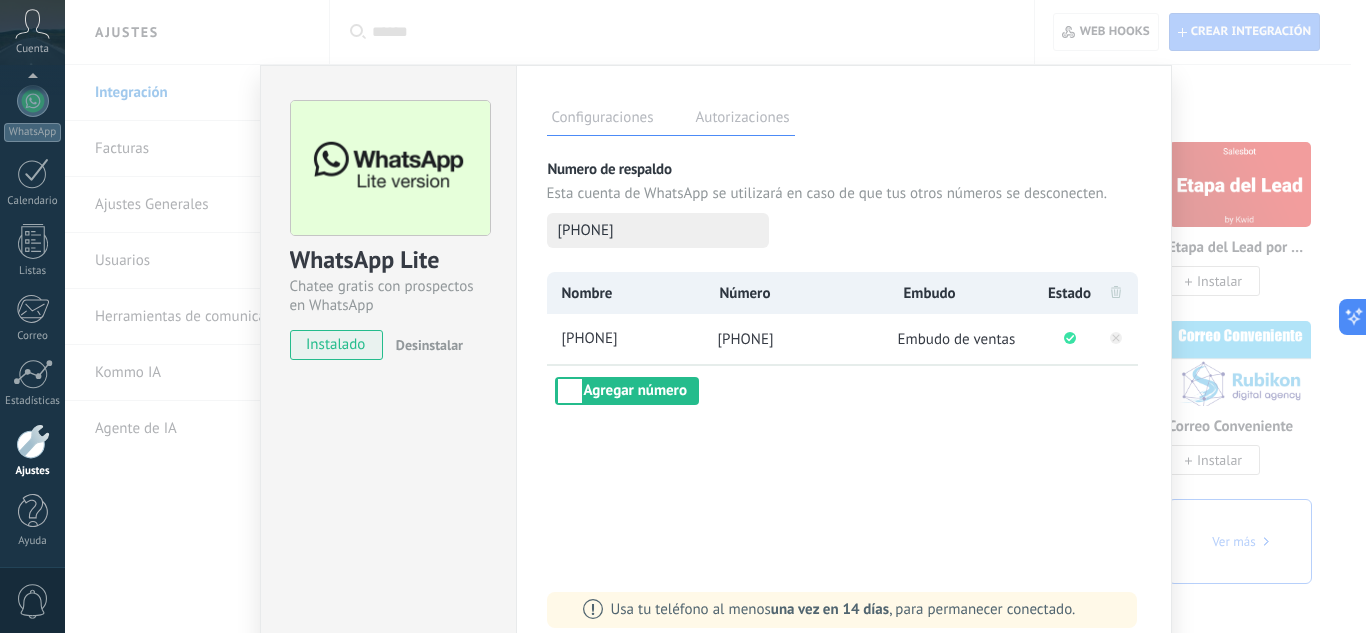click on "WhatsApp Lite Chatee gratis con prospectos en WhatsApp instalado Desinstalar Configuraciones Autorizaciones Esta pestaña registra a los usuarios que han concedido acceso a las integración a esta cuenta. Si deseas remover la posibilidad que un usuario pueda enviar solicitudes a la cuenta en nombre de esta integración, puedes revocar el acceso. Si el acceso a todos los usuarios es revocado, la integración dejará de funcionar. Esta aplicacion está instalada, pero nadie le ha dado acceso aun. Más de 2 mil millones de personas utilizan activamente WhatsApp para conectarse con amigos, familiares y empresas. Esta integración agrega el chat más popular a tu arsenal de comunicación: captura automáticamente leads desde los mensajes entrantes, comparte el acceso al chat con todo tu equipo y potencia todo con las herramientas integradas de Kommo, como el botón de compromiso y Salesbot. más _:  Guardar Numero de respaldo Esta cuenta de WhatsApp se utilizará en caso de que tus otros números se desconecten." at bounding box center [715, 316] 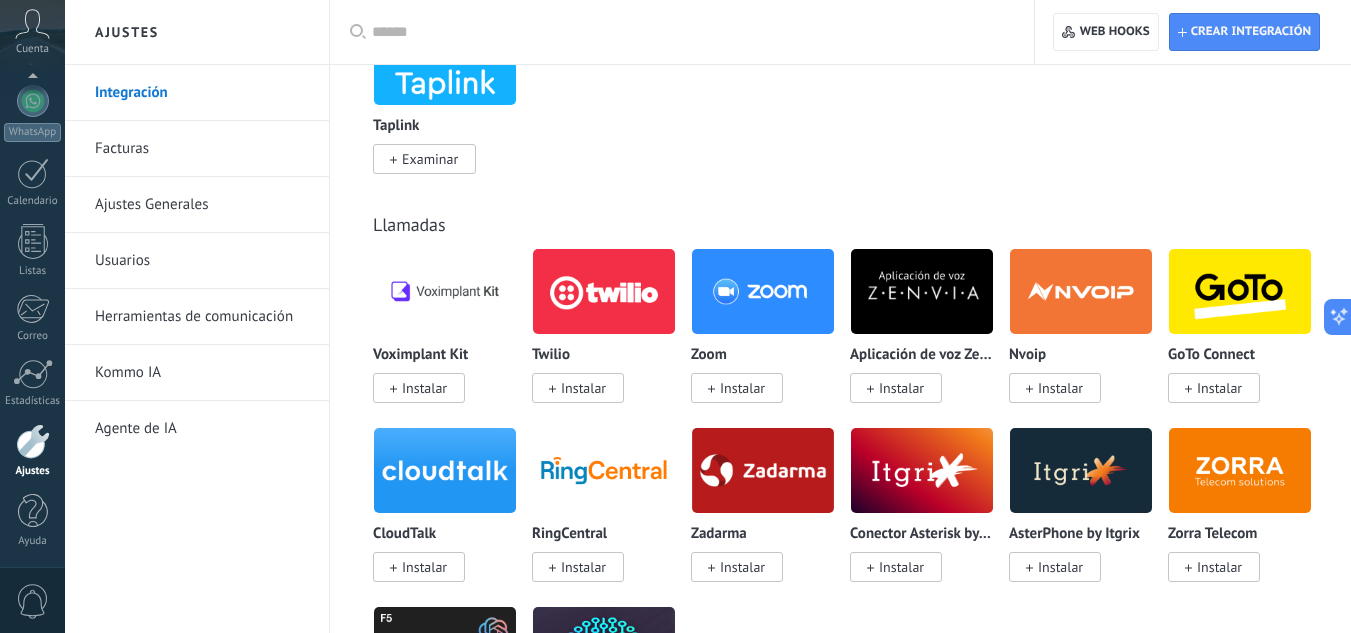 scroll, scrollTop: 2247, scrollLeft: 0, axis: vertical 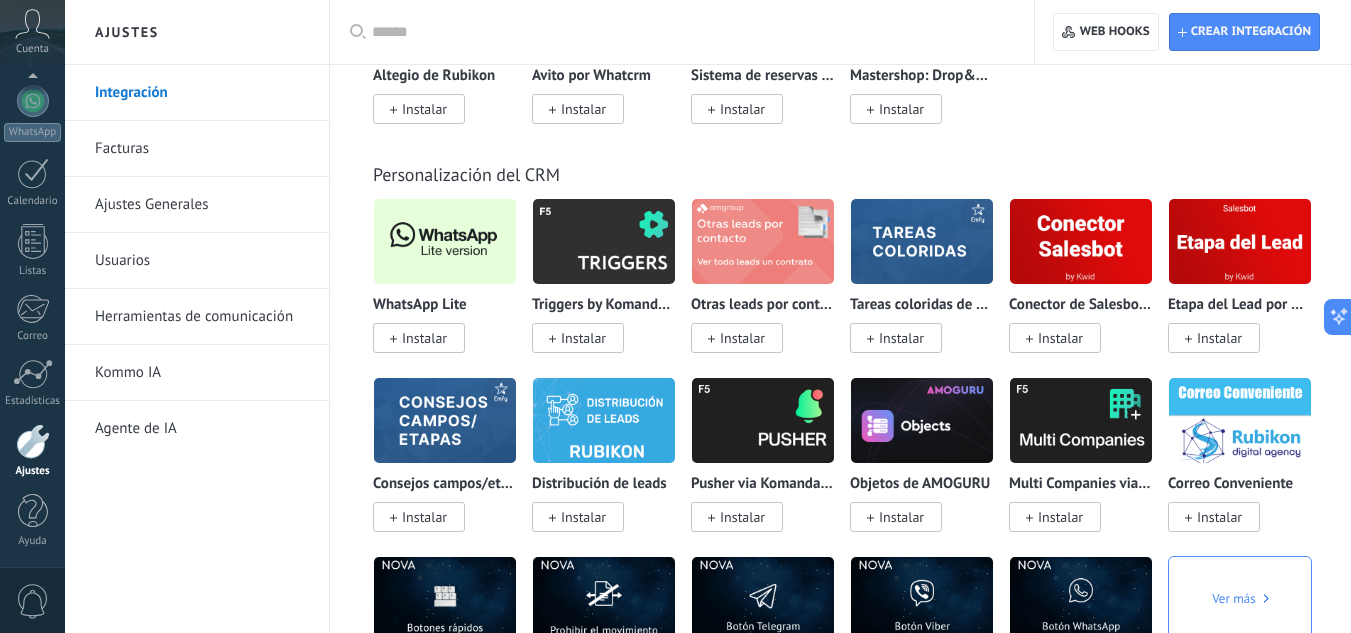 click on "WhatsApp Lite Instalar" at bounding box center (445, 322) 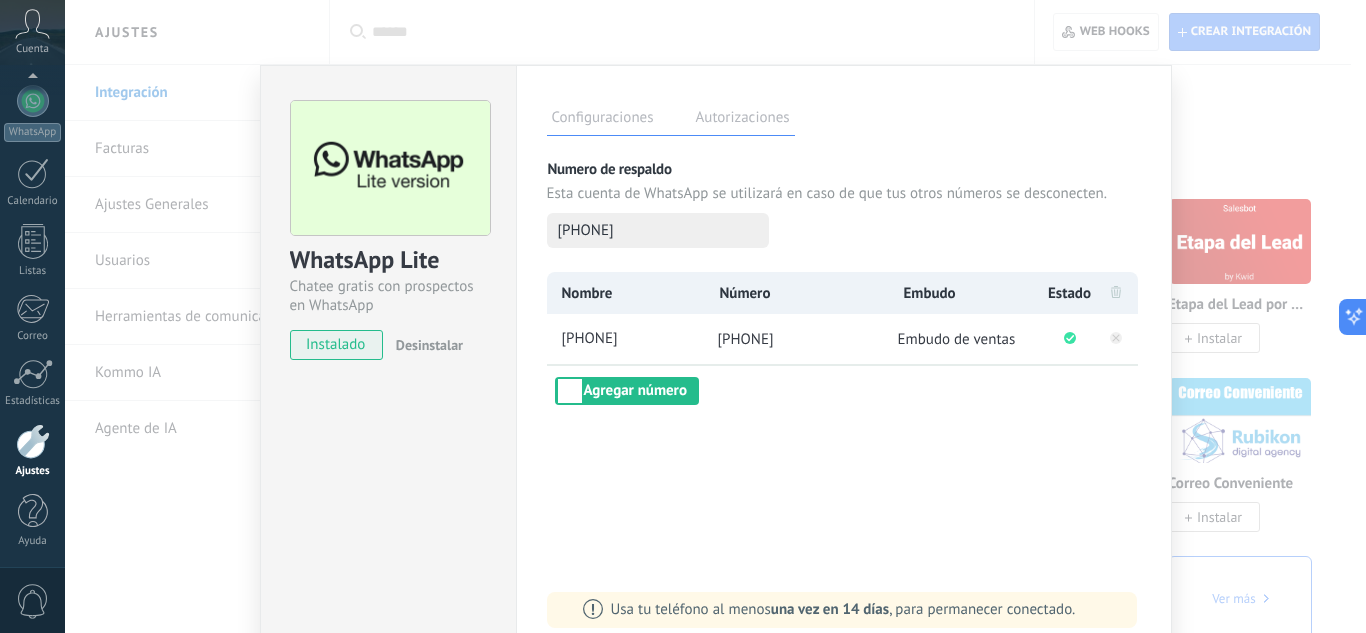 click on "Nombre Número Embudo Estado [PHONE] [PHONE] Embudo de ventas Agregar número" at bounding box center [844, 338] 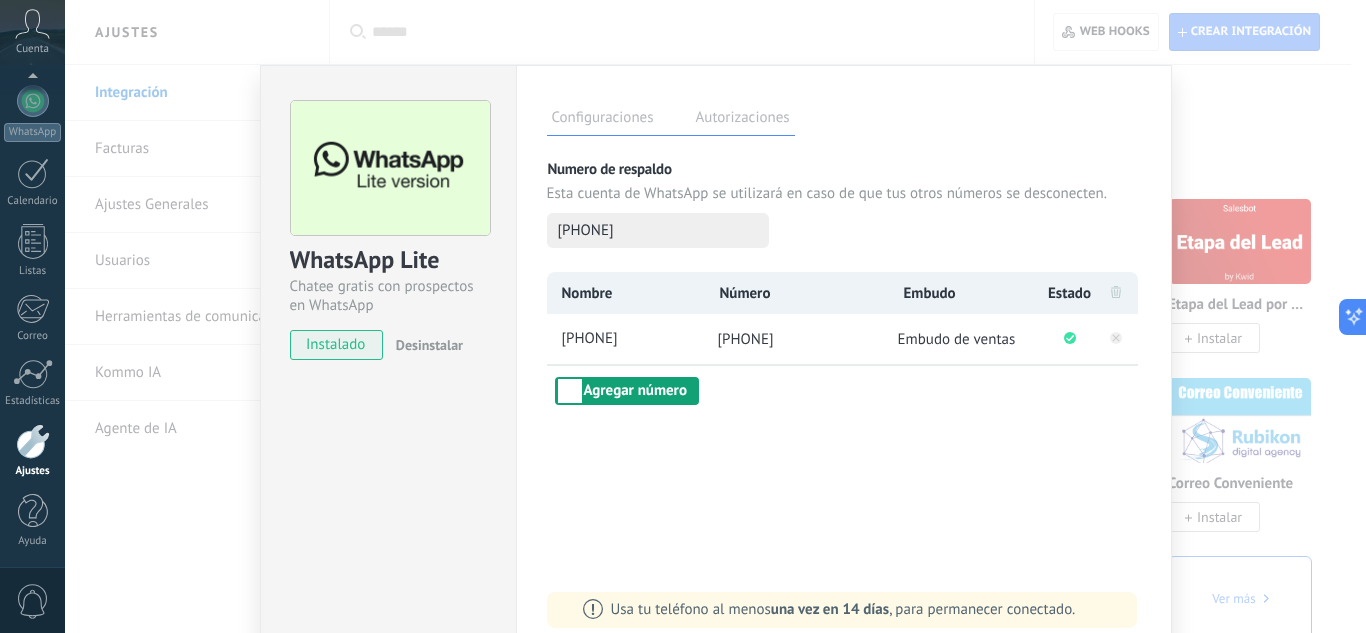 click on "Agregar número" at bounding box center [627, 391] 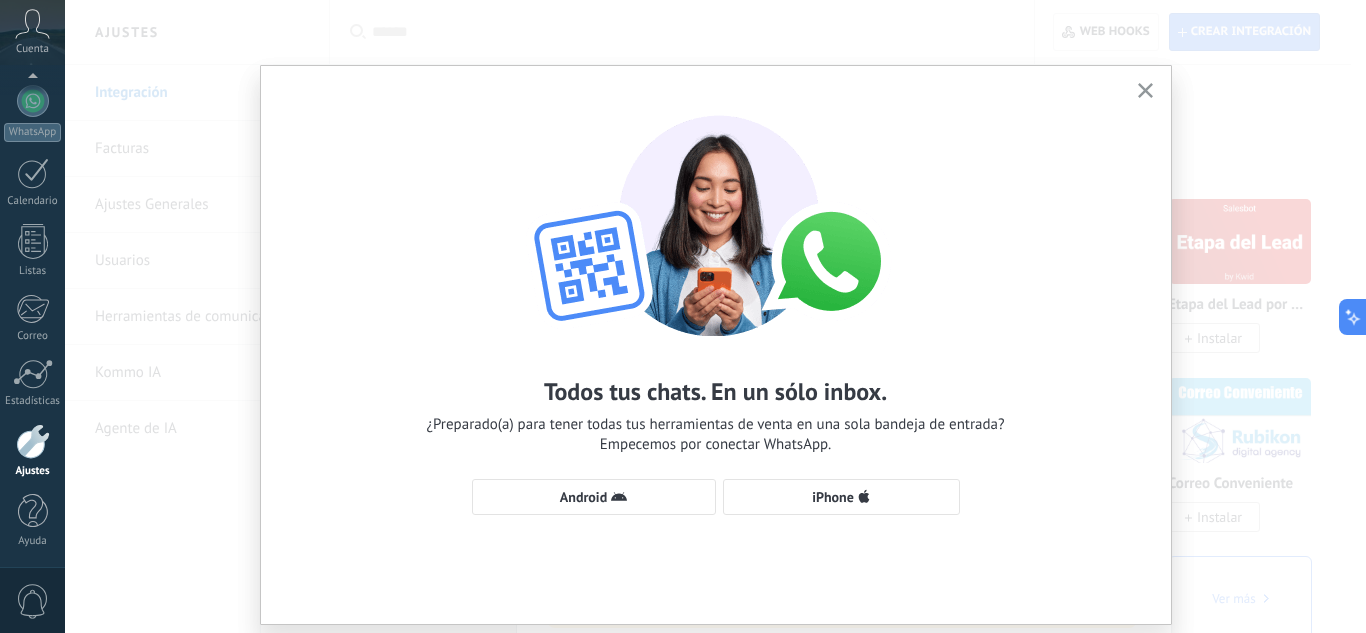 click on "Todos tus chats. En un sólo inbox." at bounding box center [715, 391] 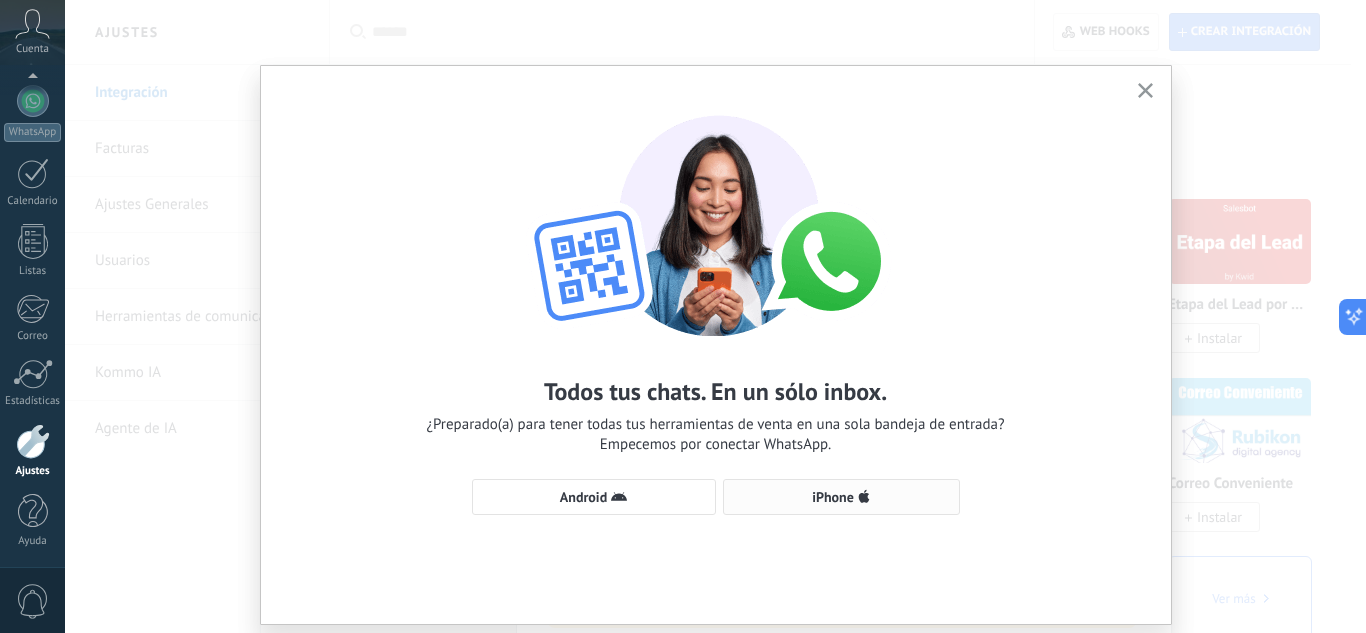 click on "iPhone" at bounding box center (833, 497) 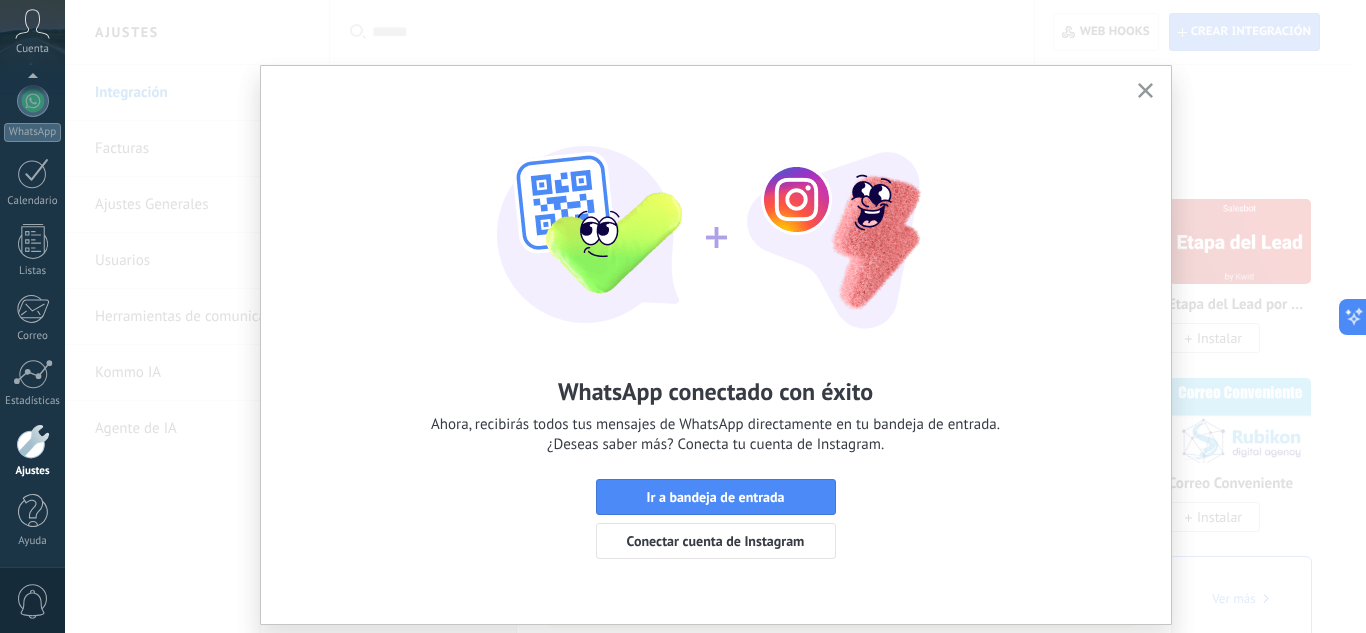 click 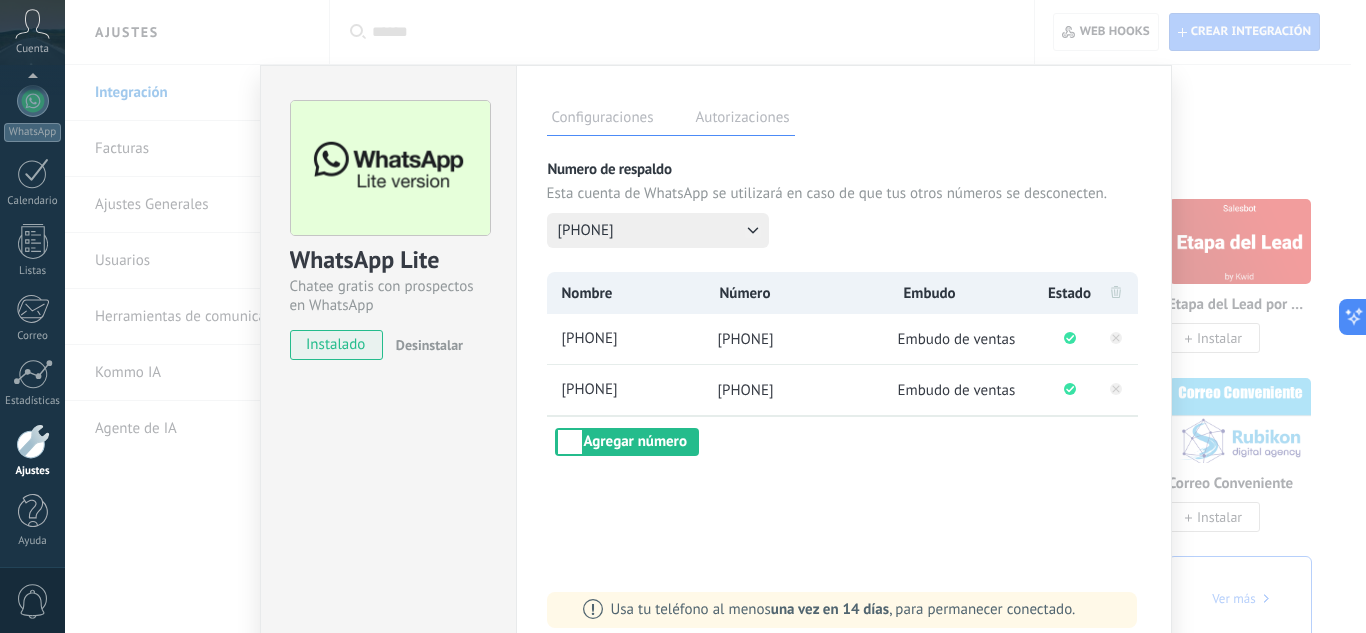 click on "WhatsApp Lite Chatee gratis con prospectos en WhatsApp instalado Desinstalar Configuraciones Autorizaciones Esta pestaña registra a los usuarios que han concedido acceso a las integración a esta cuenta. Si deseas remover la posibilidad que un usuario pueda enviar solicitudes a la cuenta en nombre de esta integración, puedes revocar el acceso. Si el acceso a todos los usuarios es revocado, la integración dejará de funcionar. Esta aplicacion está instalada, pero nadie le ha dado acceso aun. Más de 2 mil millones de personas utilizan activamente WhatsApp para conectarse con amigos, familiares y empresas. Esta integración agrega el chat más popular a tu arsenal de comunicación: captura automáticamente leads desde los mensajes entrantes, comparte el acceso al chat con todo tu equipo y potencia todo con las herramientas integradas de Kommo, como el botón de compromiso y Salesbot. más _:  Guardar Numero de respaldo Esta cuenta de WhatsApp se utilizará en caso de que tus otros números se desconecten." at bounding box center (715, 316) 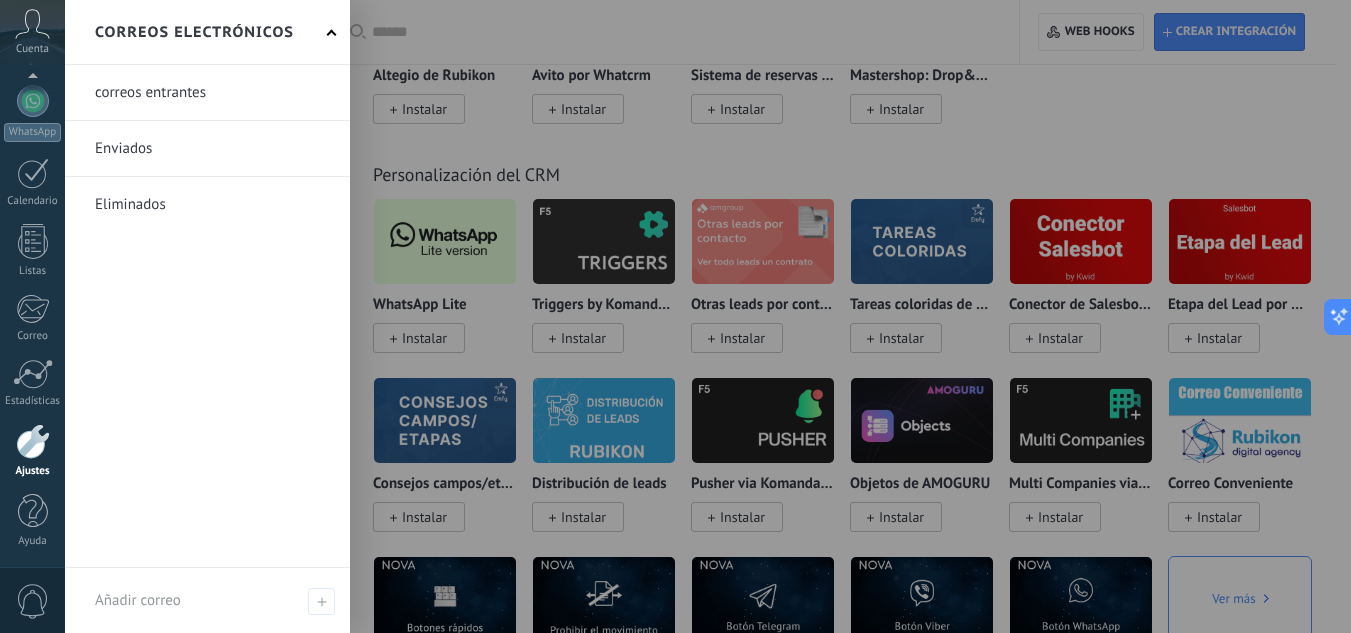 click on "Panel
Leads
Chats
WhatsApp
Clientes" at bounding box center (32, 226) 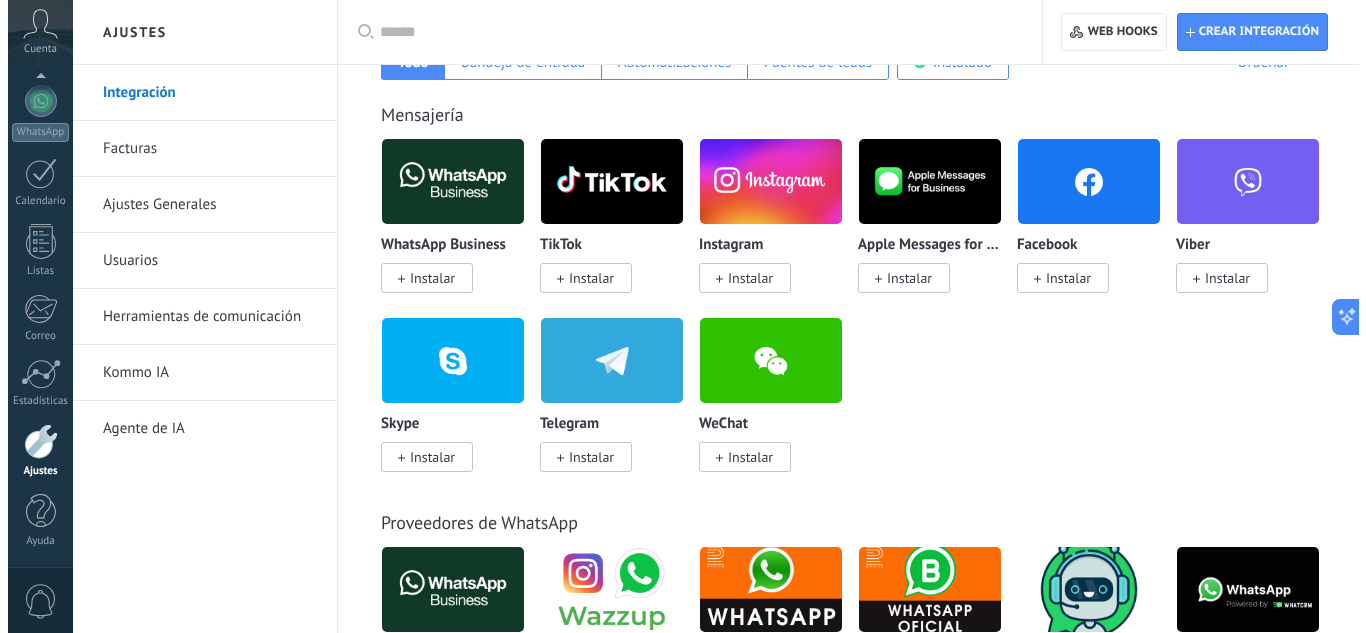 scroll, scrollTop: 216, scrollLeft: 0, axis: vertical 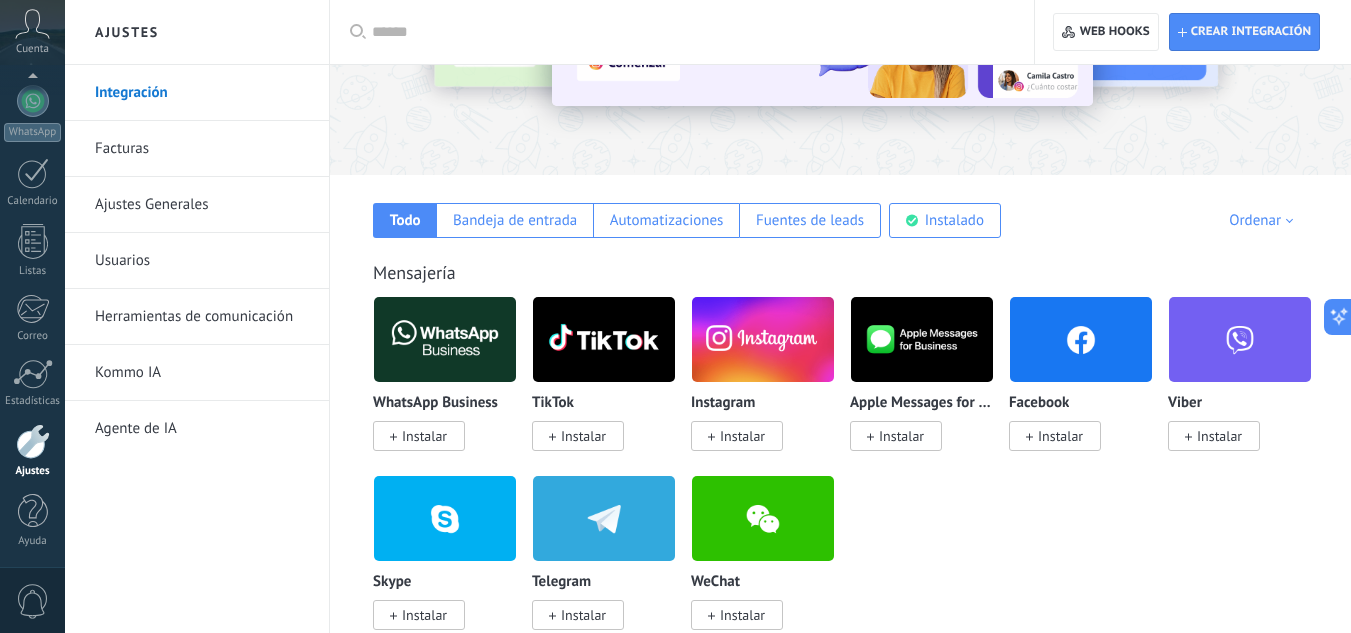 click on "Instalar" at bounding box center (1060, 436) 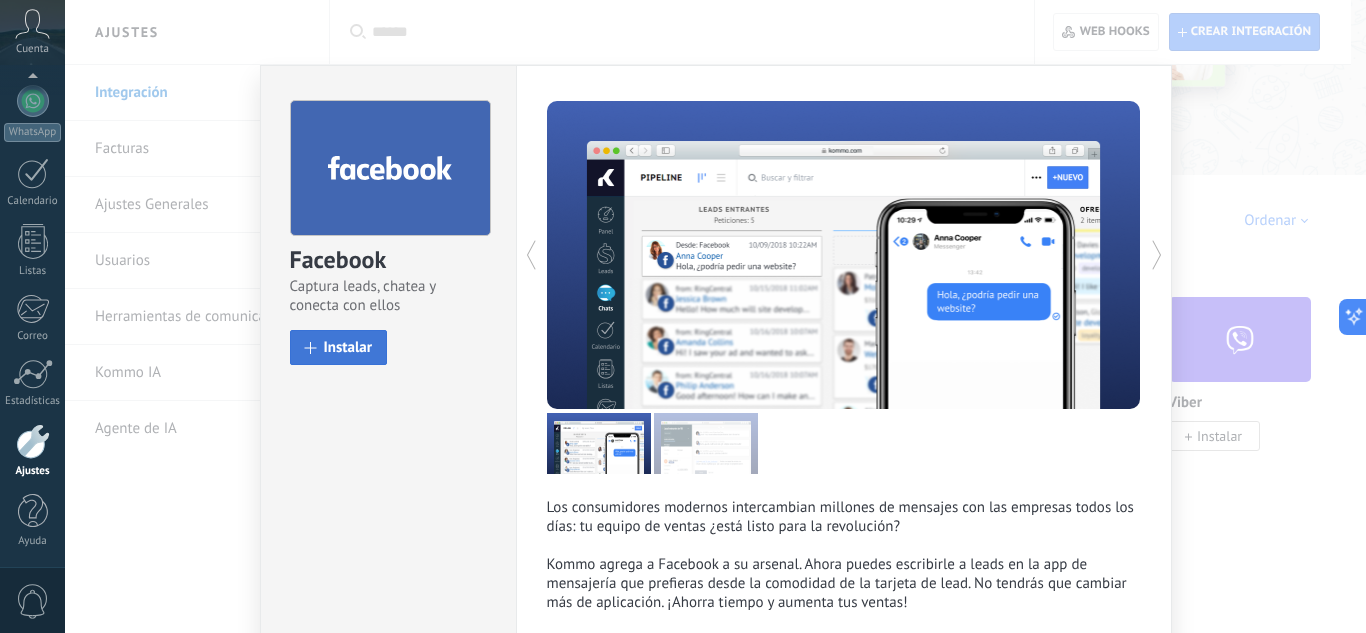 click on "Instalar" at bounding box center [348, 347] 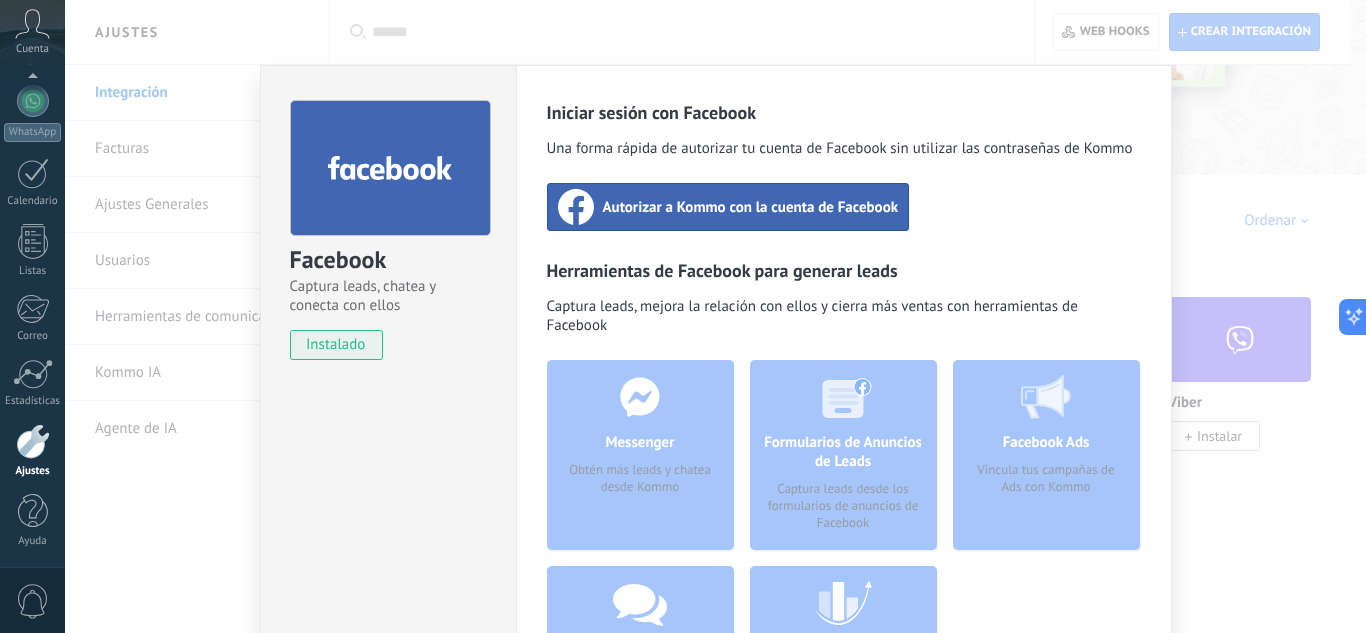 click on "Autorizar a Kommo con la cuenta de Facebook" at bounding box center (751, 207) 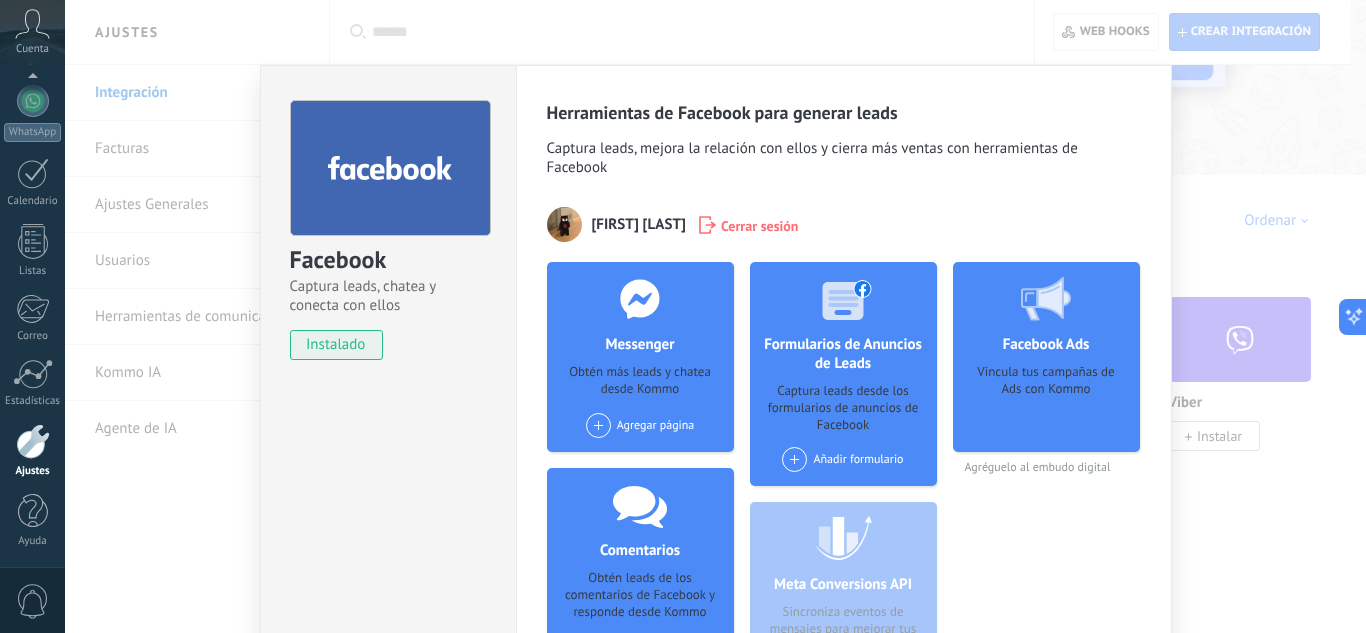 click on "[FIRST] [LAST]" at bounding box center [616, 224] 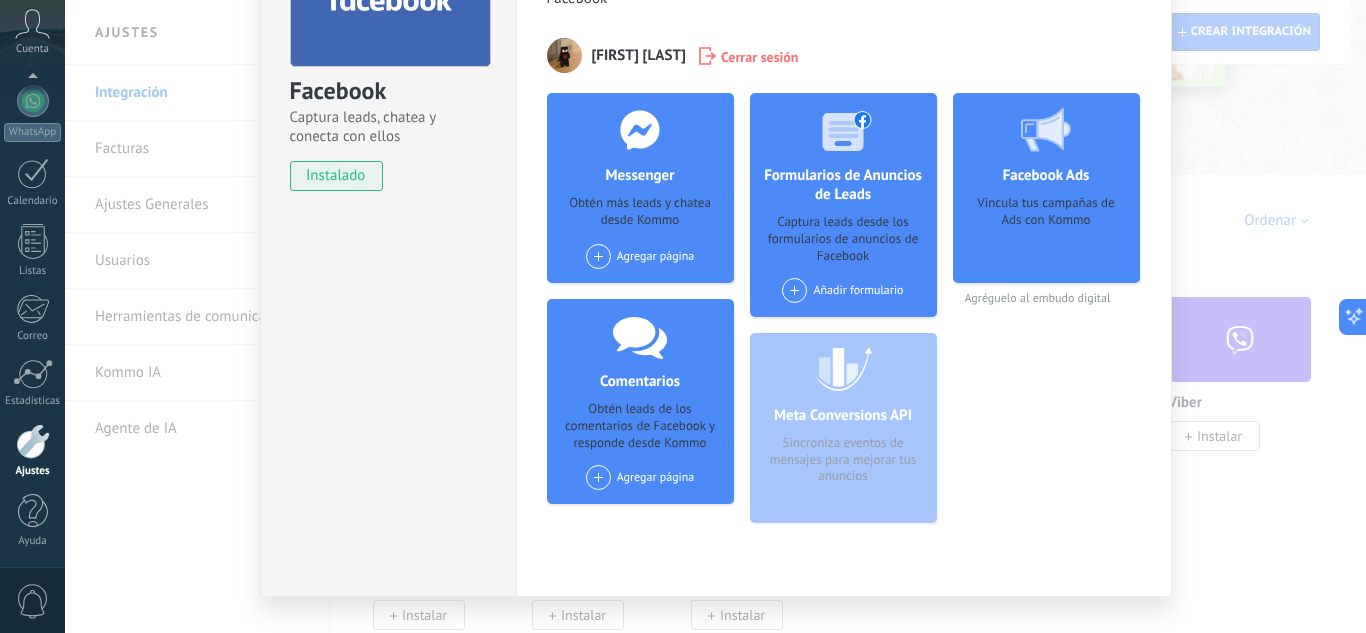 scroll, scrollTop: 164, scrollLeft: 0, axis: vertical 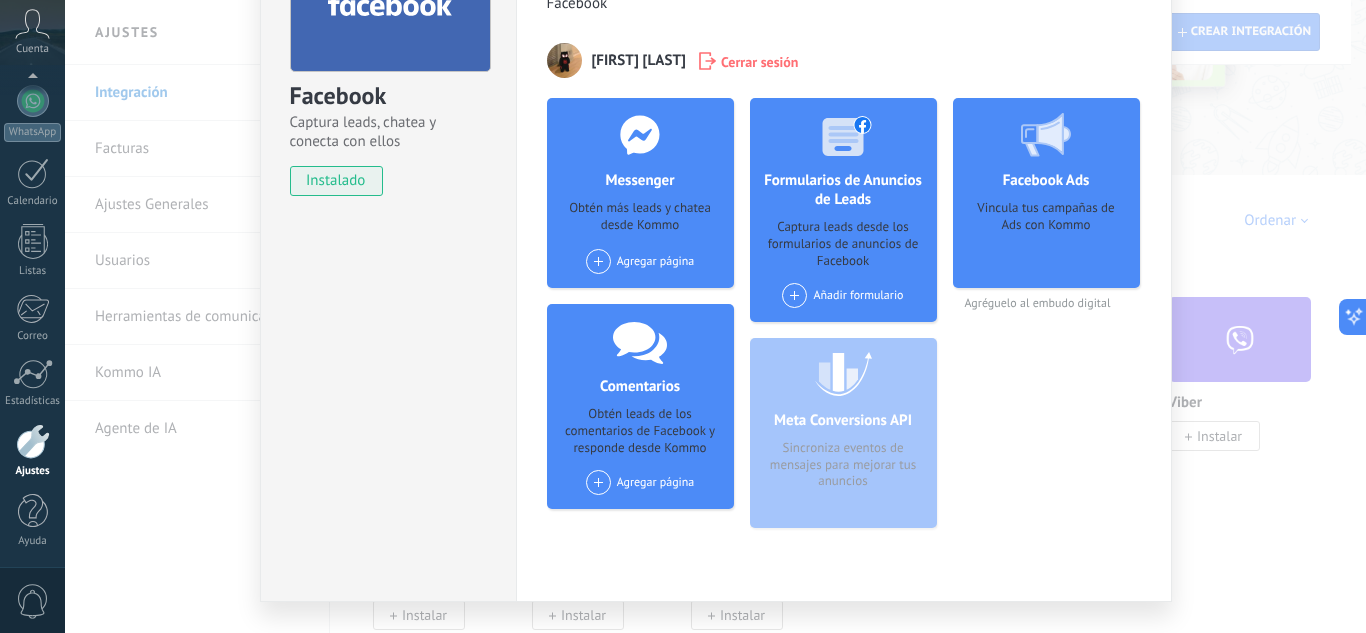 click on "Agregar página" at bounding box center [640, 482] 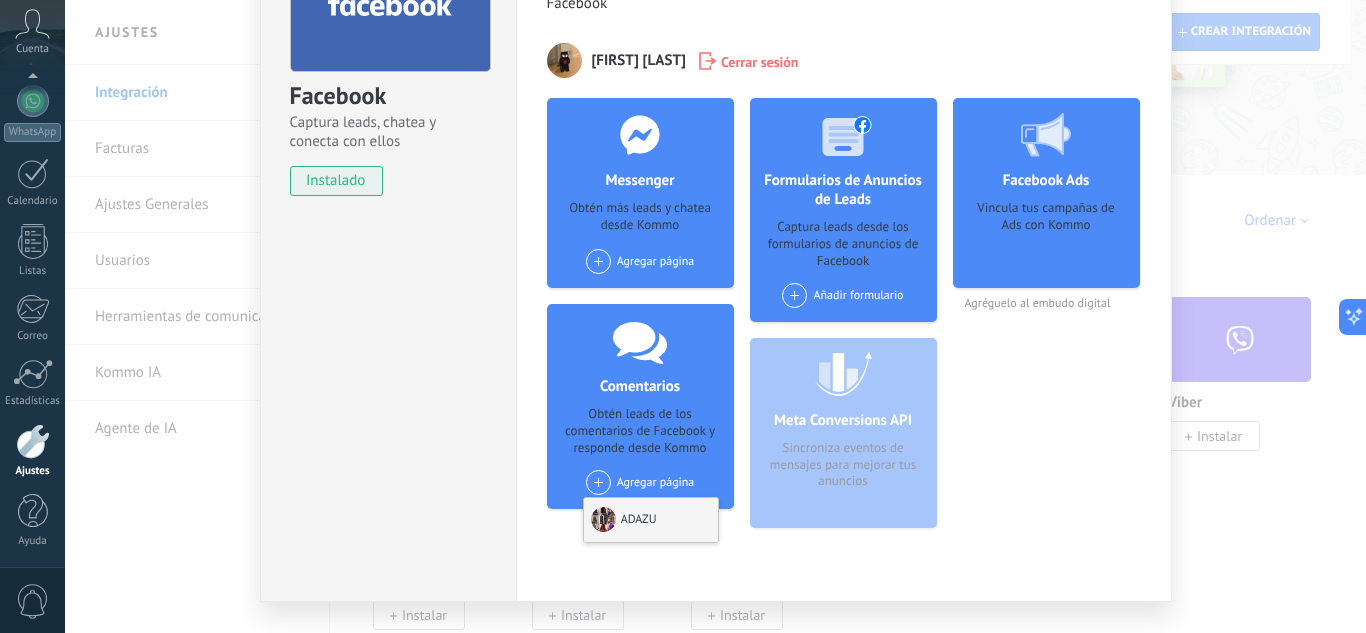 click on "ADAZU" at bounding box center (651, 520) 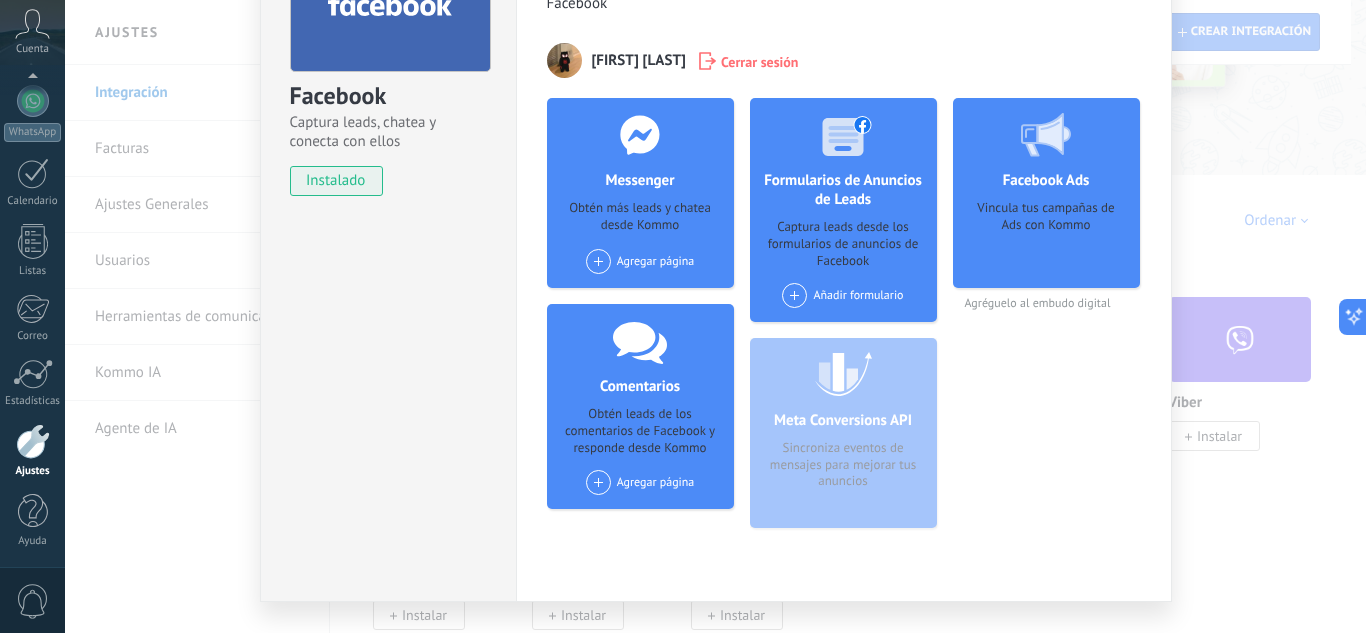 click on "Comentarios" at bounding box center [640, 386] 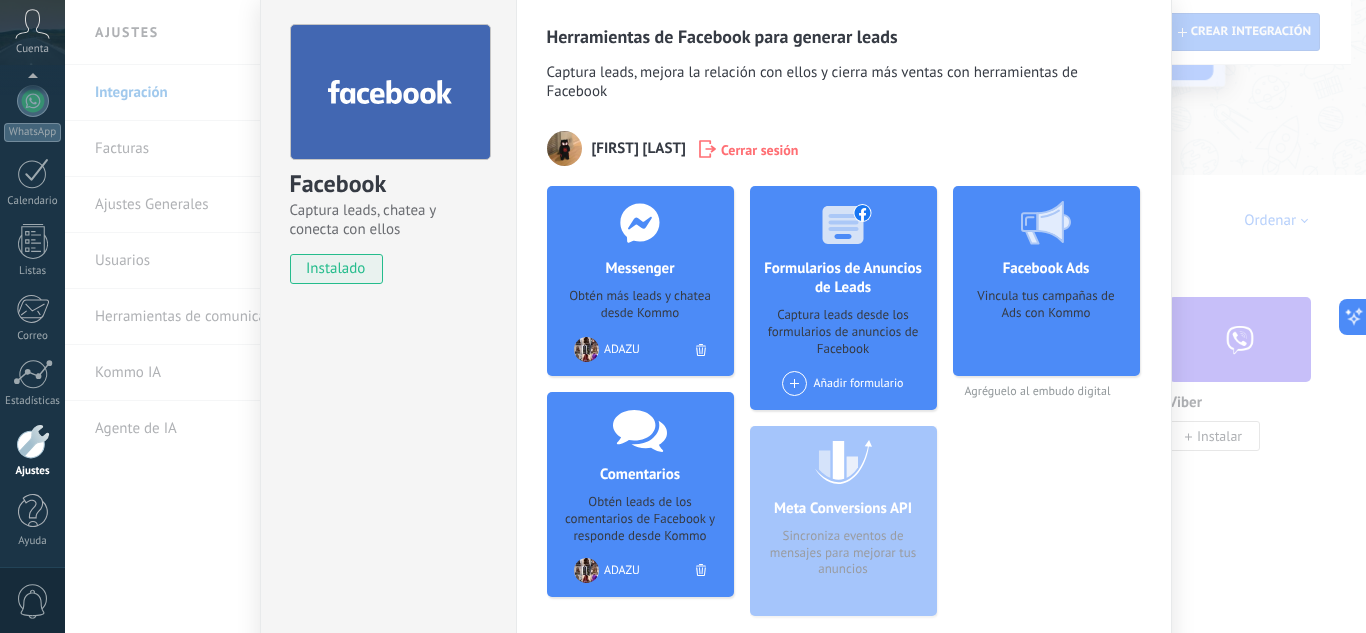 scroll, scrollTop: 0, scrollLeft: 0, axis: both 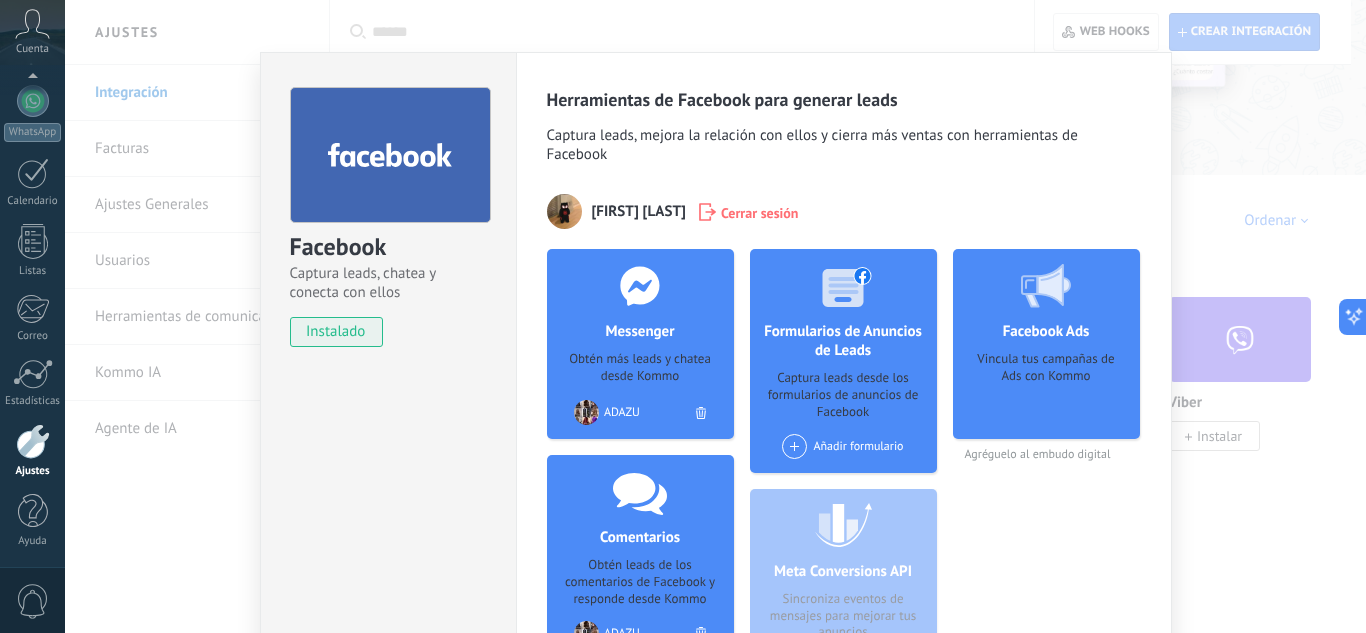 click on "Herramientas de Facebook para generar leads Captura leads, mejora la relación con ellos y cierra más ventas con herramientas de Facebook [FIRST] [LAST] Cerrar sesión Messenger Obtén más leads y chatea desde Kommo Agregar página ADAZU Comentarios Obtén leads de los comentarios de Facebook y responde desde Kommo Agregar página ADAZU ADAZU Formularios de Anuncios de Leads Captura leads desde los formularios de anuncios de Facebook Añadir formulario Meta Conversions API Sincroniza eventos de mensajes para mejorar tus anuncios Facebook Ads Vincula tus campañas de Ads con Kommo Agrégalo al embudo digital más" at bounding box center (844, 402) 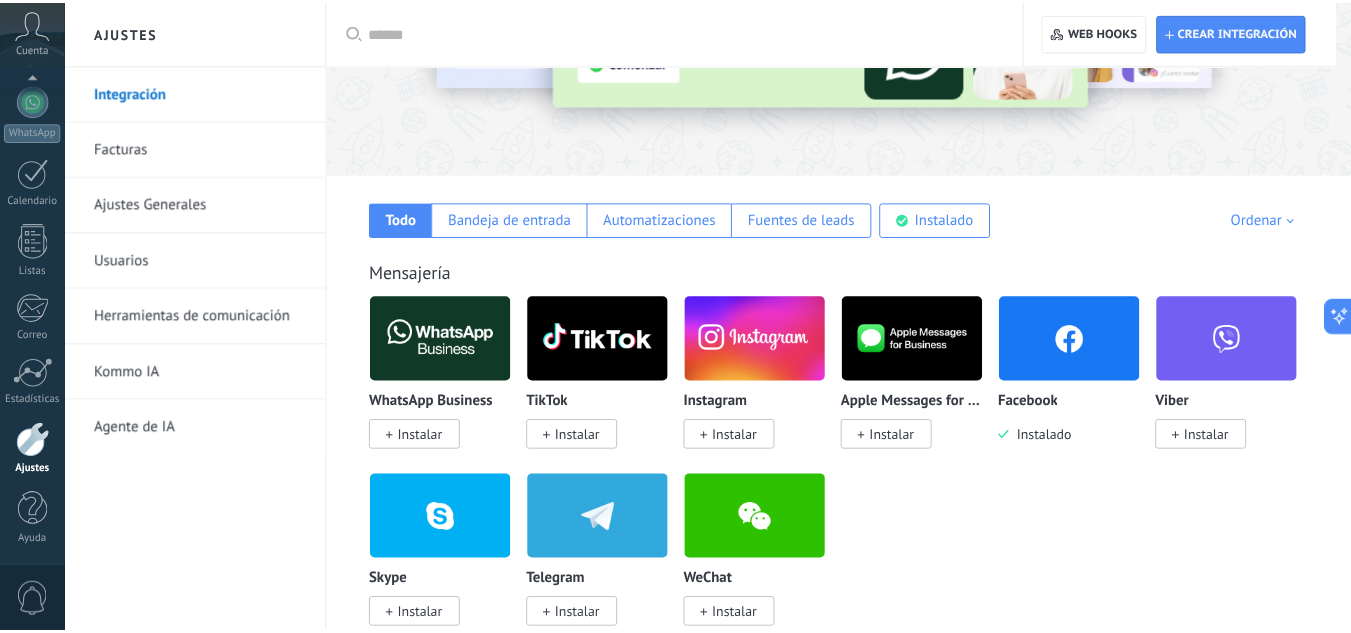 scroll, scrollTop: 0, scrollLeft: 0, axis: both 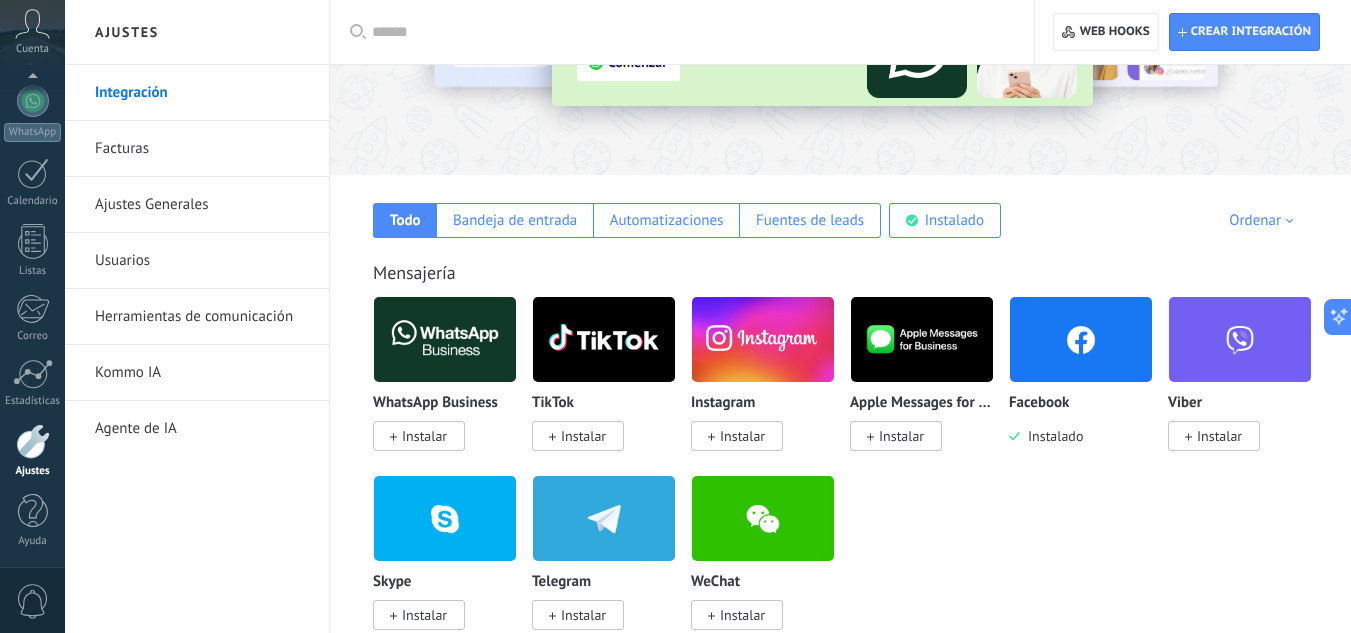 click on "Herramientas de comunicación" at bounding box center [202, 317] 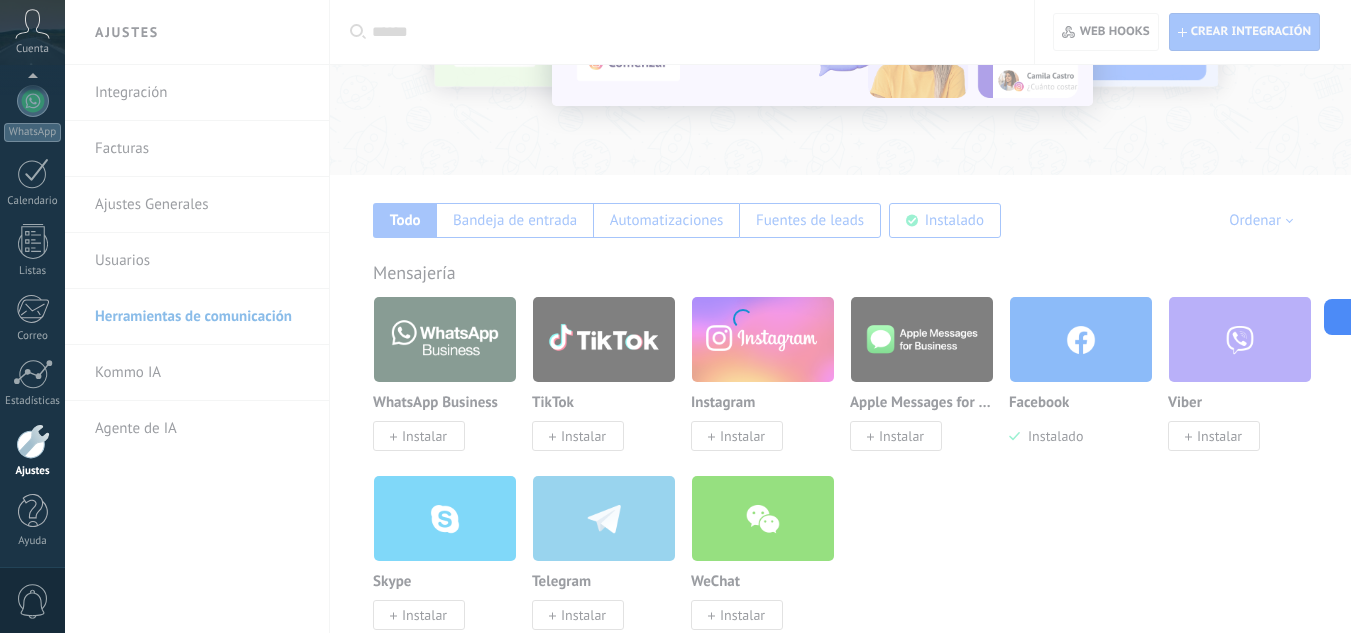 scroll, scrollTop: 0, scrollLeft: 0, axis: both 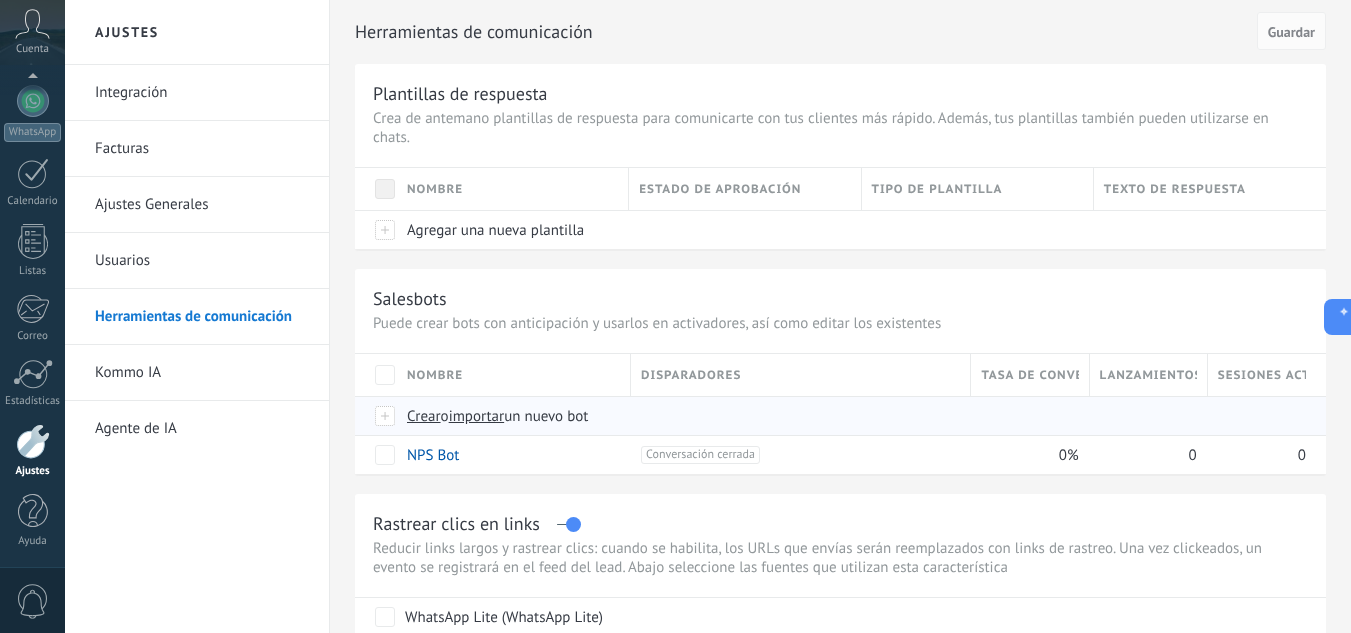 click on "Crear" at bounding box center [424, 416] 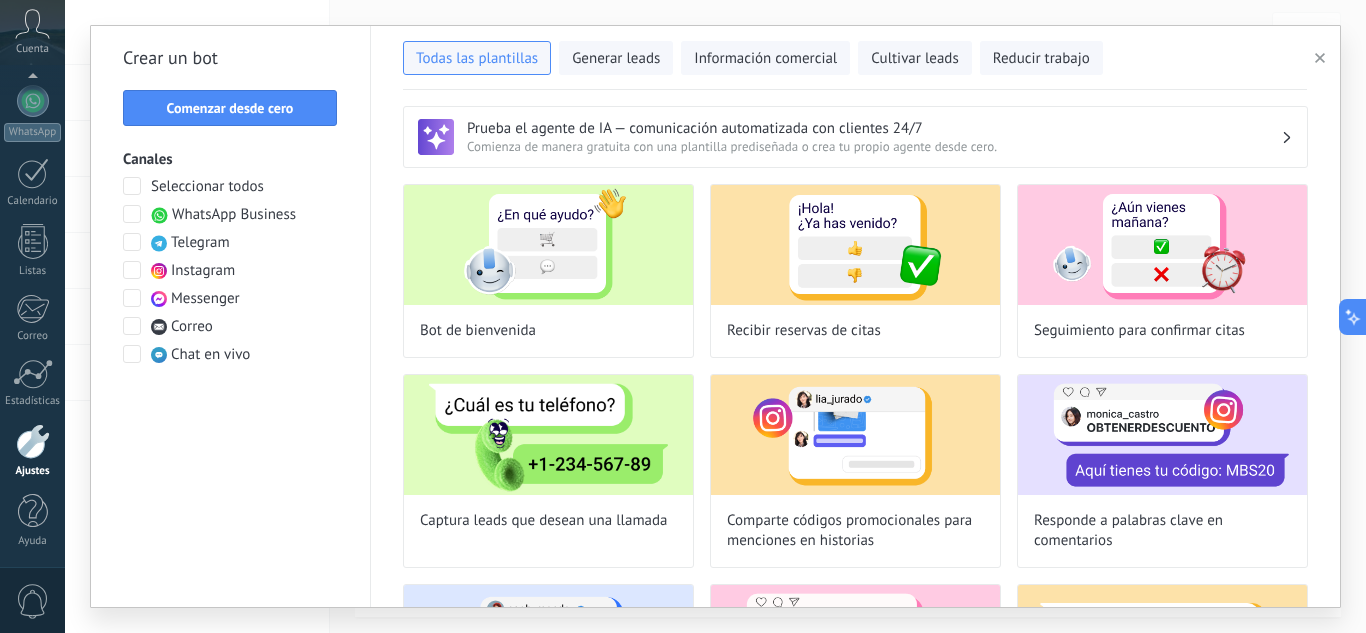 click at bounding box center [1320, 58] 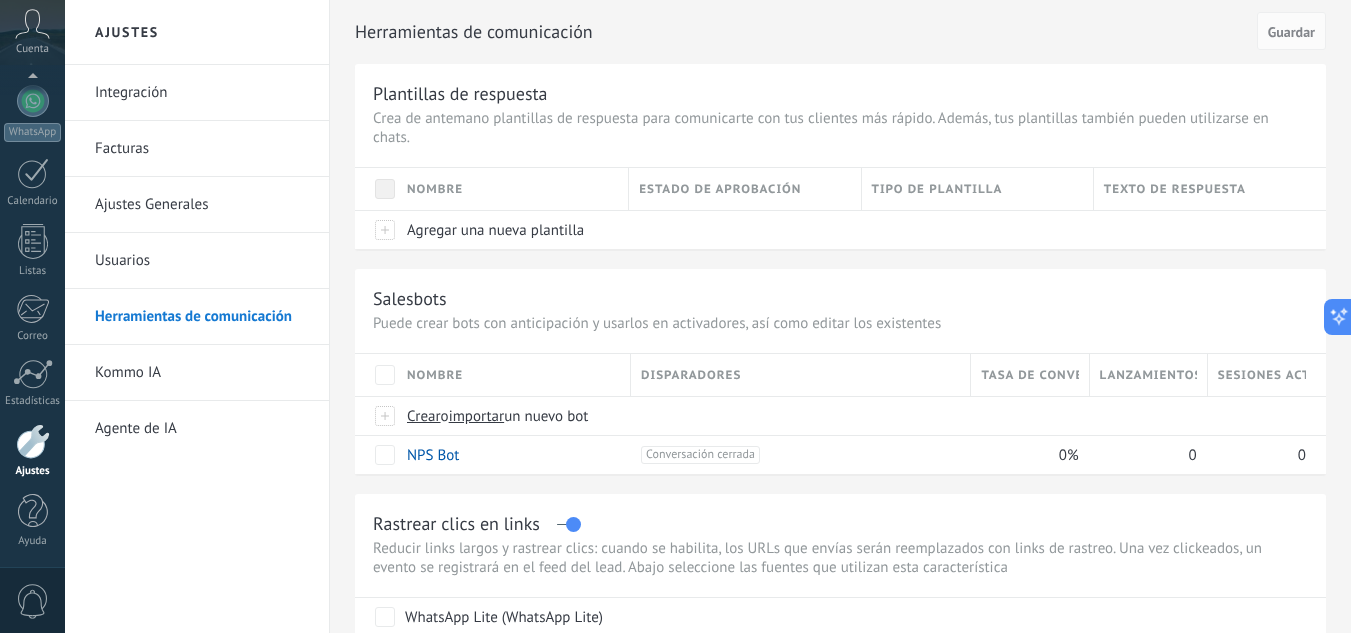 click at bounding box center (33, 441) 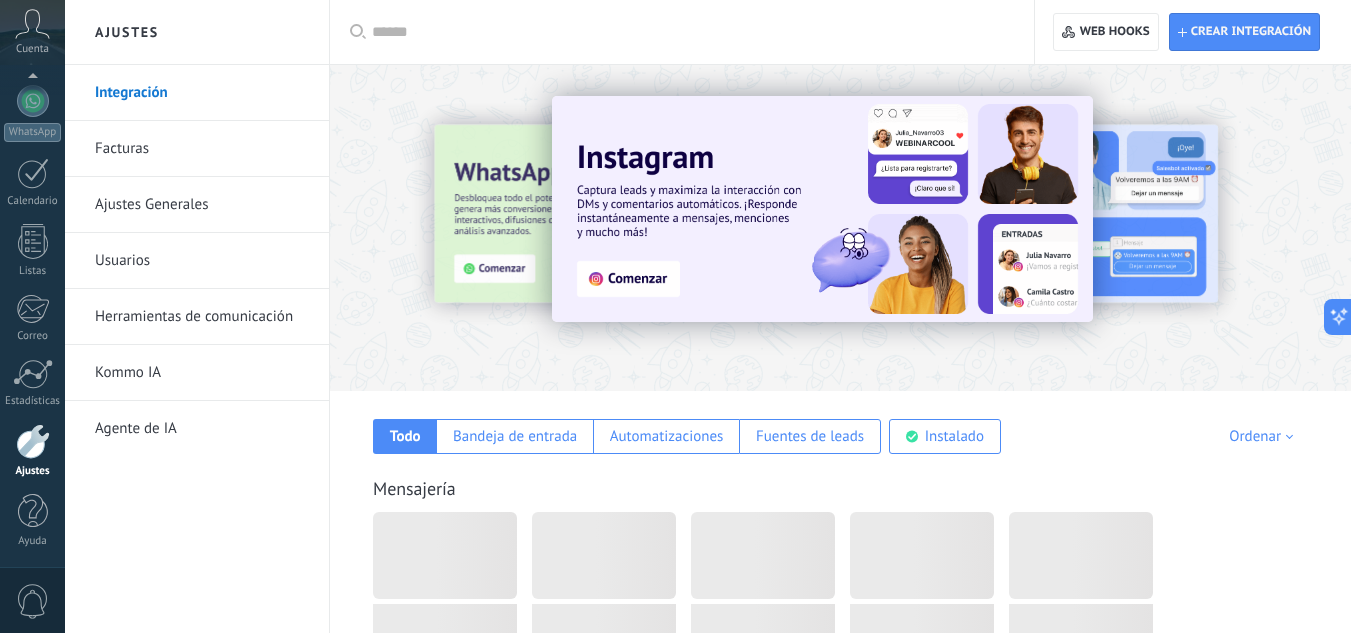 click on "Herramientas de comunicación" at bounding box center (202, 317) 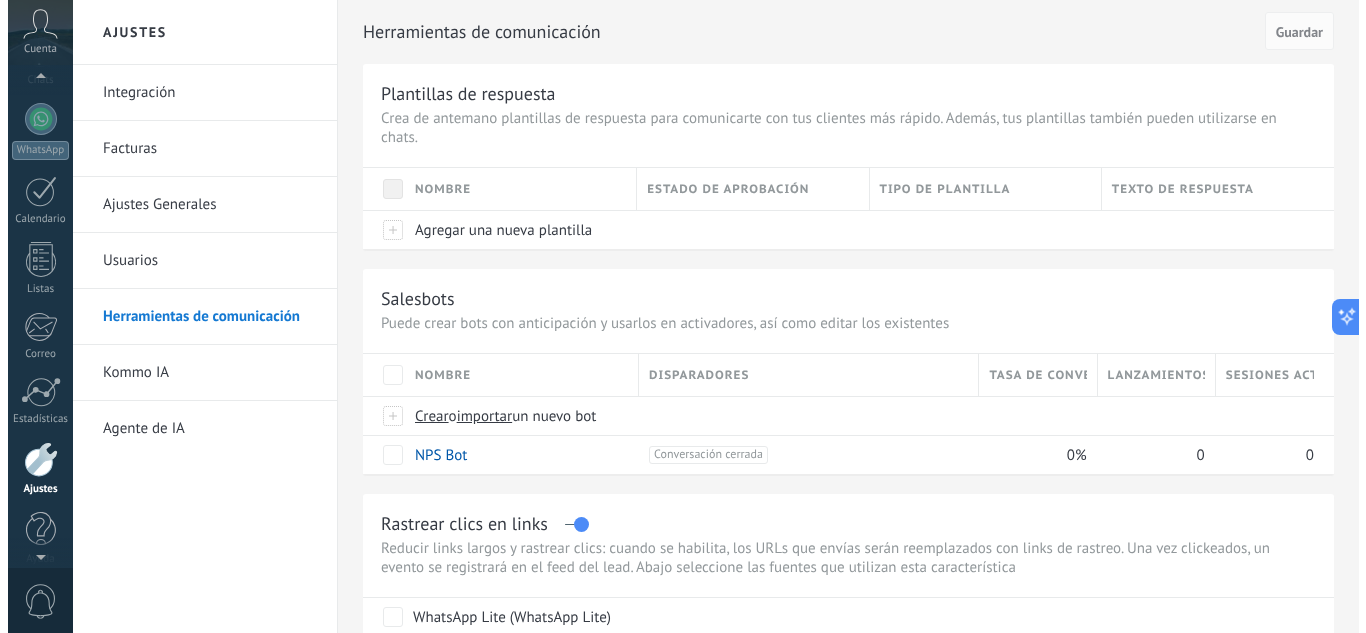 scroll, scrollTop: 199, scrollLeft: 0, axis: vertical 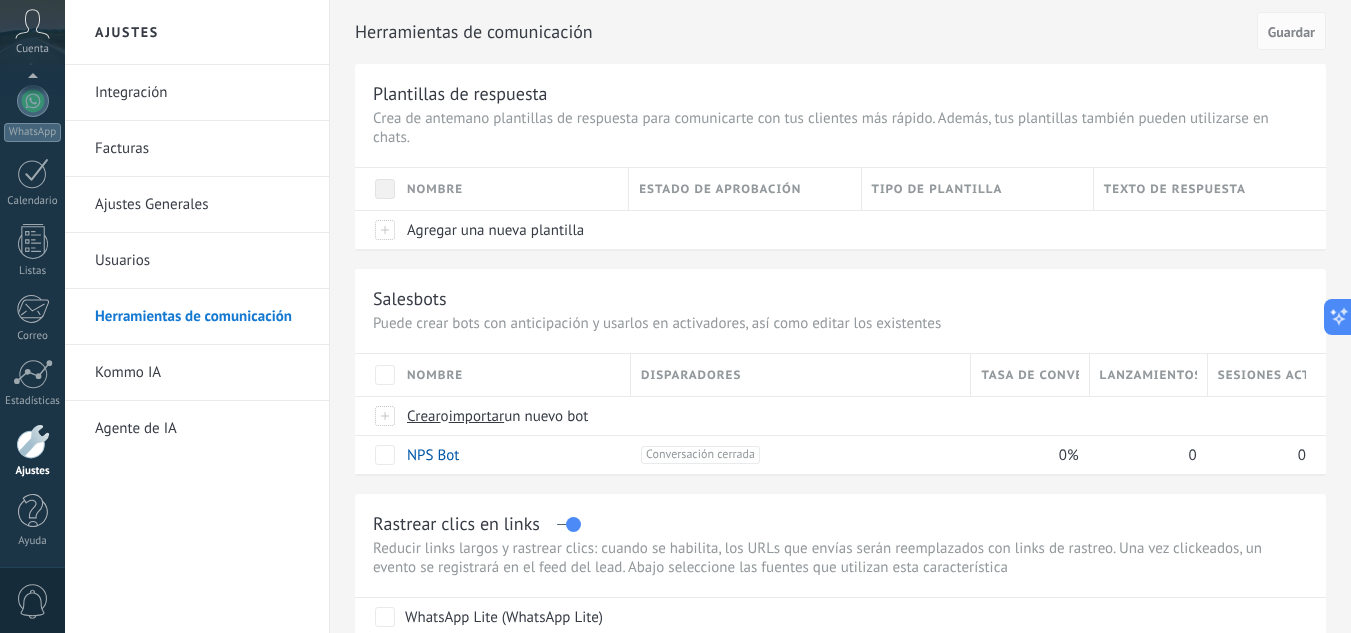click 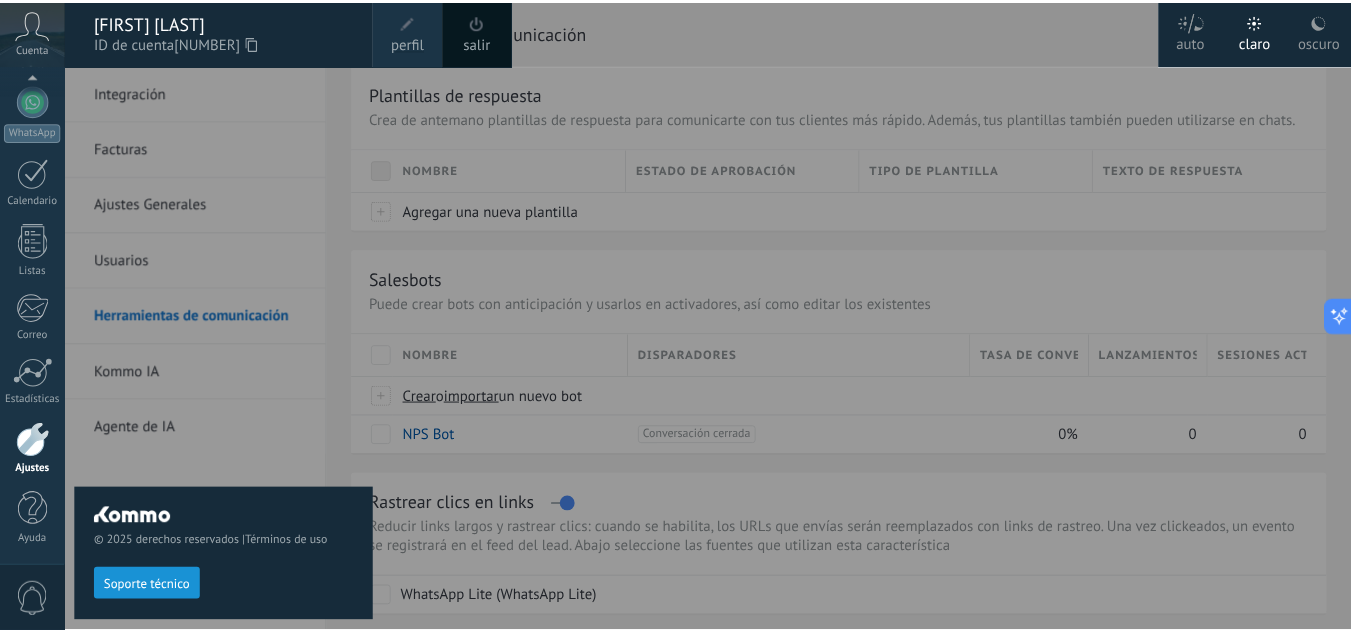 scroll, scrollTop: 175, scrollLeft: 0, axis: vertical 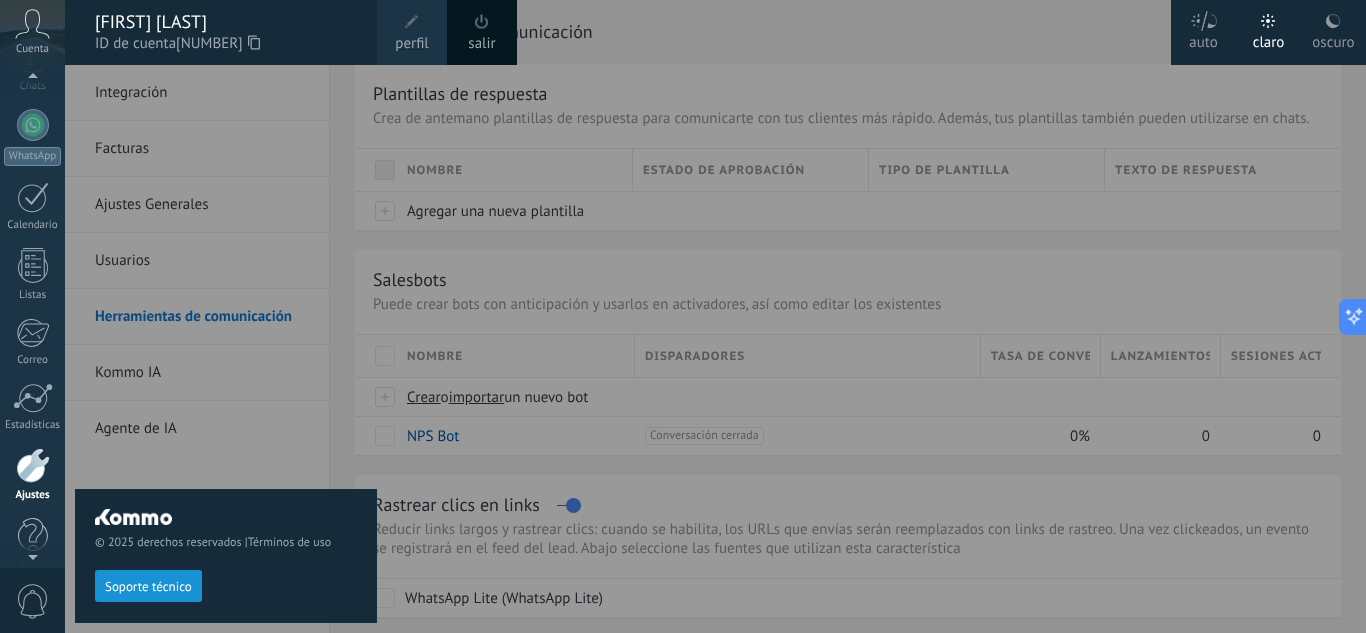 click on "©  2025  derechos reservados |  Términos de uso
Soporte técnico" at bounding box center [226, 349] 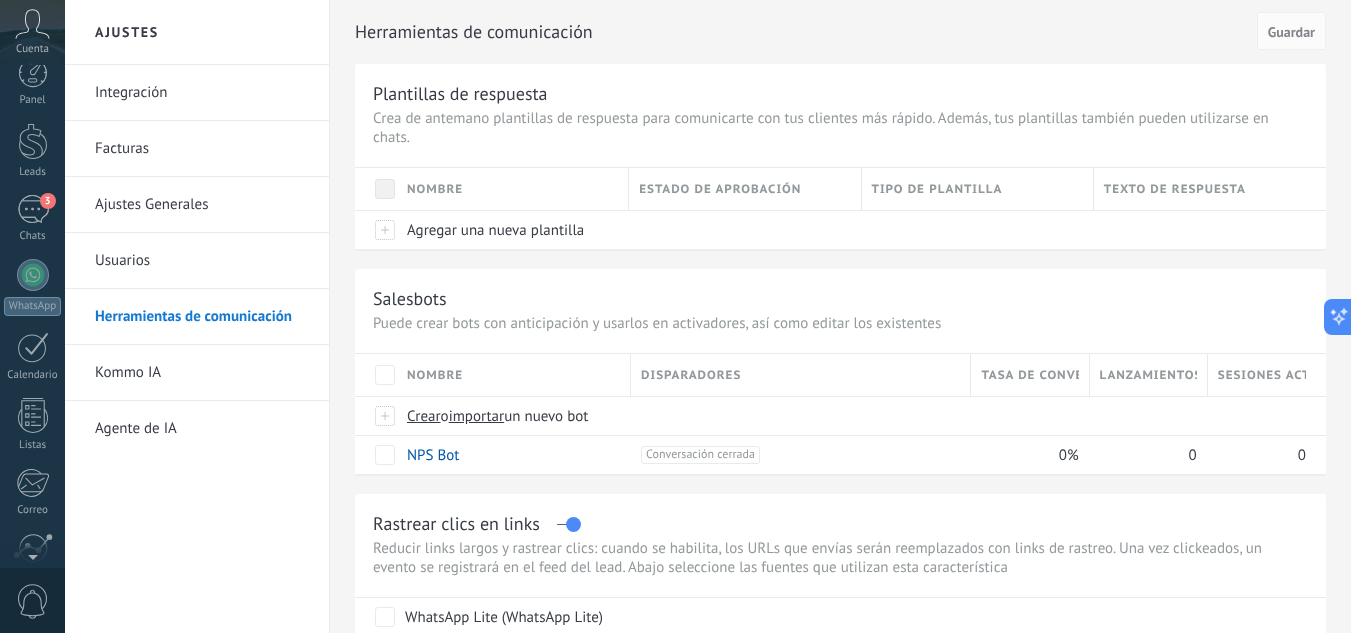 scroll, scrollTop: 0, scrollLeft: 0, axis: both 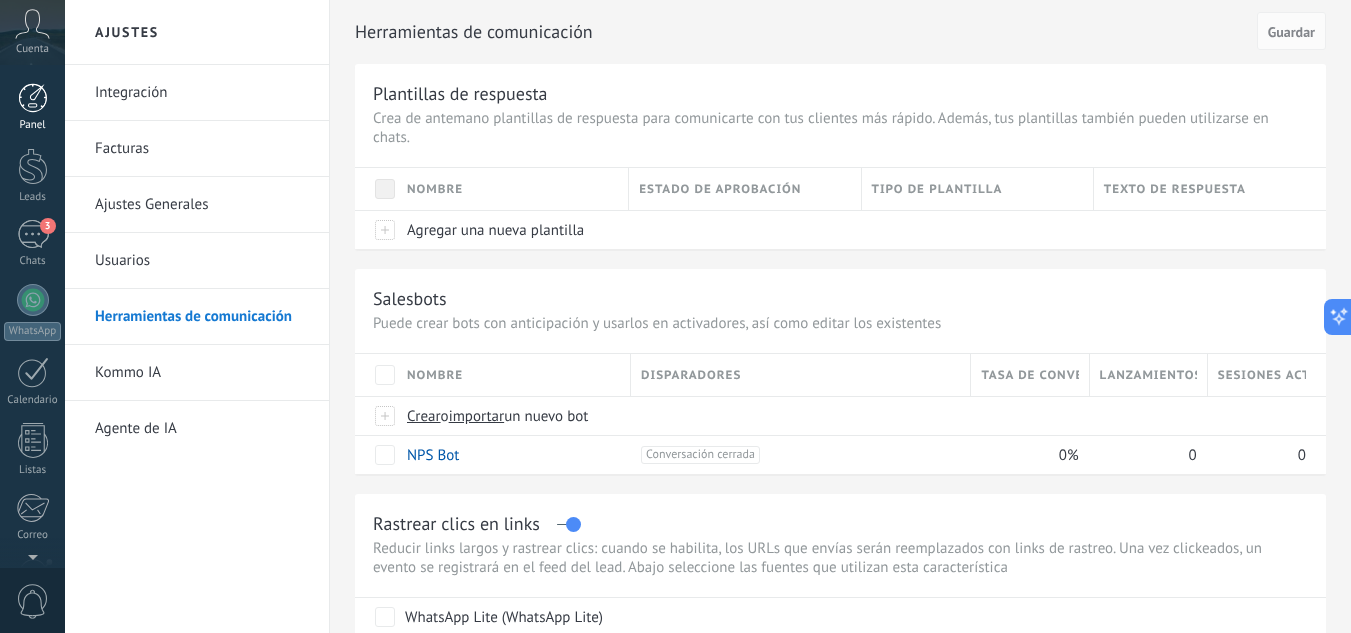 click at bounding box center (33, 98) 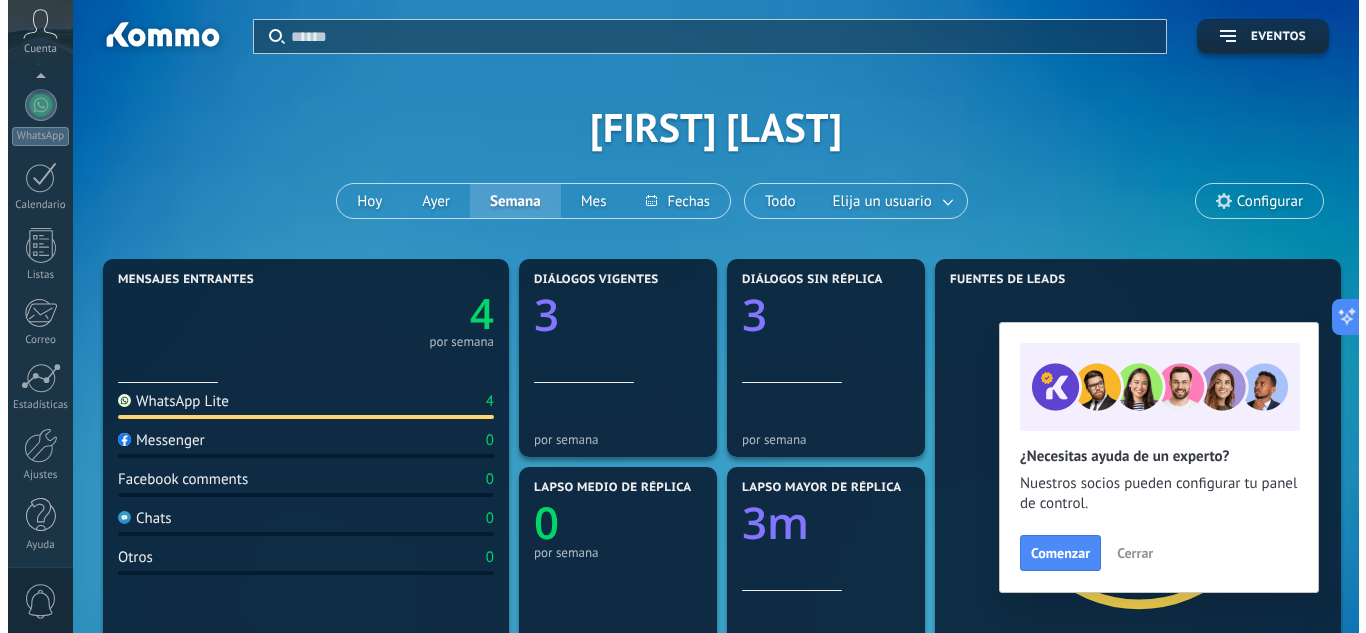 scroll, scrollTop: 199, scrollLeft: 0, axis: vertical 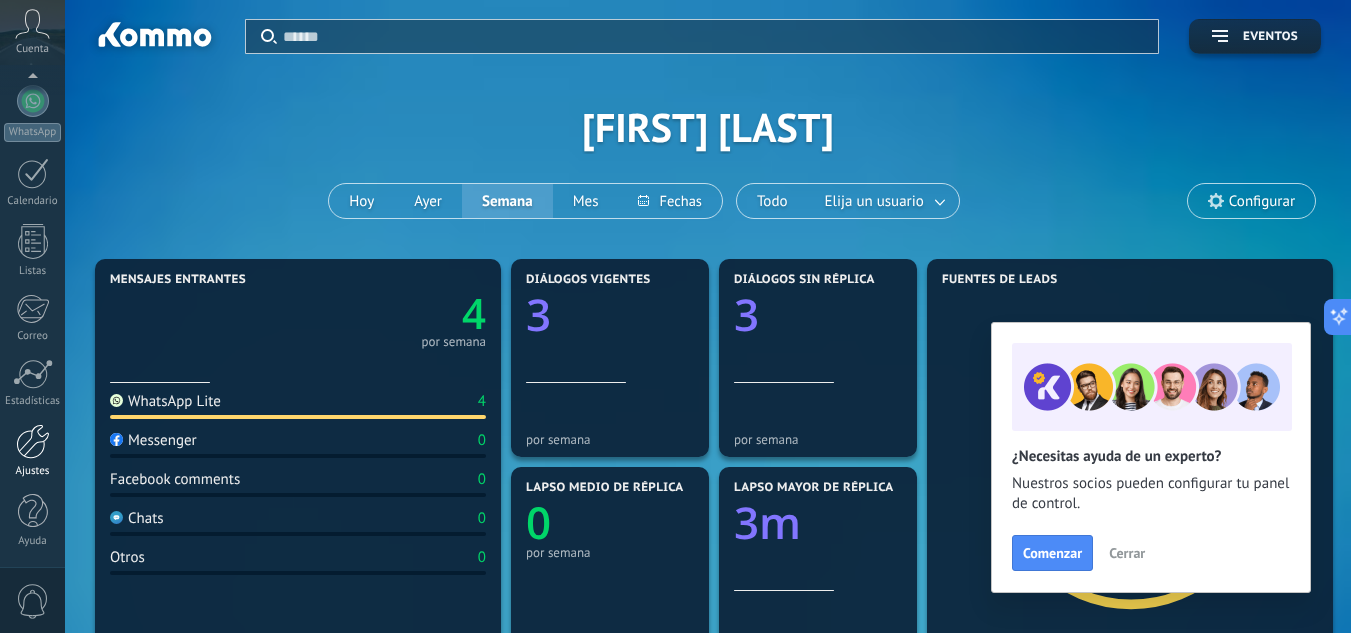 click at bounding box center [33, 441] 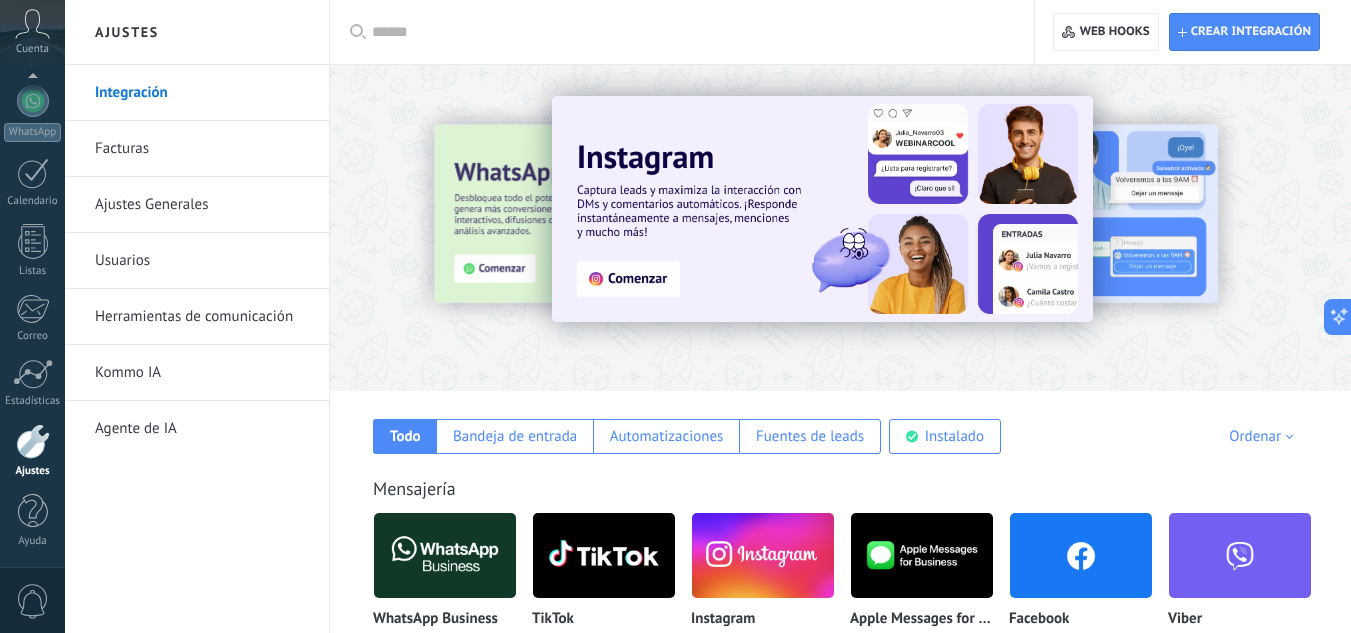click on "Herramientas de comunicación" at bounding box center (202, 317) 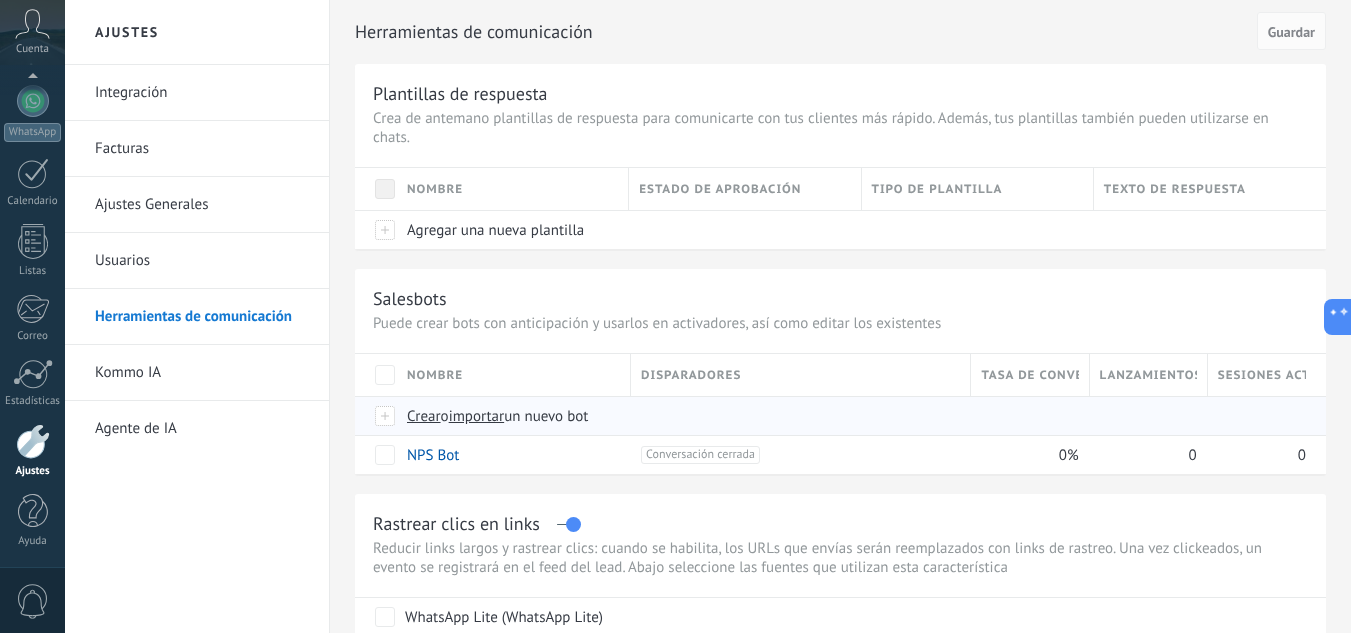 click on "Crear" at bounding box center [424, 416] 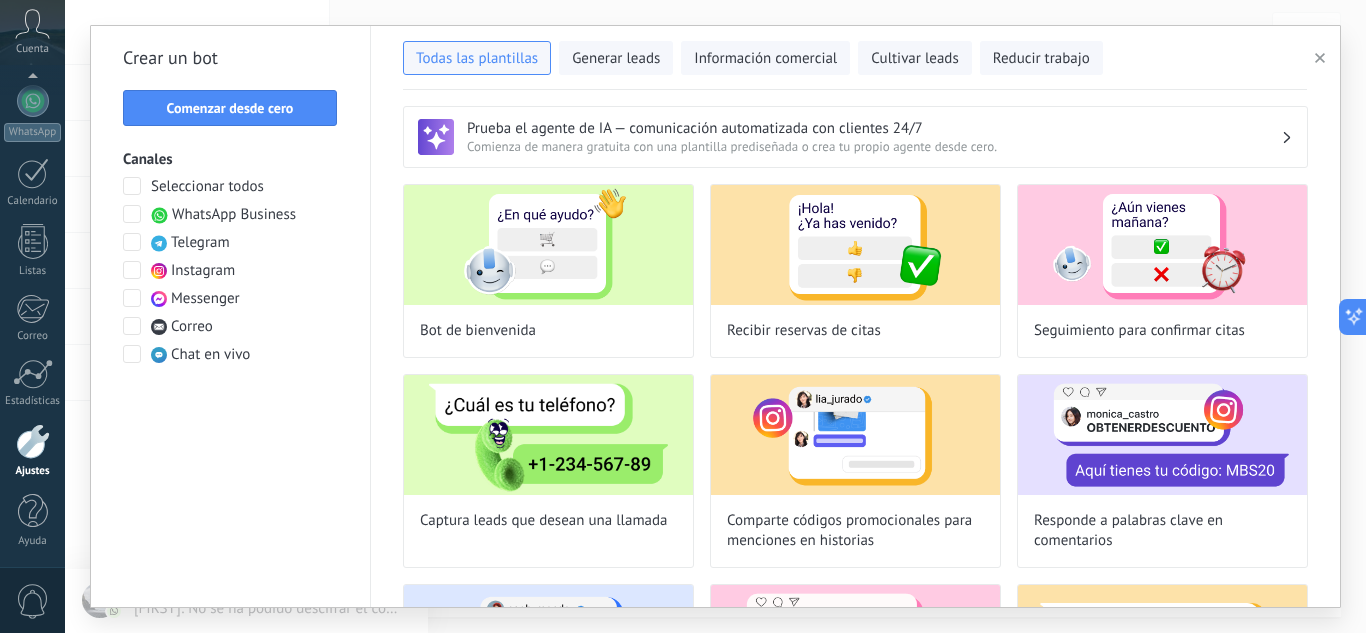 type on "**********" 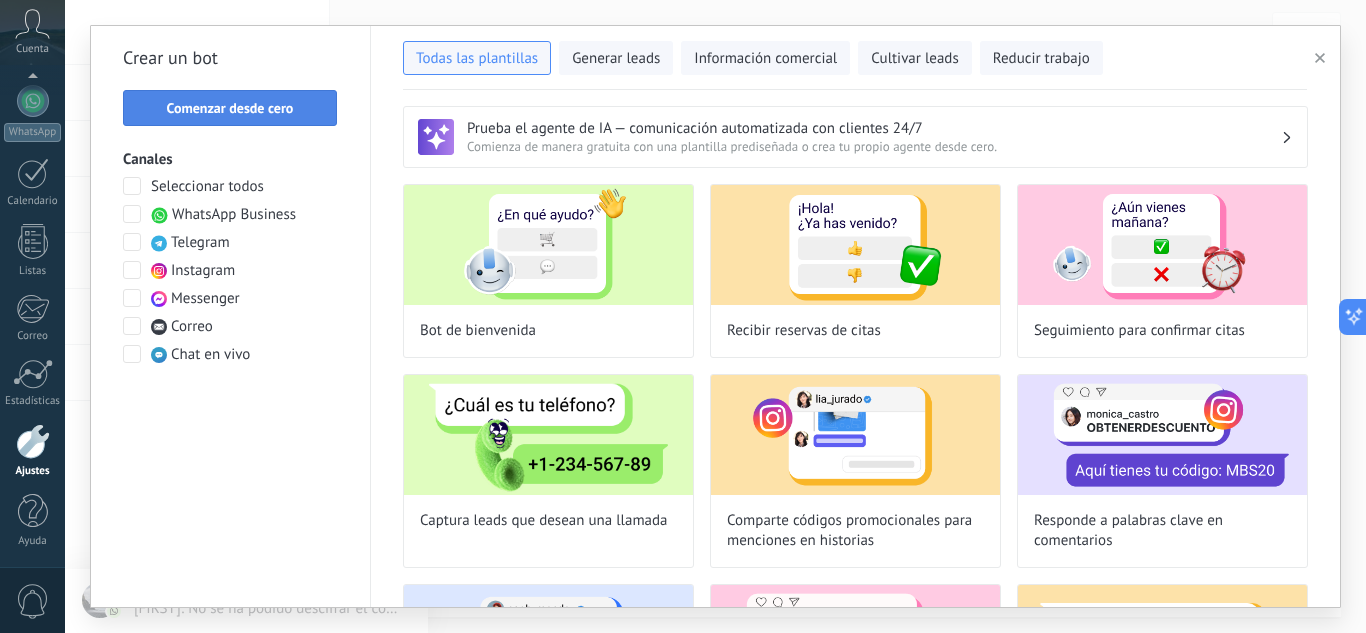 click on "Comenzar desde cero" at bounding box center (230, 108) 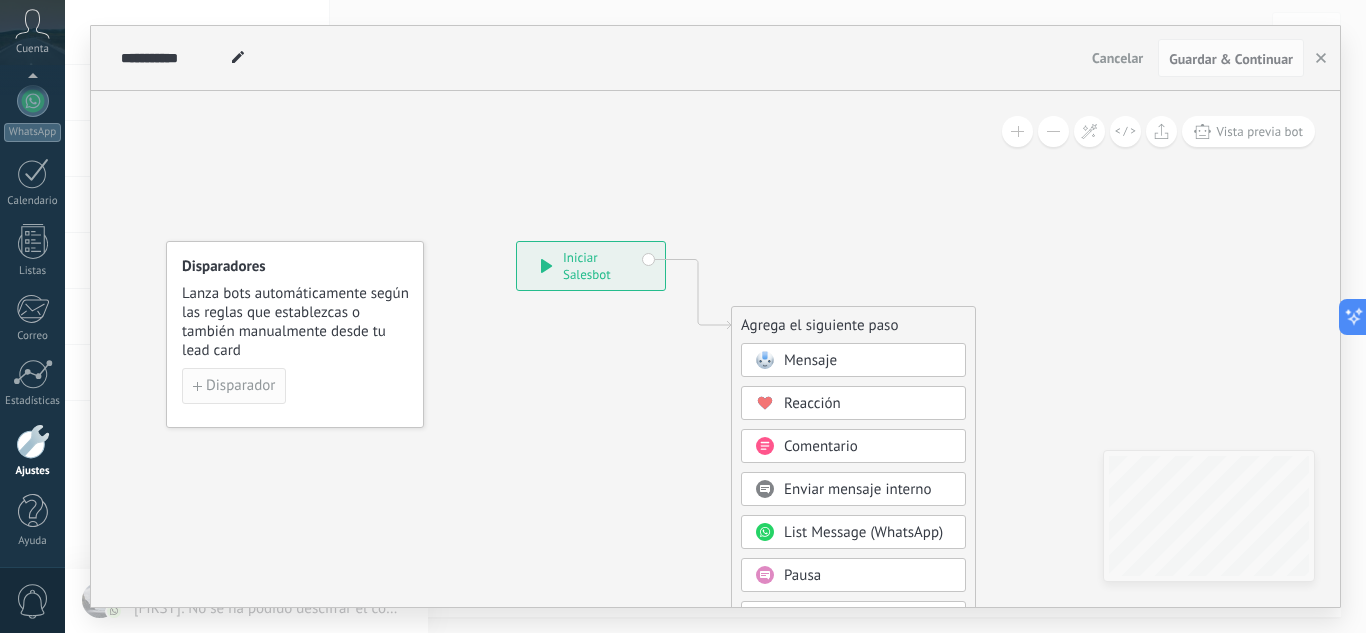 click on "Disparador" at bounding box center [240, 386] 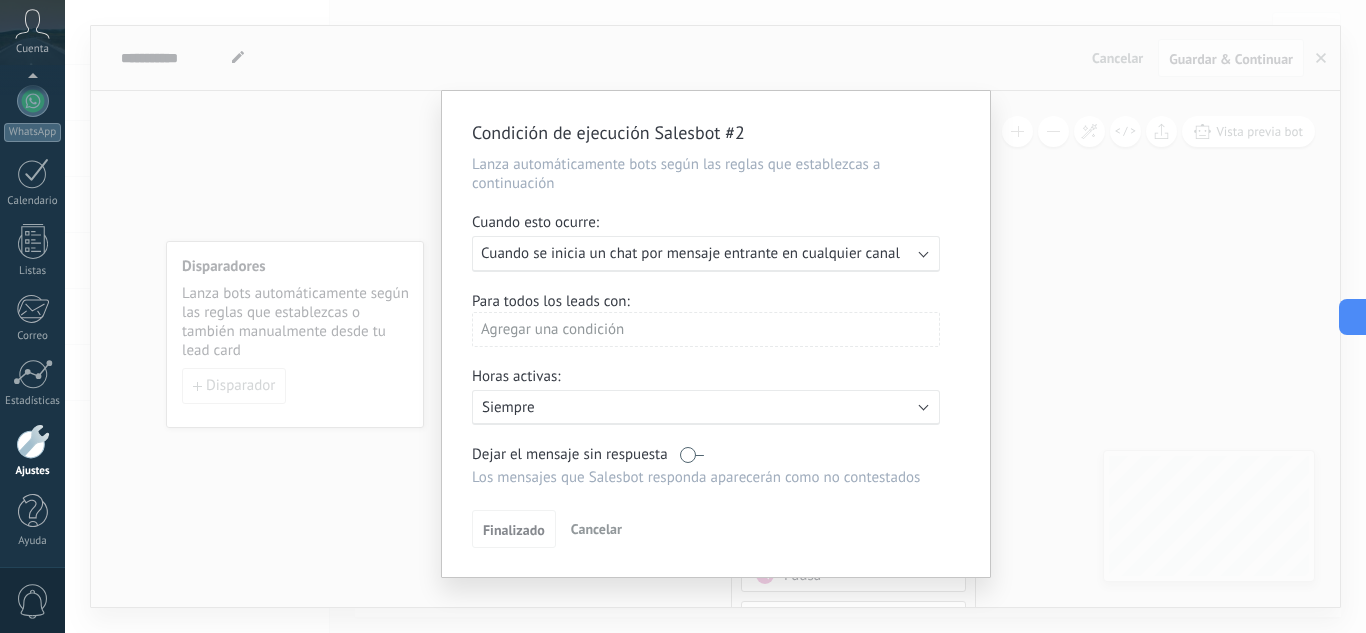 click on "Cuando se inicia un chat por mensaje entrante en cualquier canal" at bounding box center (690, 253) 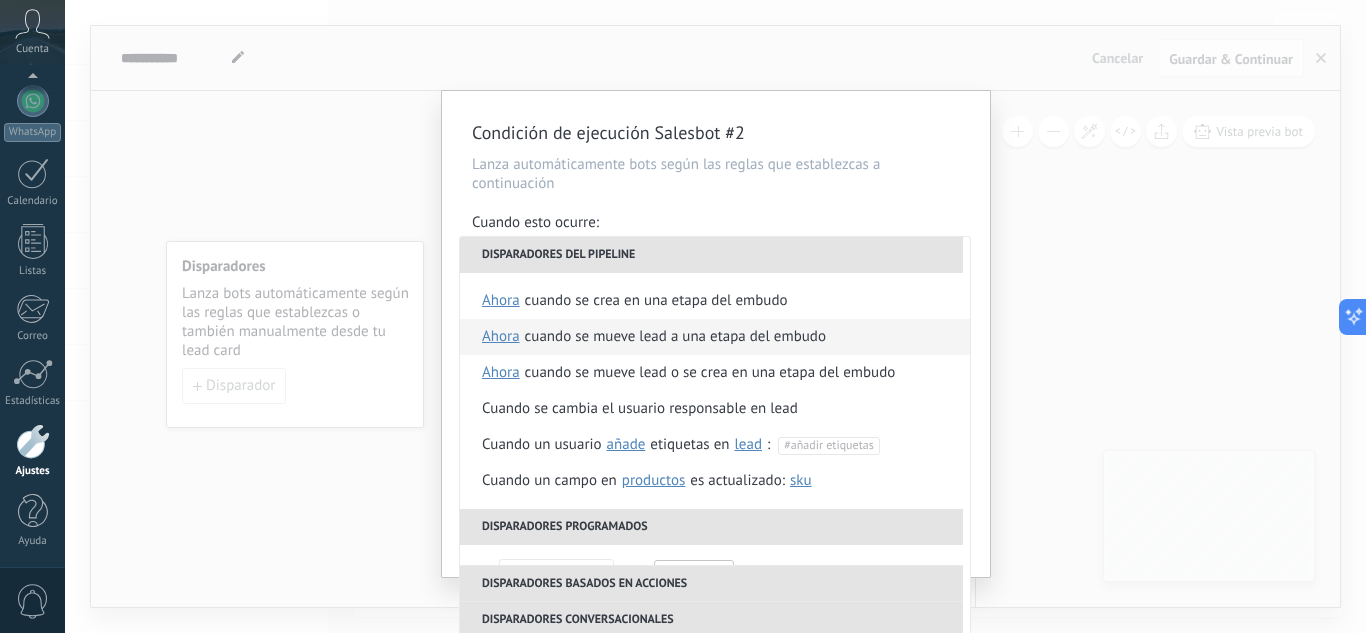 click on "Cuando se mueve lead a una etapa del embudo" at bounding box center (675, 337) 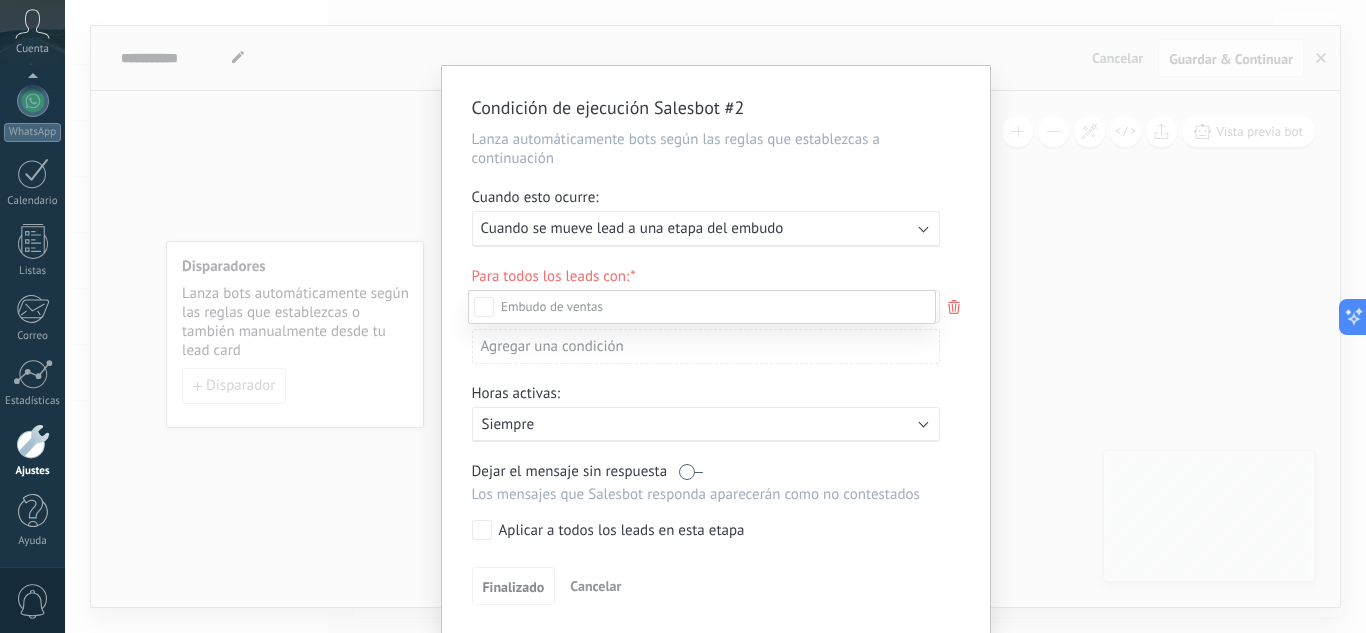 click at bounding box center [715, 316] 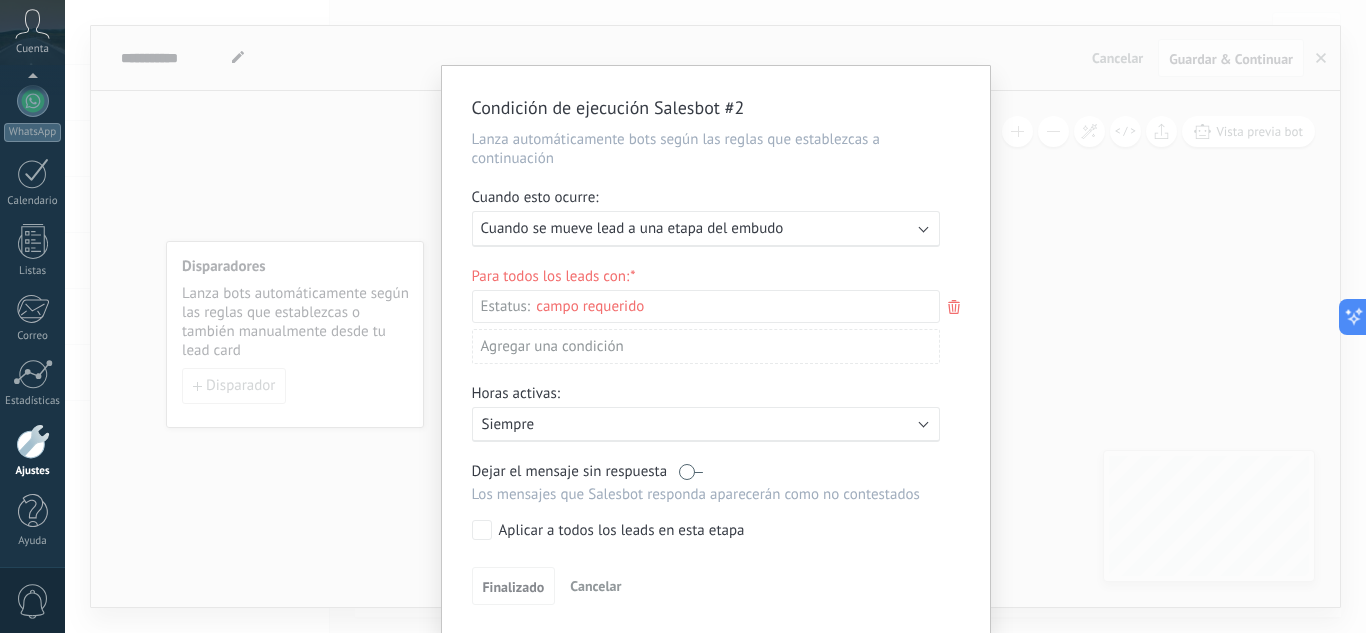 click on "Ejecutar:  Cuando se mueve lead a una etapa del embudo" at bounding box center (706, 229) 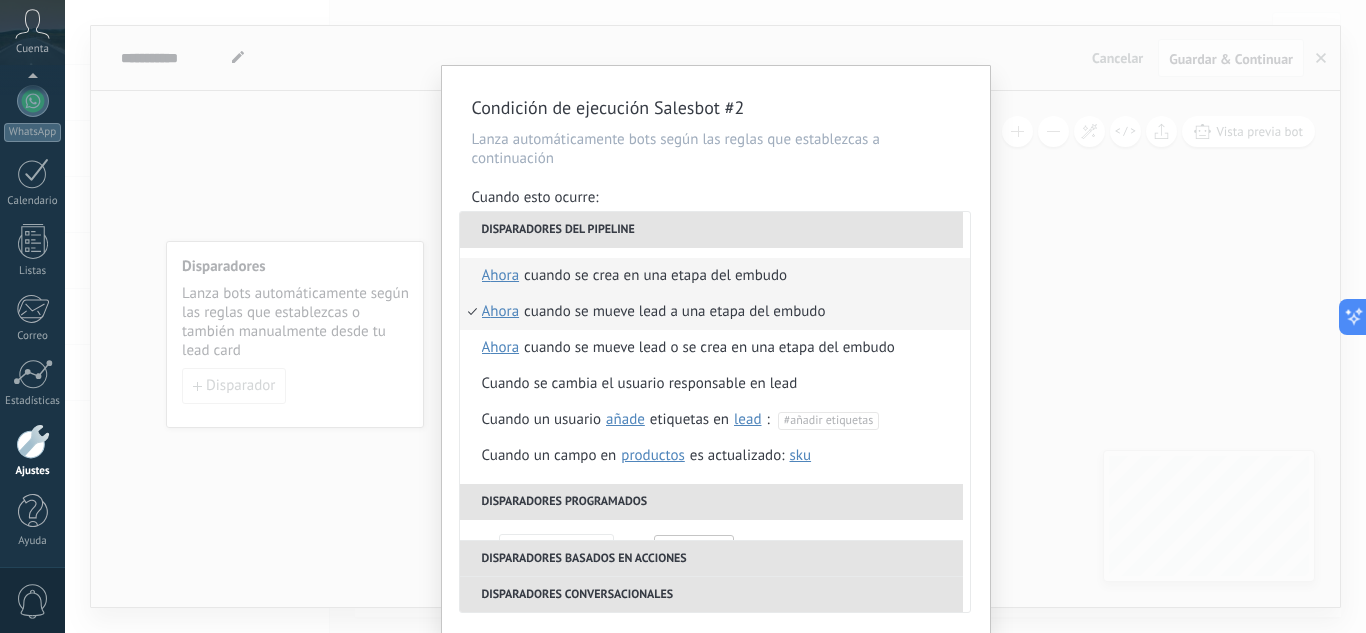 click on "Cuando se crea en una etapa del embudo ahora después de 5 minutos después de 10 minutos un día Seleccionar un intervalo ahora" at bounding box center [715, 276] 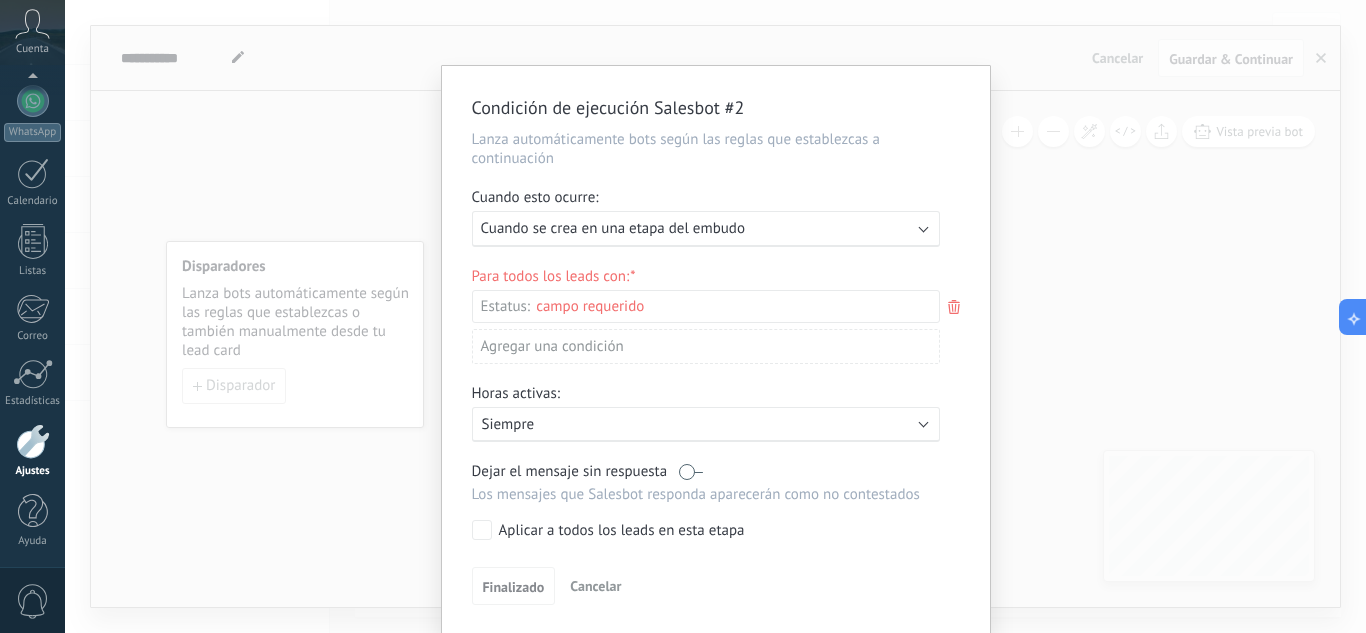 click on "Ejecutar:  Cuando se crea en una etapa del embudo" at bounding box center [698, 228] 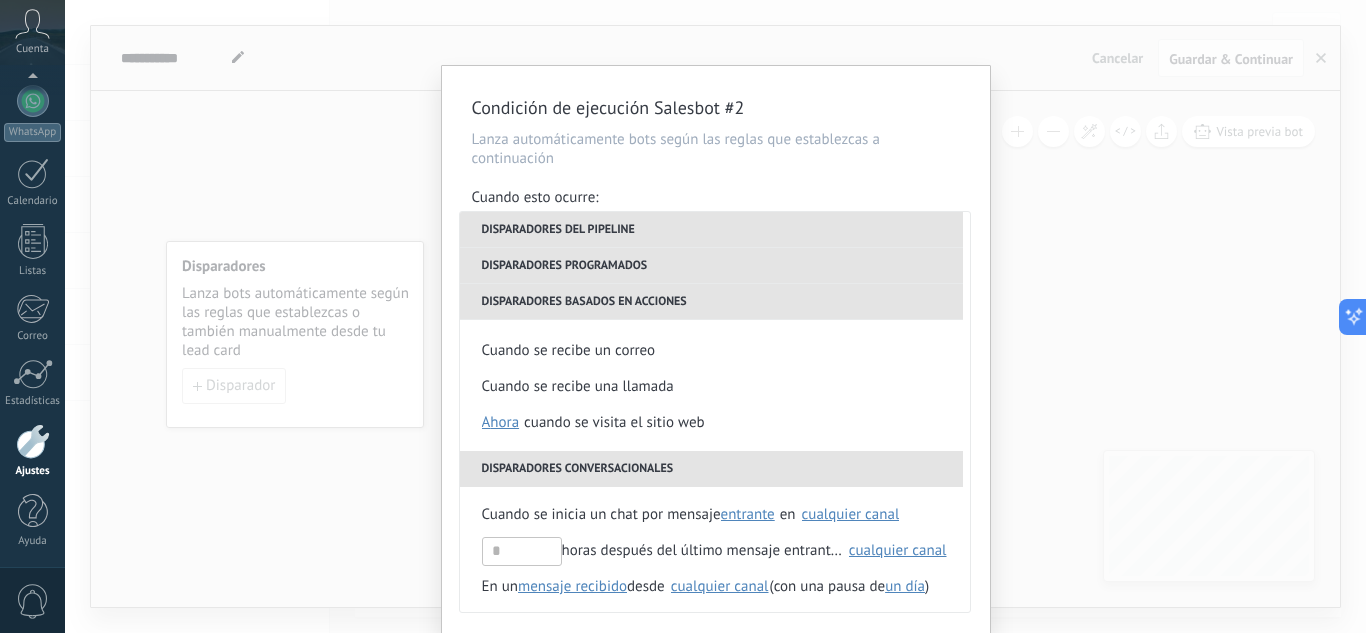 scroll, scrollTop: 372, scrollLeft: 0, axis: vertical 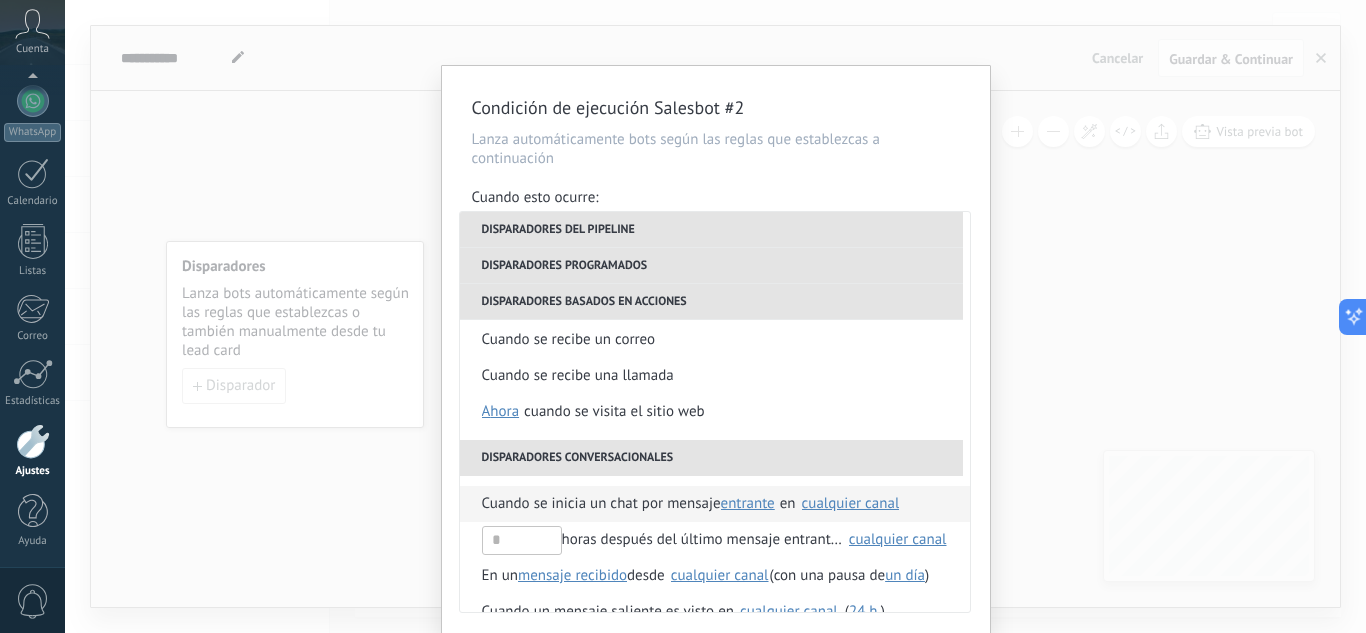 click on "entrante" at bounding box center [748, 503] 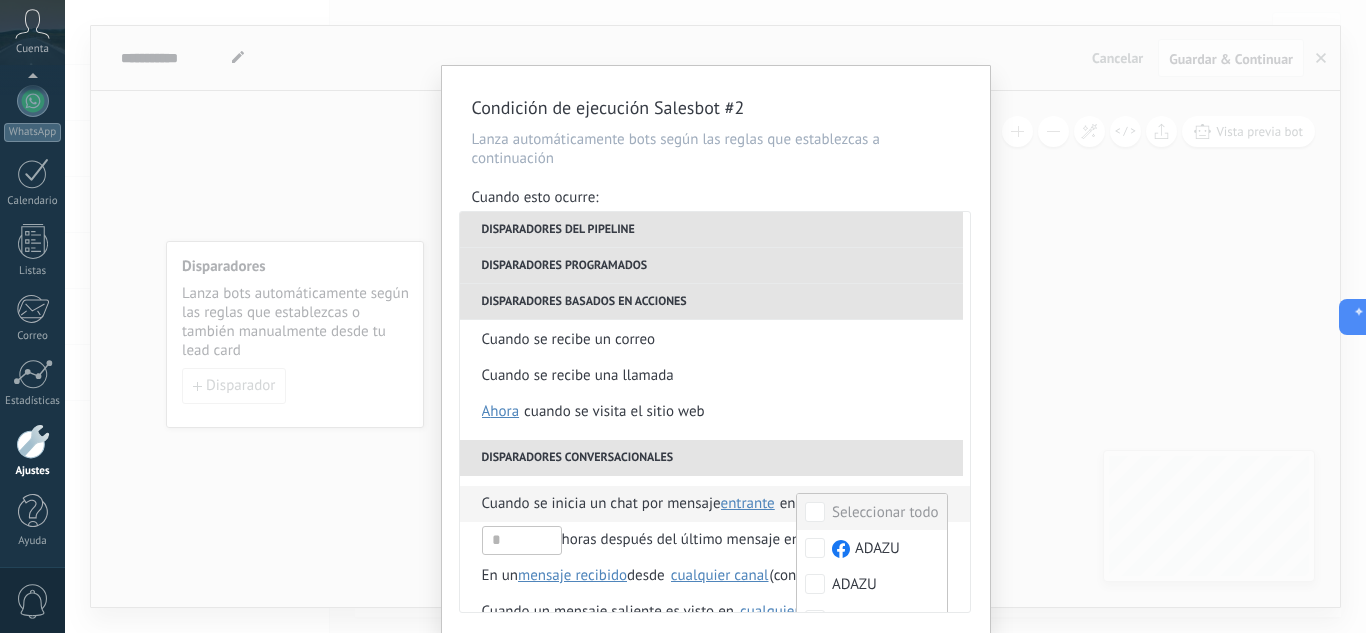 click on "Seleccionar todo" at bounding box center [872, 512] 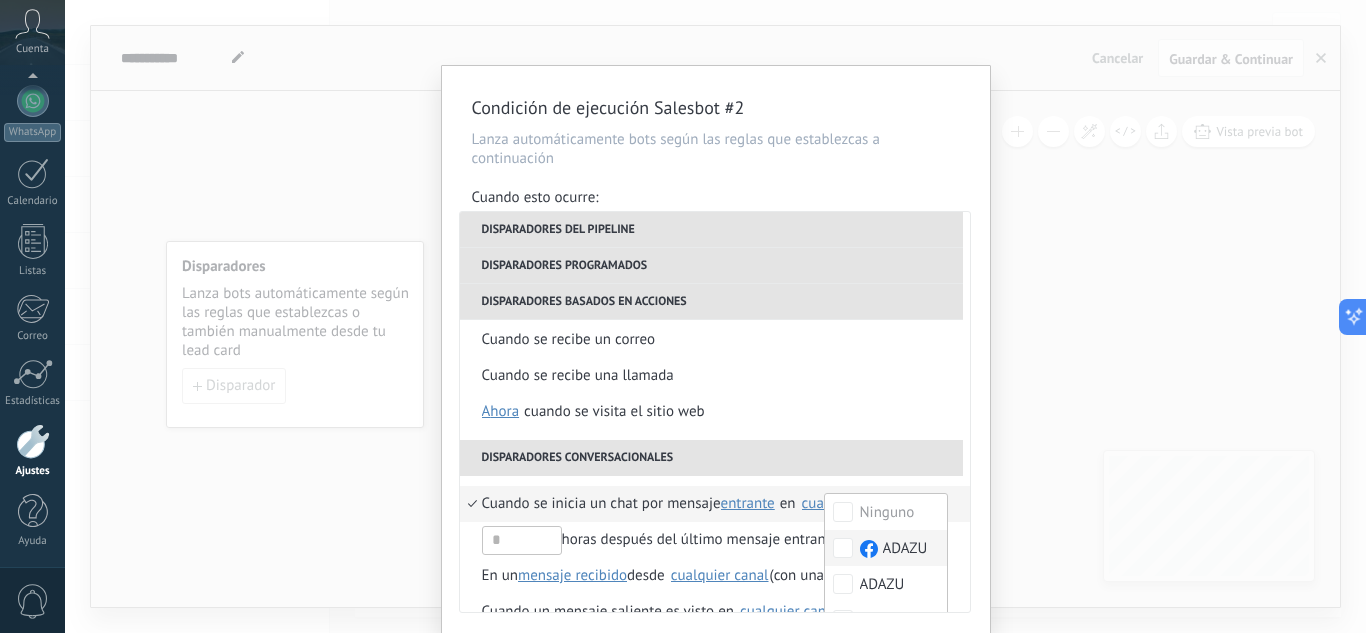 click on "ADAZU" at bounding box center (886, 548) 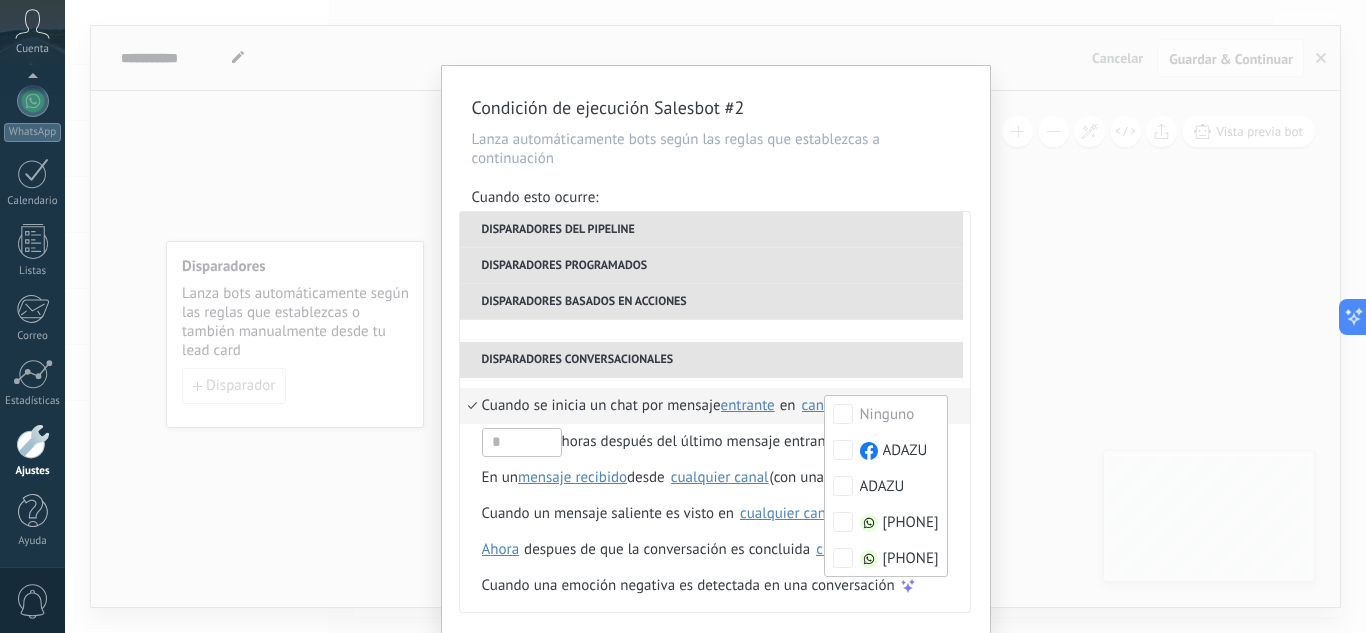 scroll, scrollTop: 472, scrollLeft: 0, axis: vertical 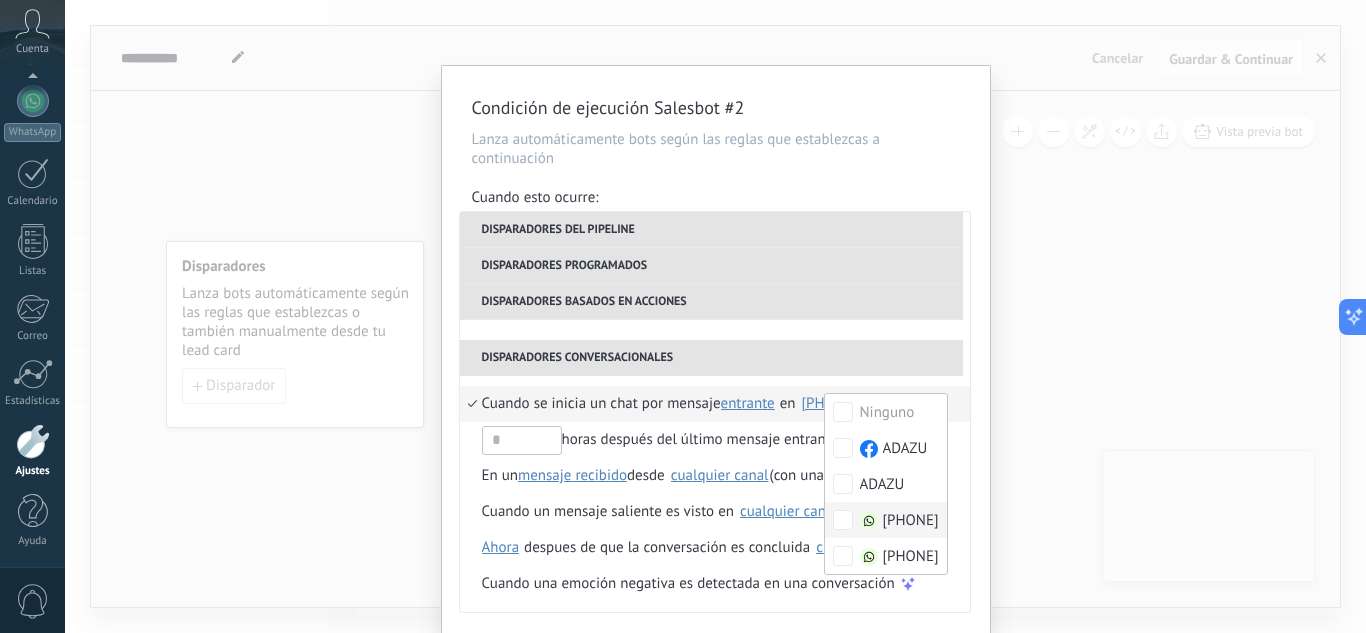 click on "[PHONE]" at bounding box center (911, 521) 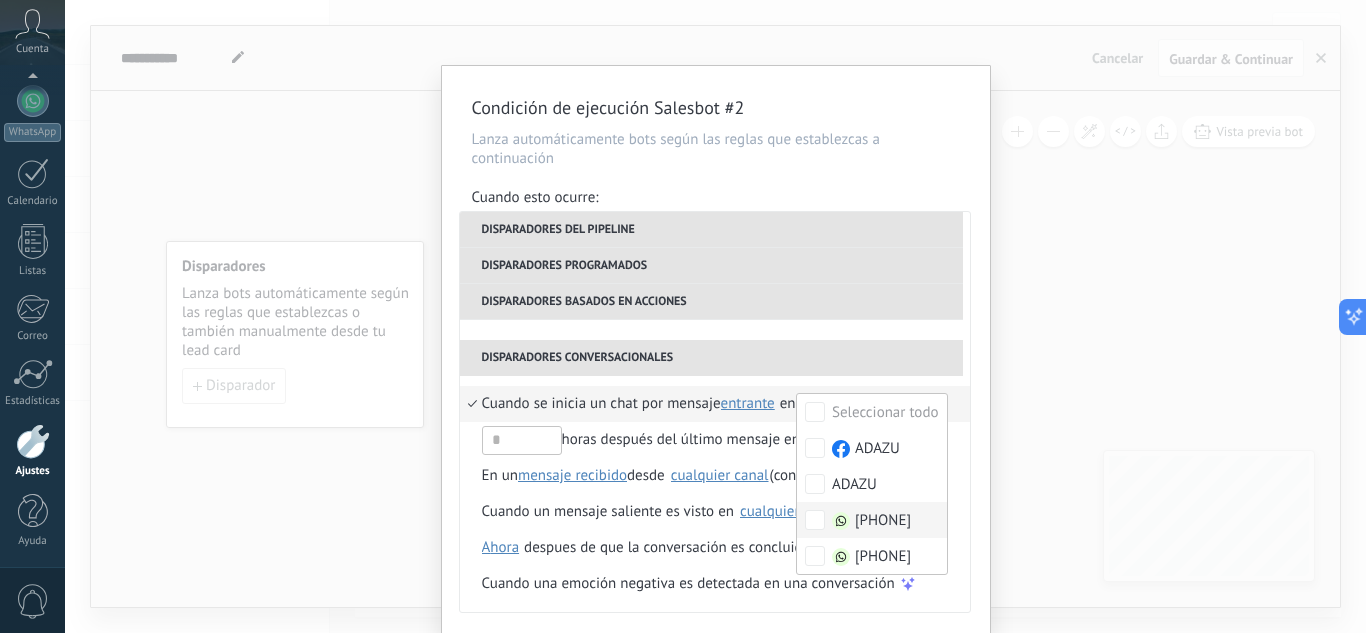 click on "[PHONE]" at bounding box center (883, 521) 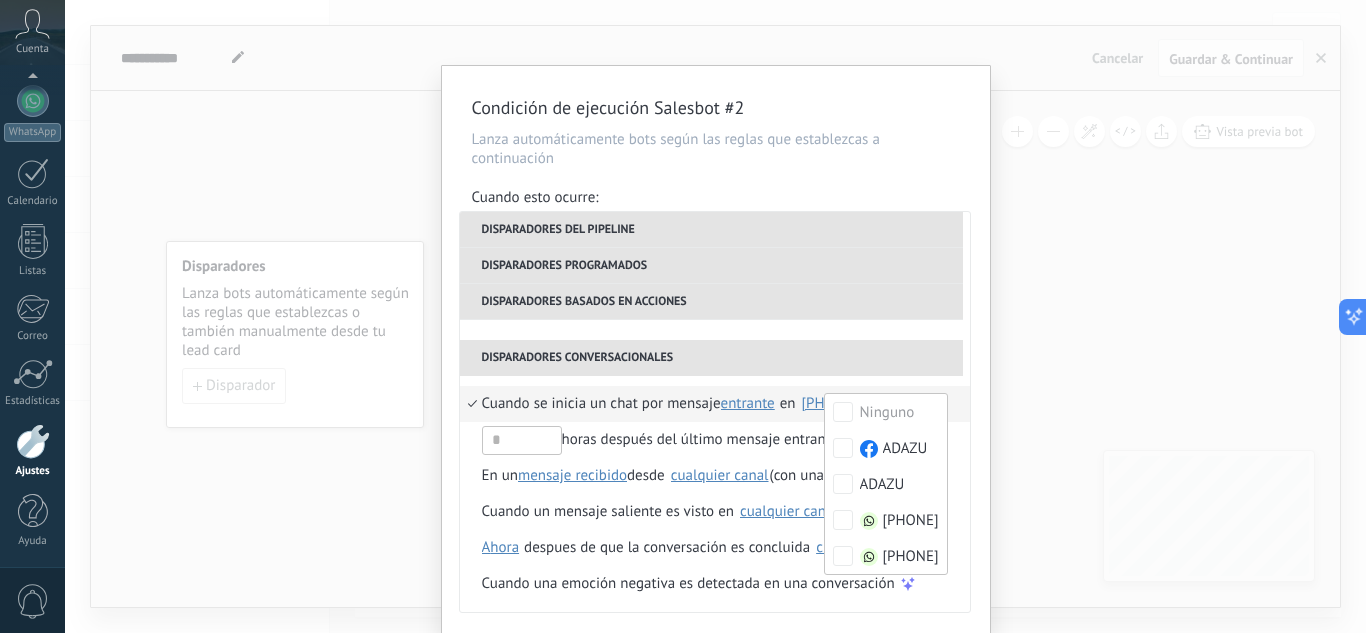 click on "Cuando se inicia un chat por mensaje  entrante entrante saliente cualquiera en Ninguno ADAZU ADAZU [PHONE] [PHONE] [PHONE]" at bounding box center (715, 404) 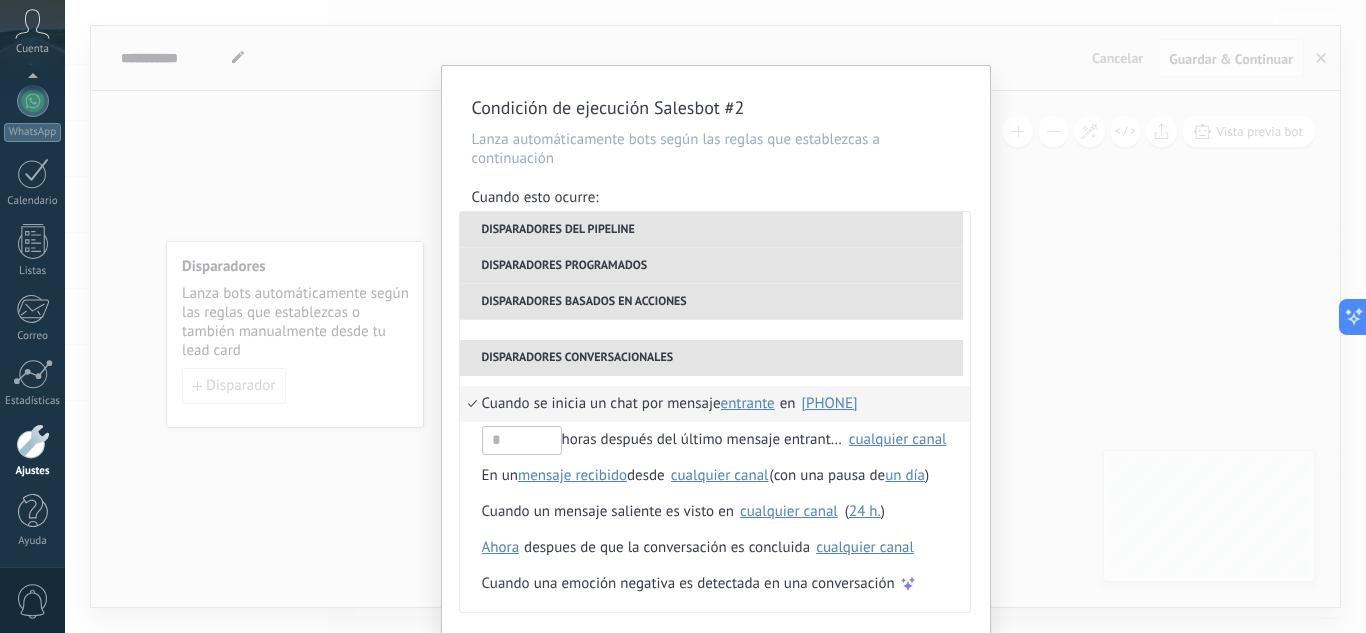 click on "Cuando se inicia un chat por mensaje  entrante entrante saliente cualquiera en Ninguno ADAZU ADAZU [PHONE] [PHONE] [PHONE]" at bounding box center [715, 404] 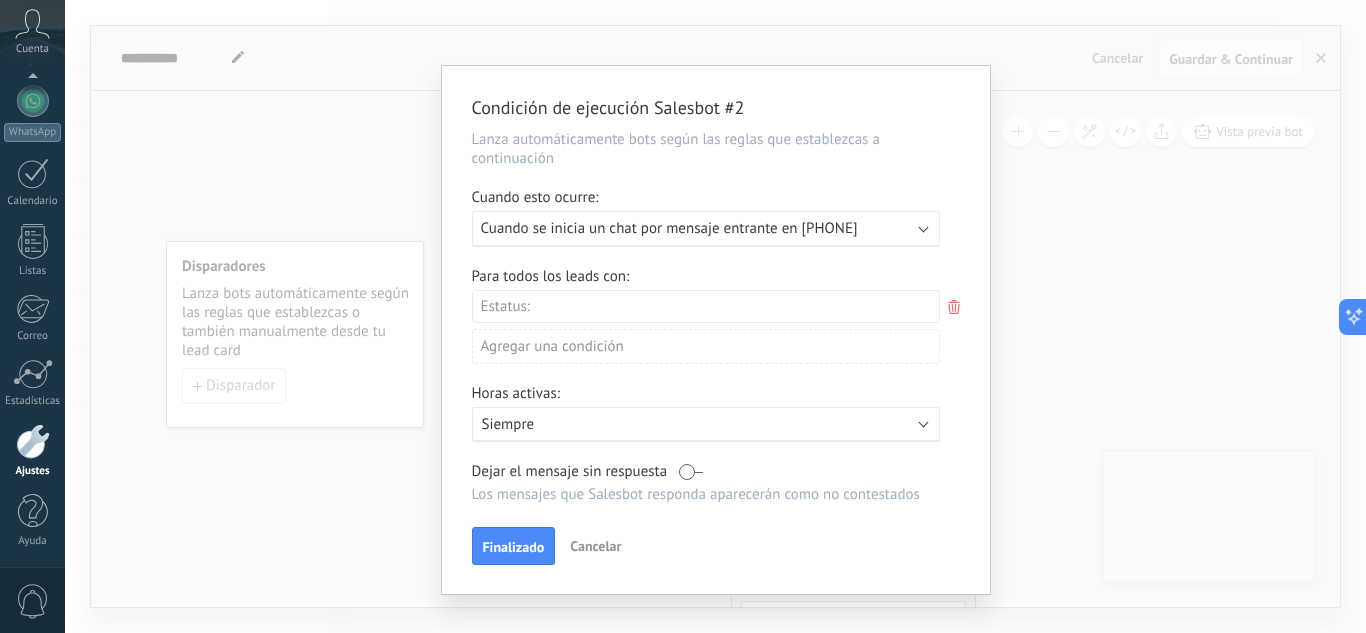click 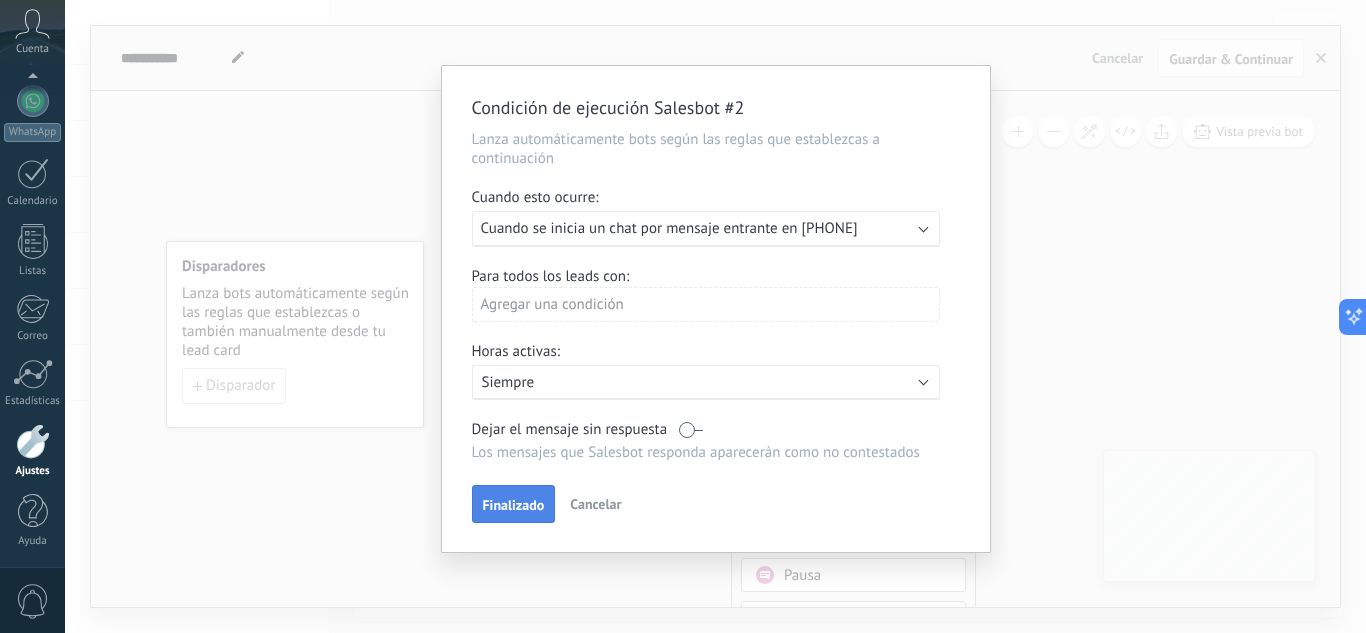 click on "Finalizado" at bounding box center (514, 504) 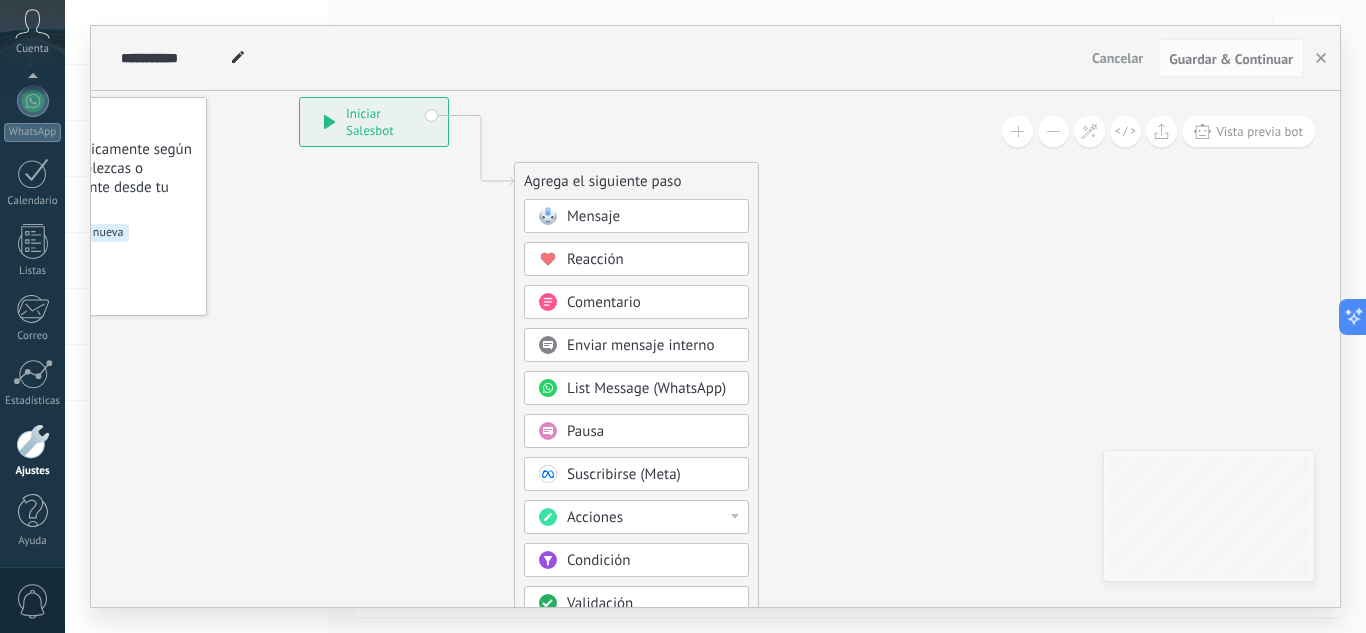 drag, startPoint x: 1255, startPoint y: 327, endPoint x: 1038, endPoint y: 183, distance: 260.43234 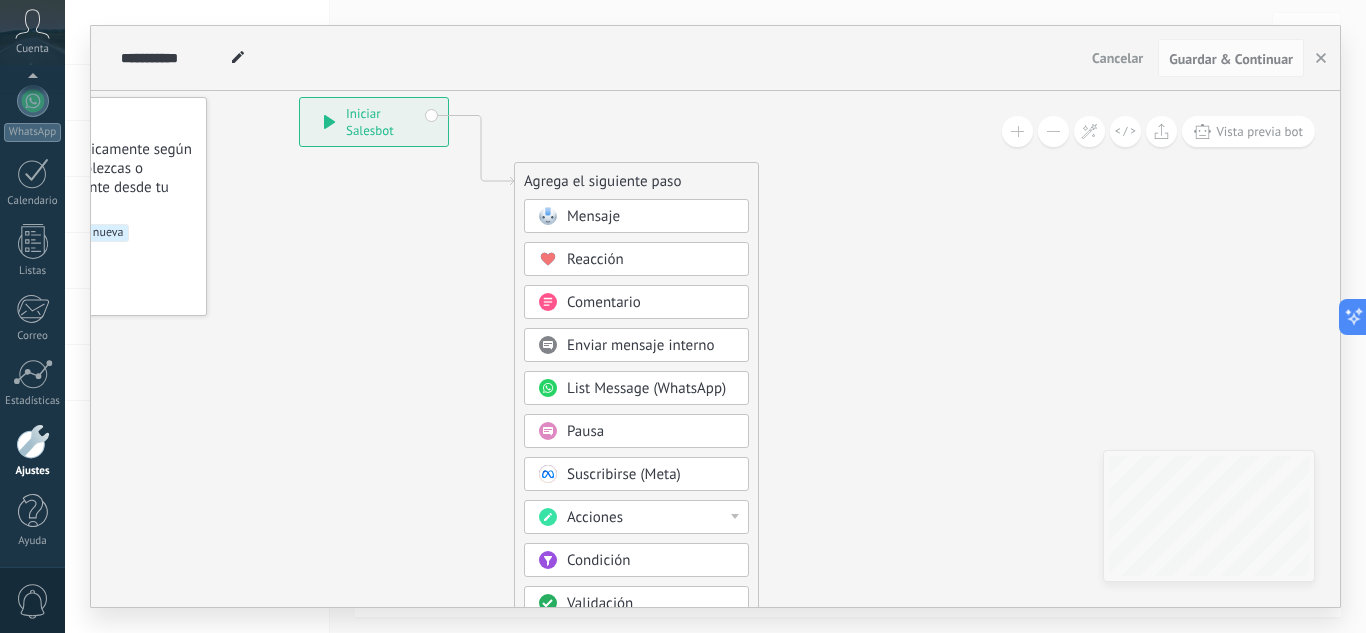 click at bounding box center (1053, 131) 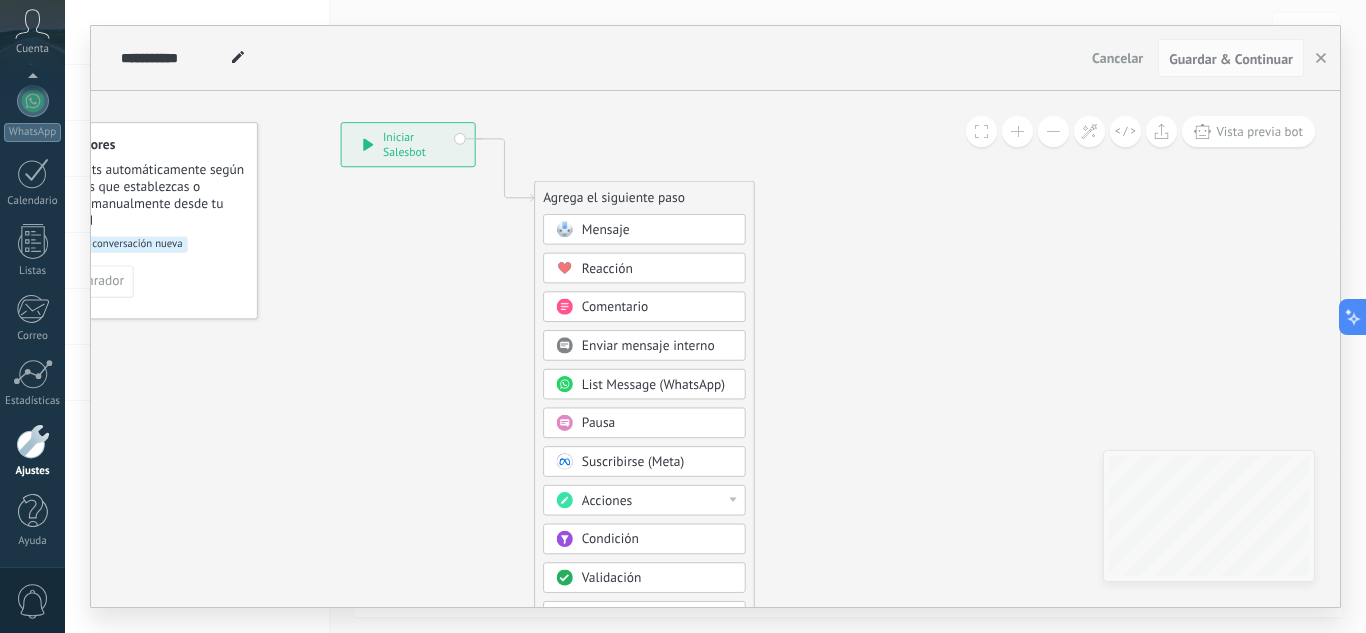 click at bounding box center [1053, 131] 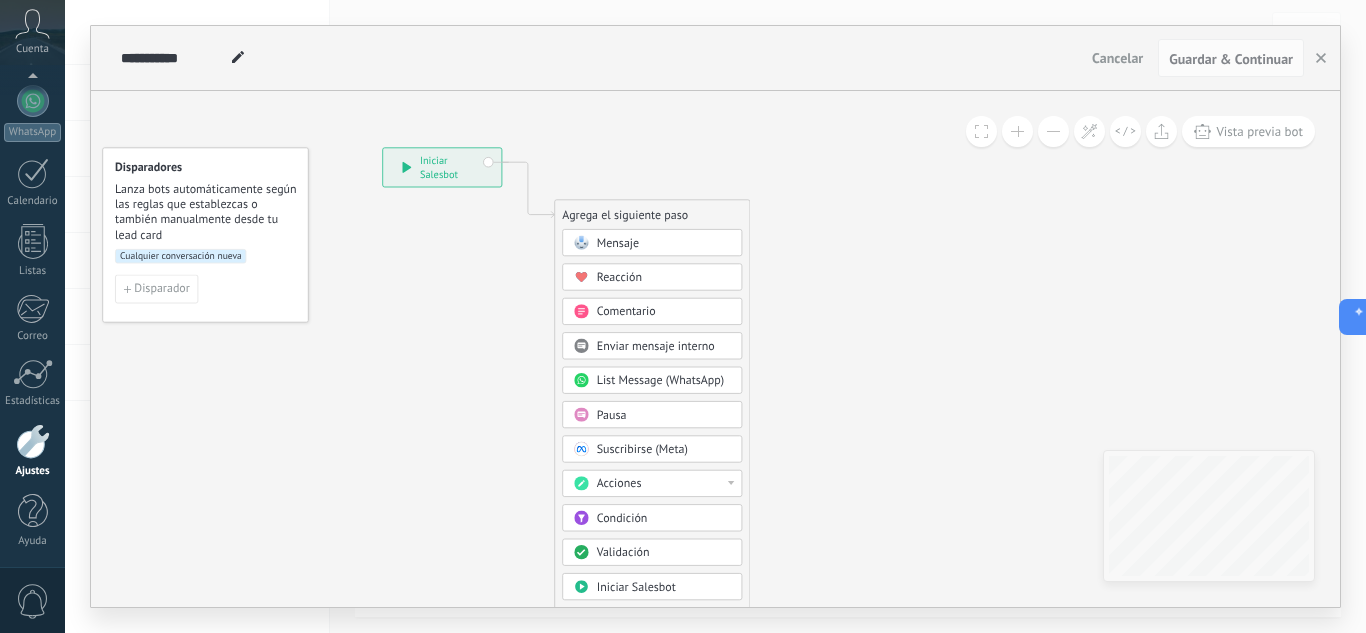 click at bounding box center (1053, 131) 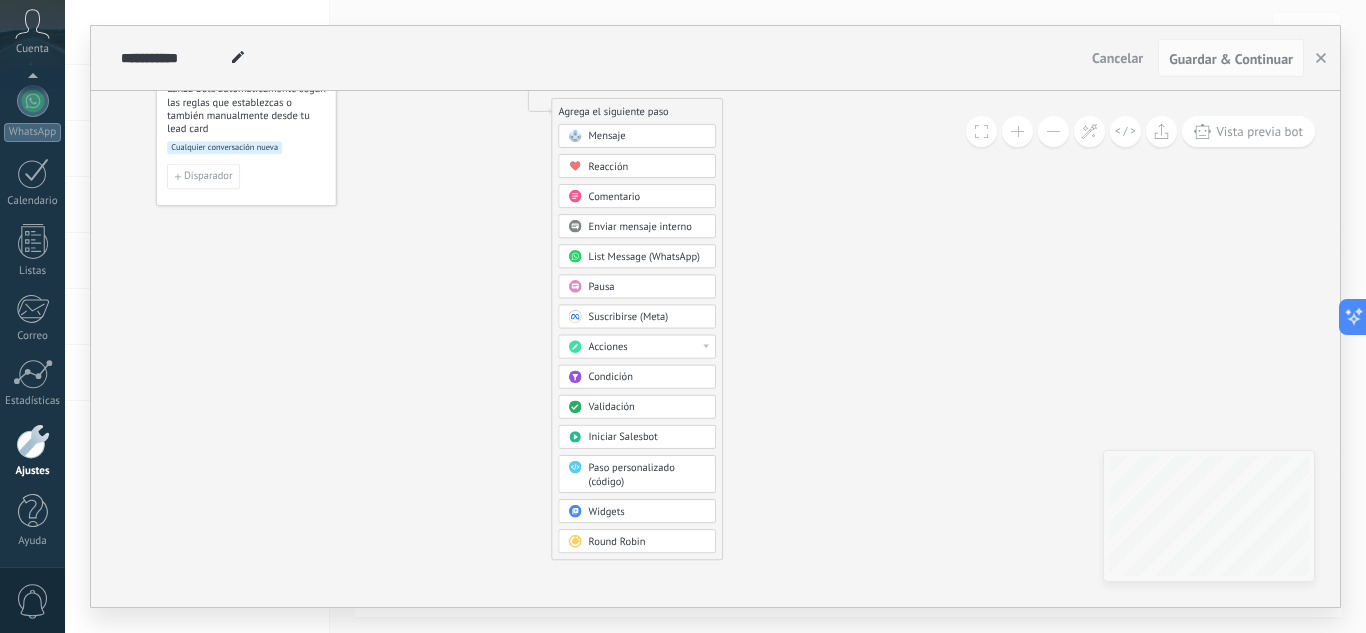 drag, startPoint x: 994, startPoint y: 303, endPoint x: 971, endPoint y: 183, distance: 122.18429 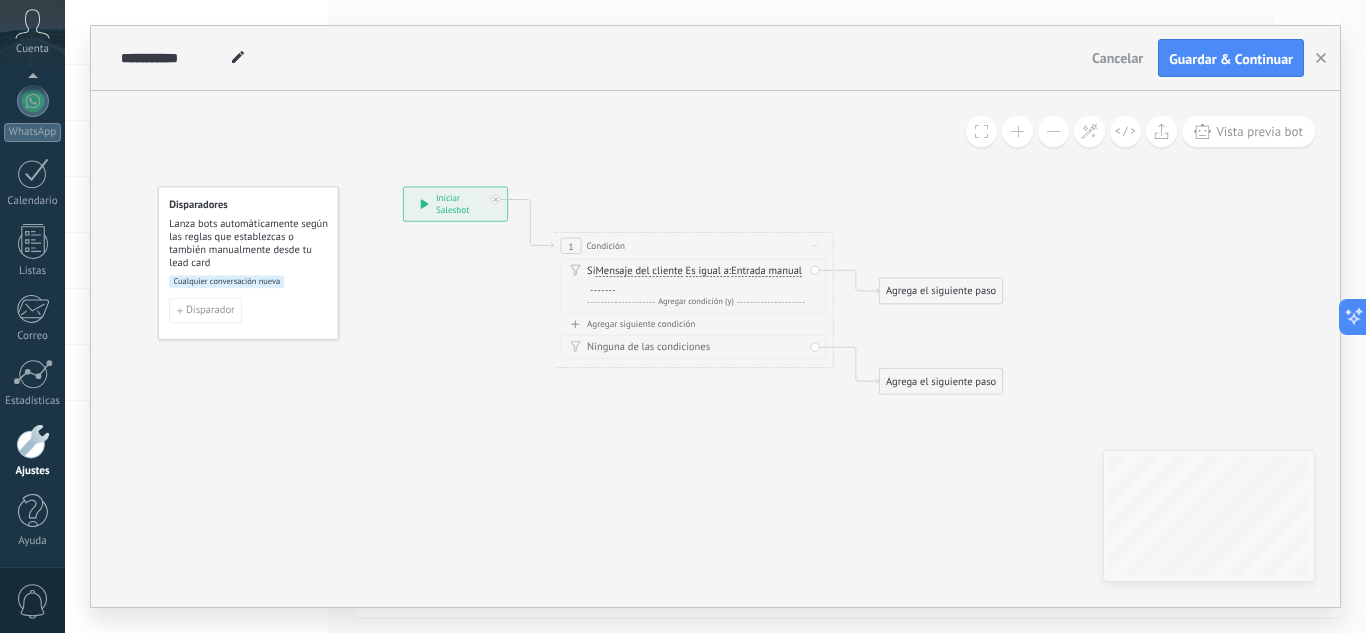 drag, startPoint x: 807, startPoint y: 282, endPoint x: 785, endPoint y: 416, distance: 135.79396 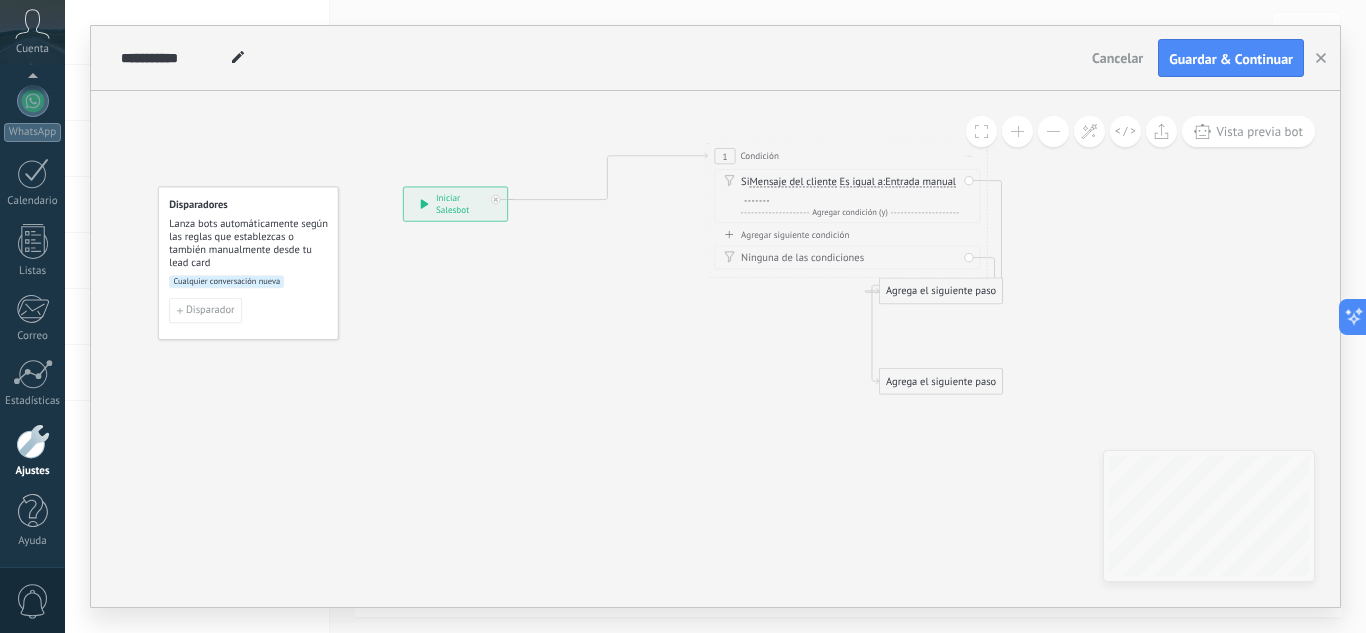 drag, startPoint x: 685, startPoint y: 241, endPoint x: 839, endPoint y: 152, distance: 177.86794 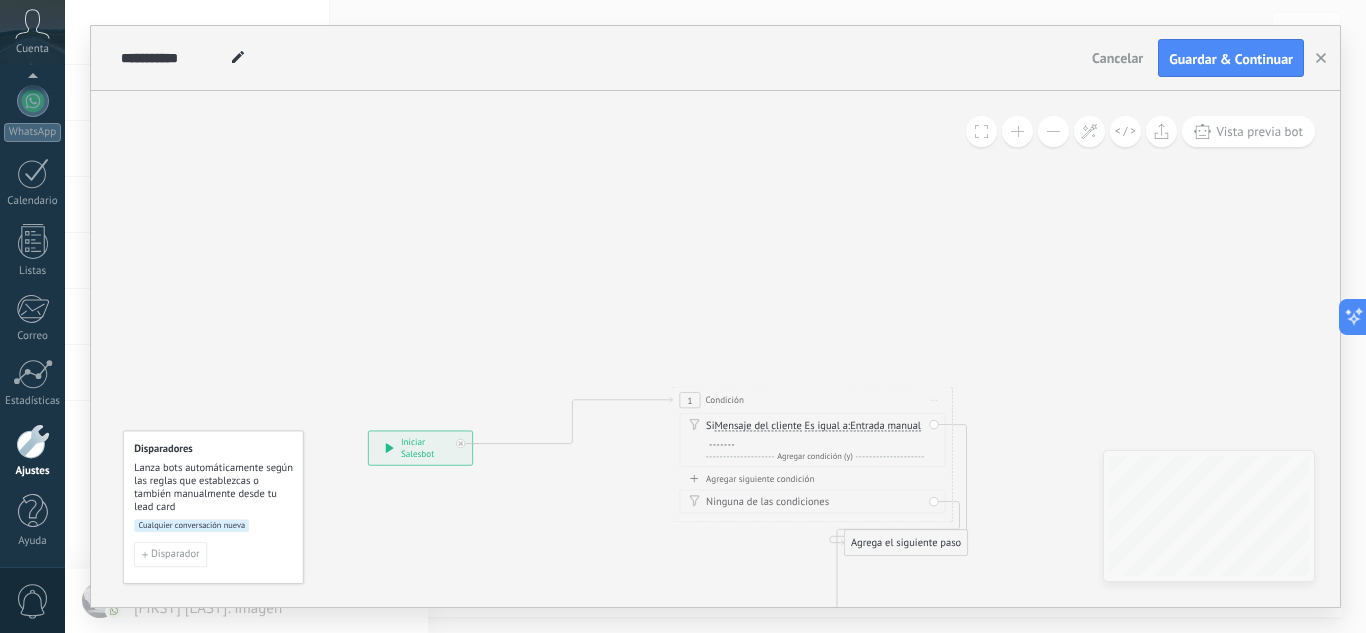 drag, startPoint x: 666, startPoint y: 286, endPoint x: 631, endPoint y: 530, distance: 246.49747 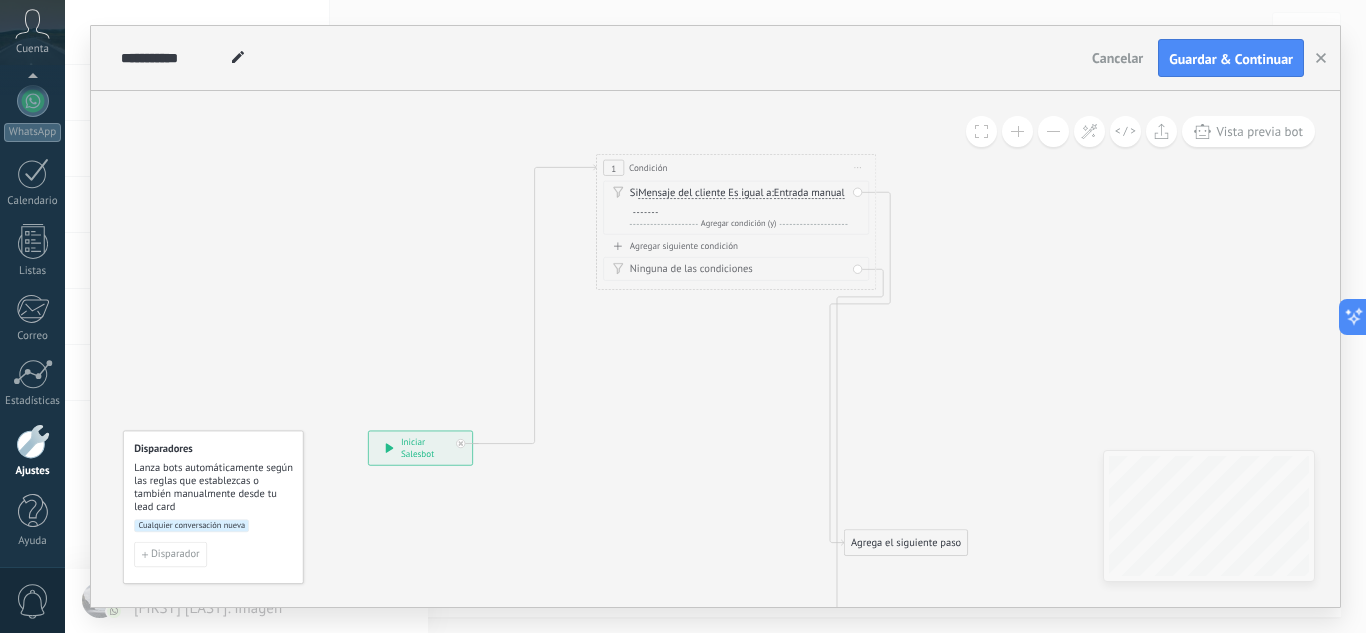 drag, startPoint x: 762, startPoint y: 391, endPoint x: 686, endPoint y: 157, distance: 246.03252 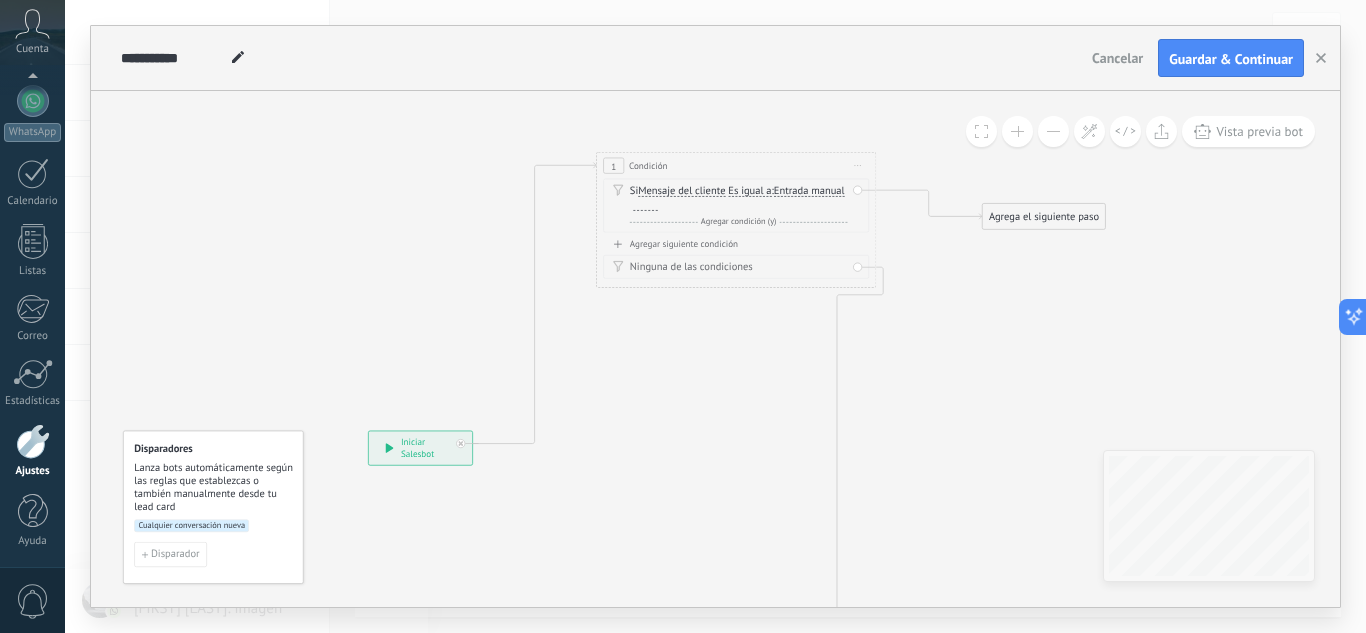 drag, startPoint x: 936, startPoint y: 544, endPoint x: 1078, endPoint y: 218, distance: 355.584 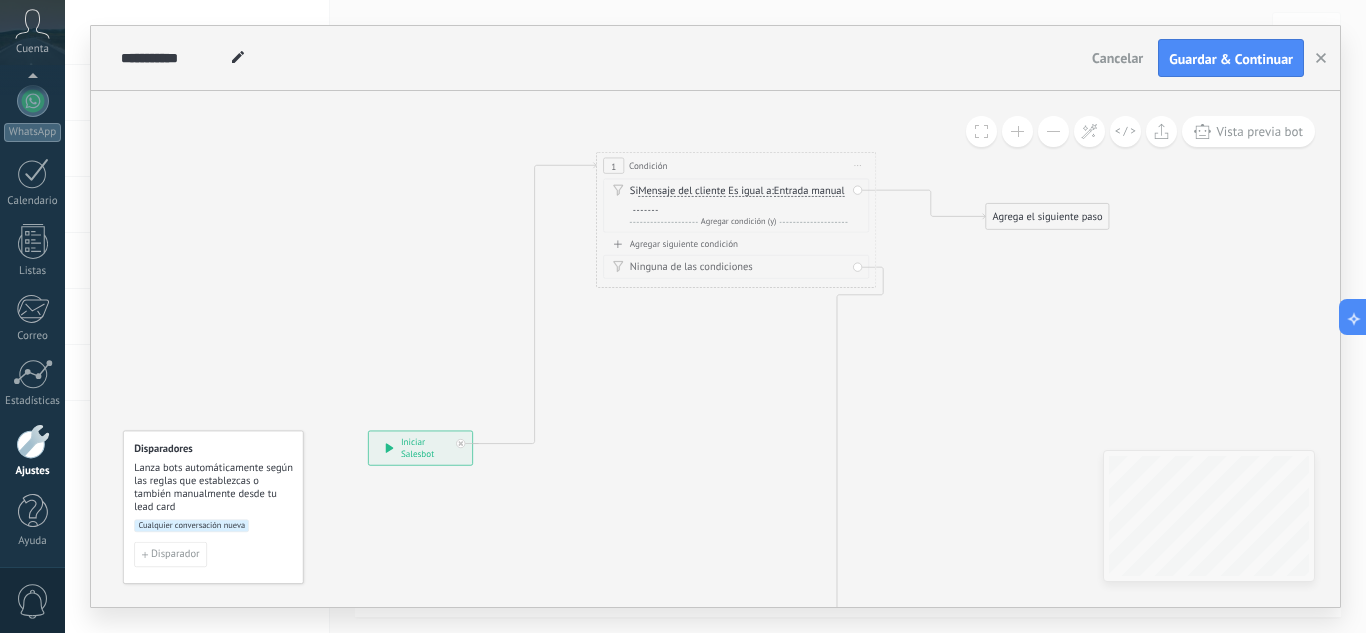 click on "Es igual a" at bounding box center (749, 191) 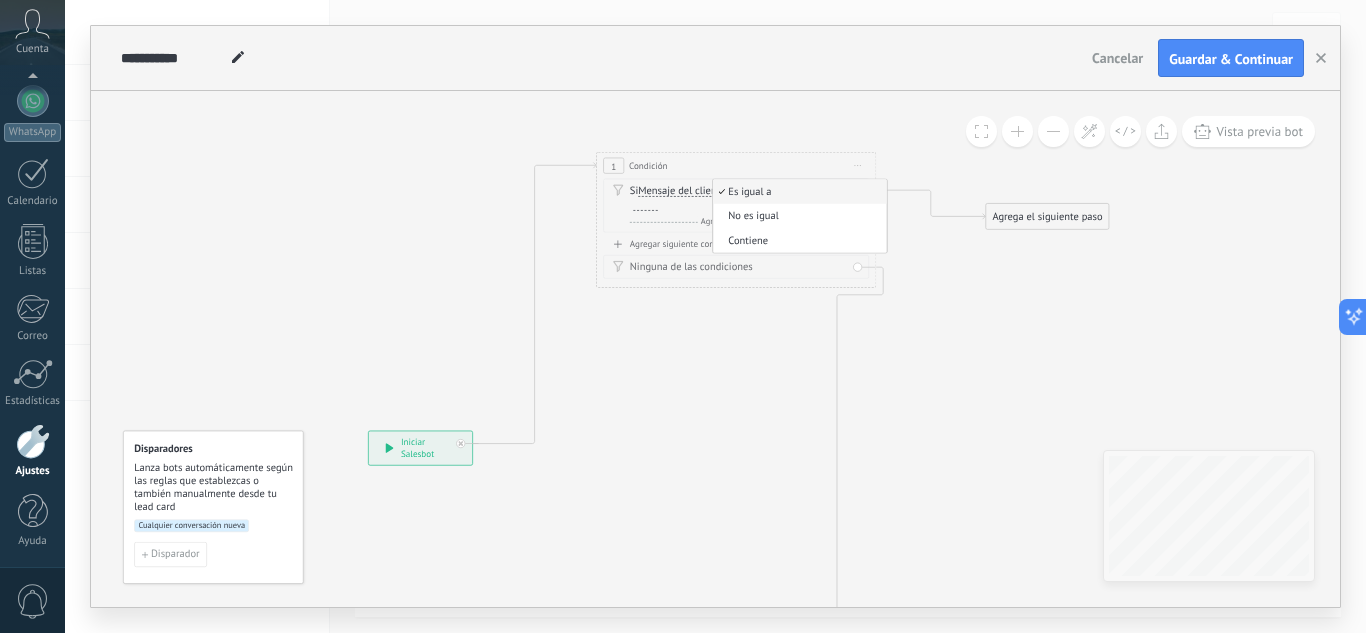 click on "Contiene" at bounding box center [797, 241] 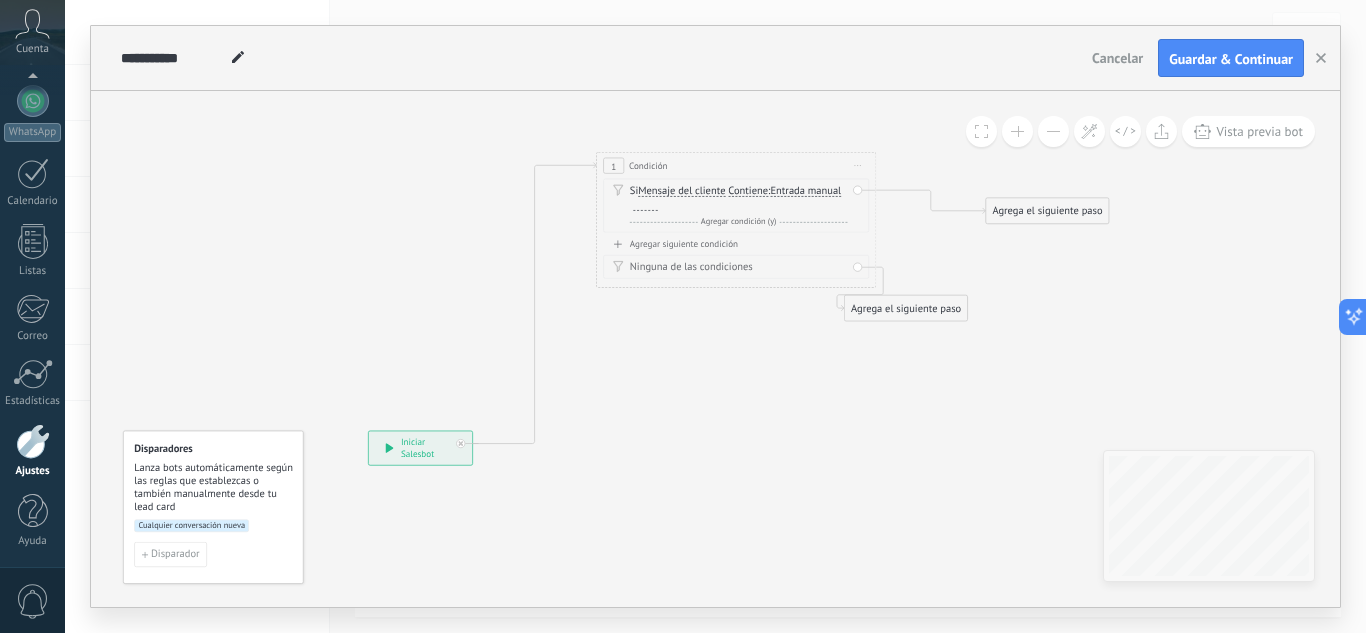 click at bounding box center (644, 206) 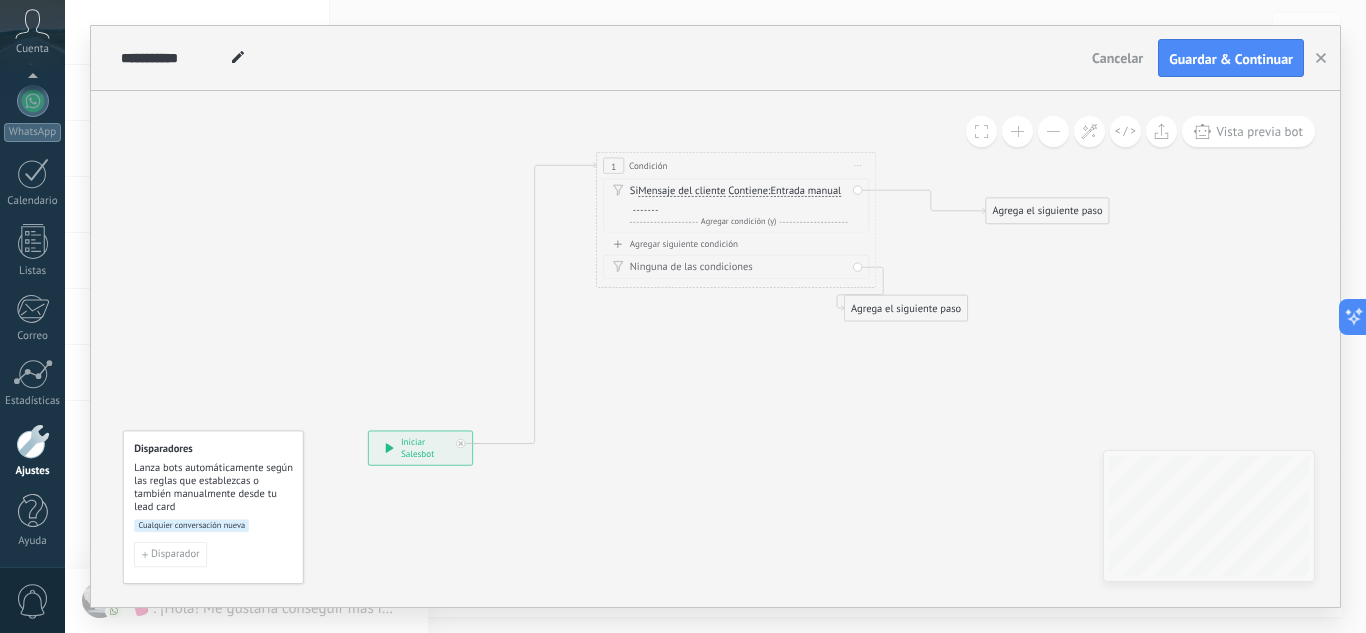 type 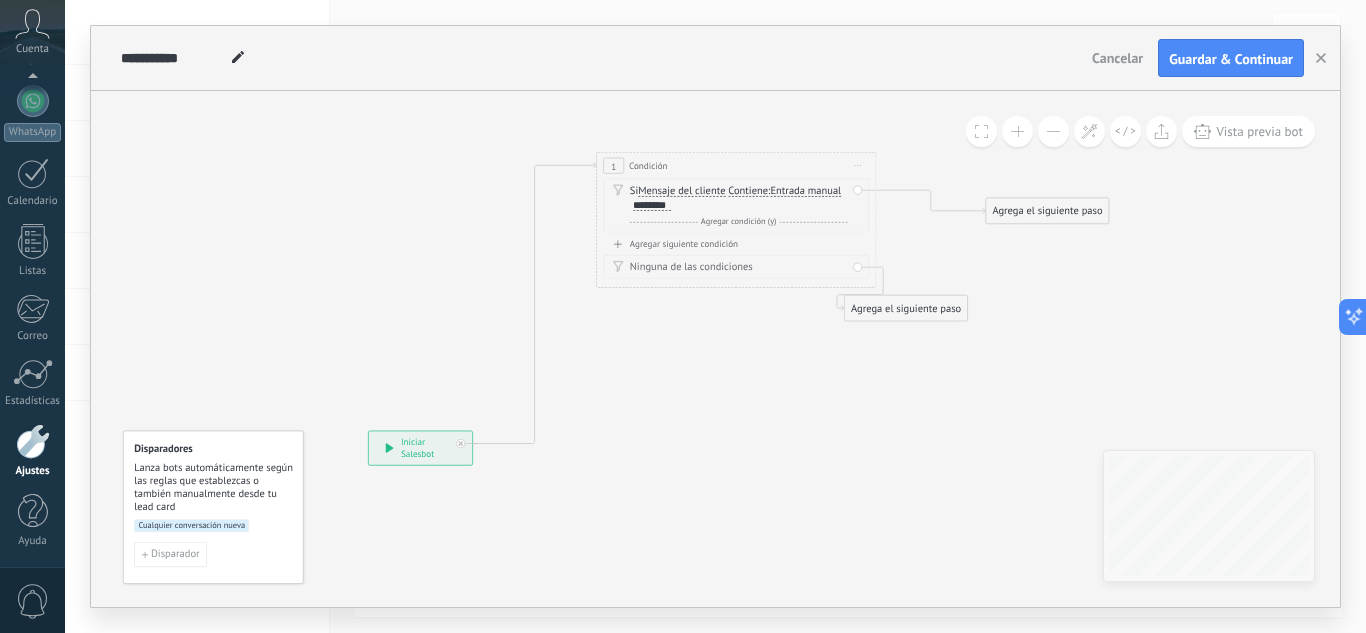click on "Agregar siguiente condición" at bounding box center [736, 244] 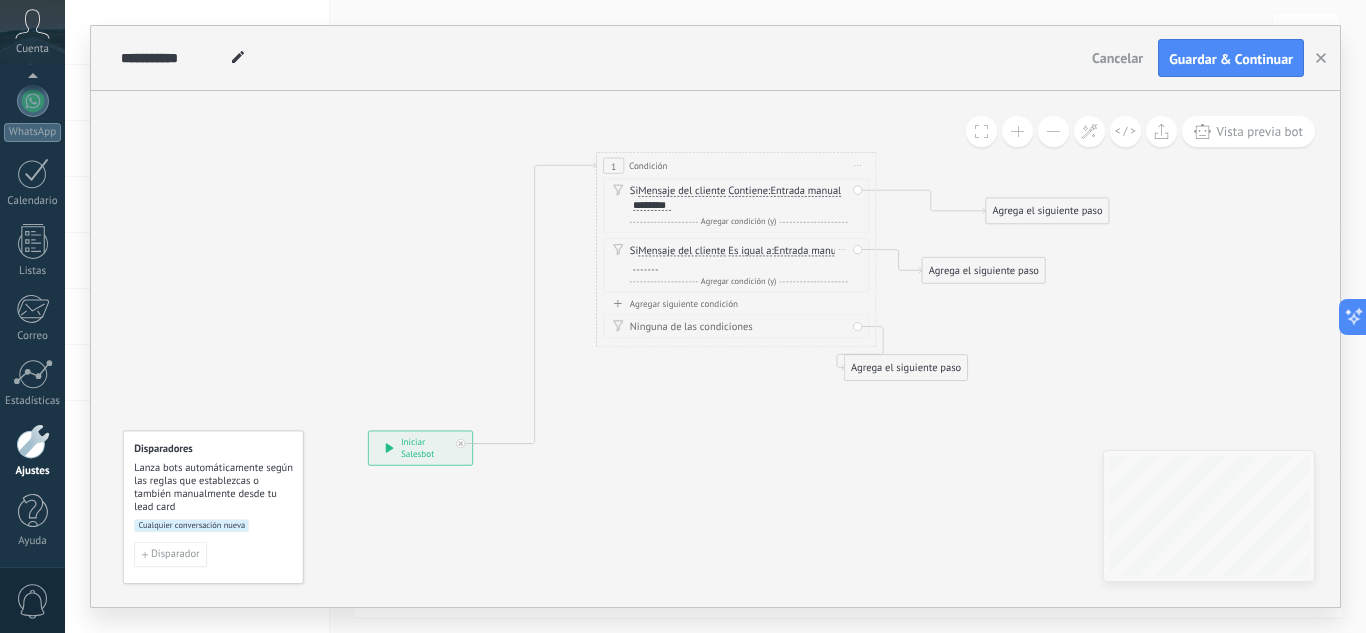 click on "Es igual a" at bounding box center [749, 250] 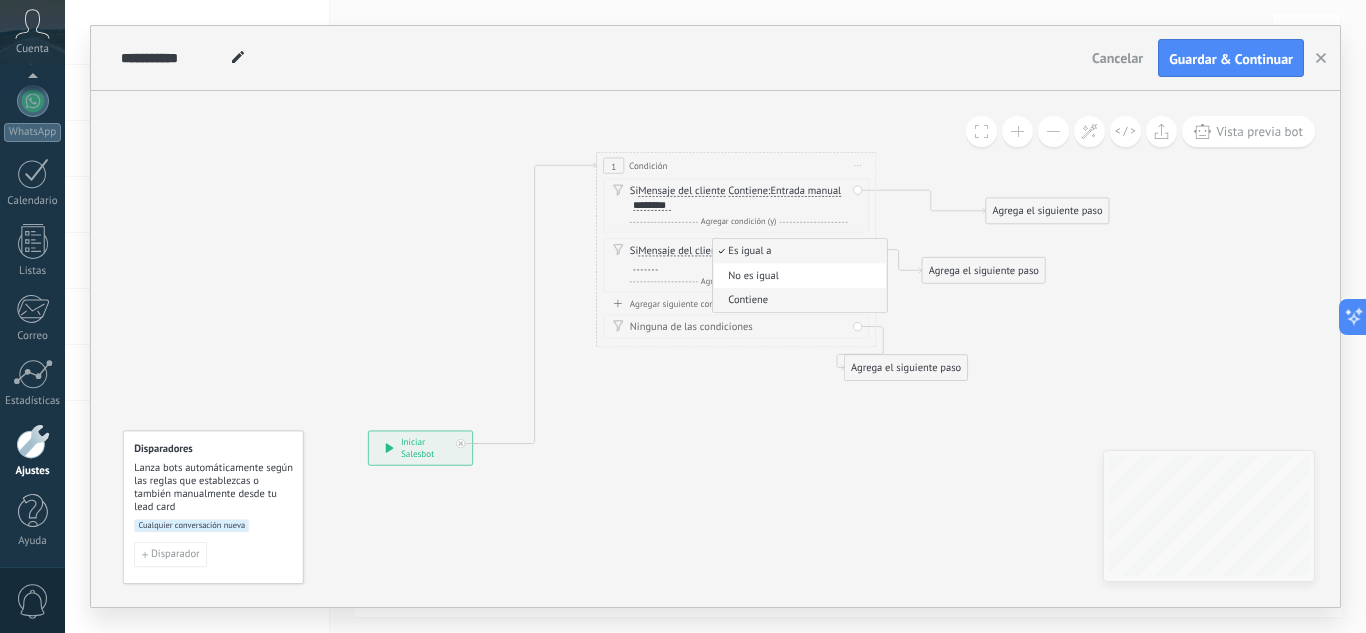 click on "Contiene" at bounding box center [797, 300] 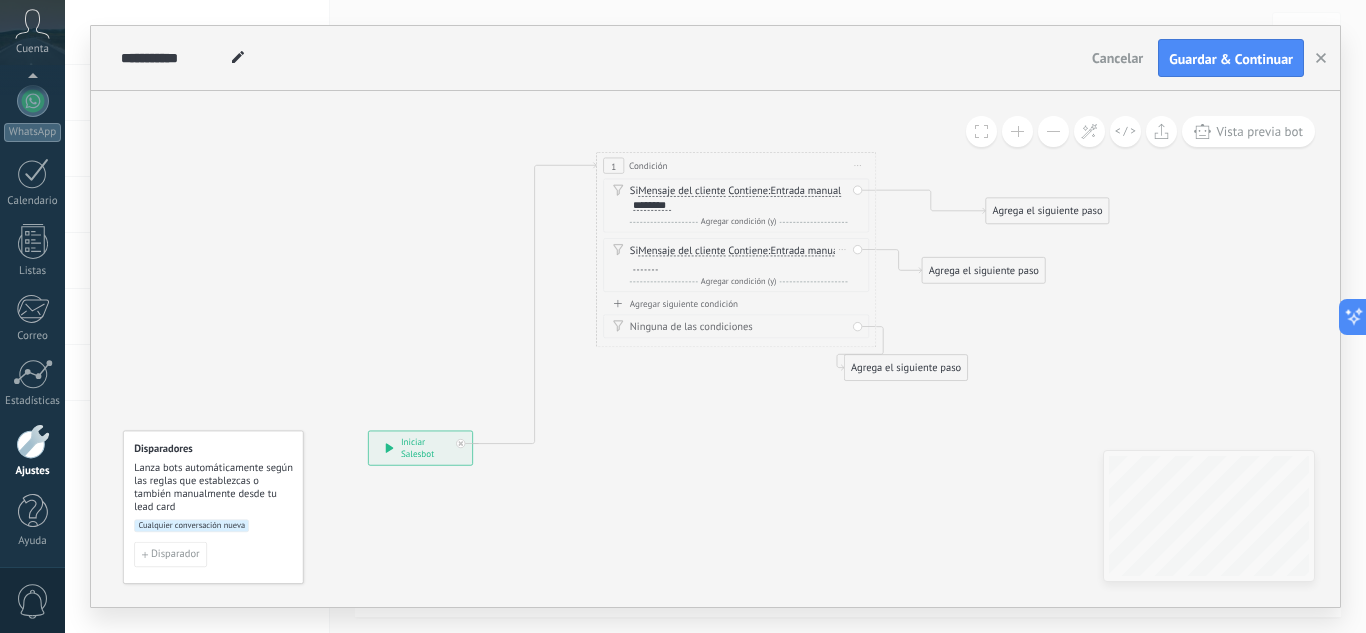 click at bounding box center (645, 264) 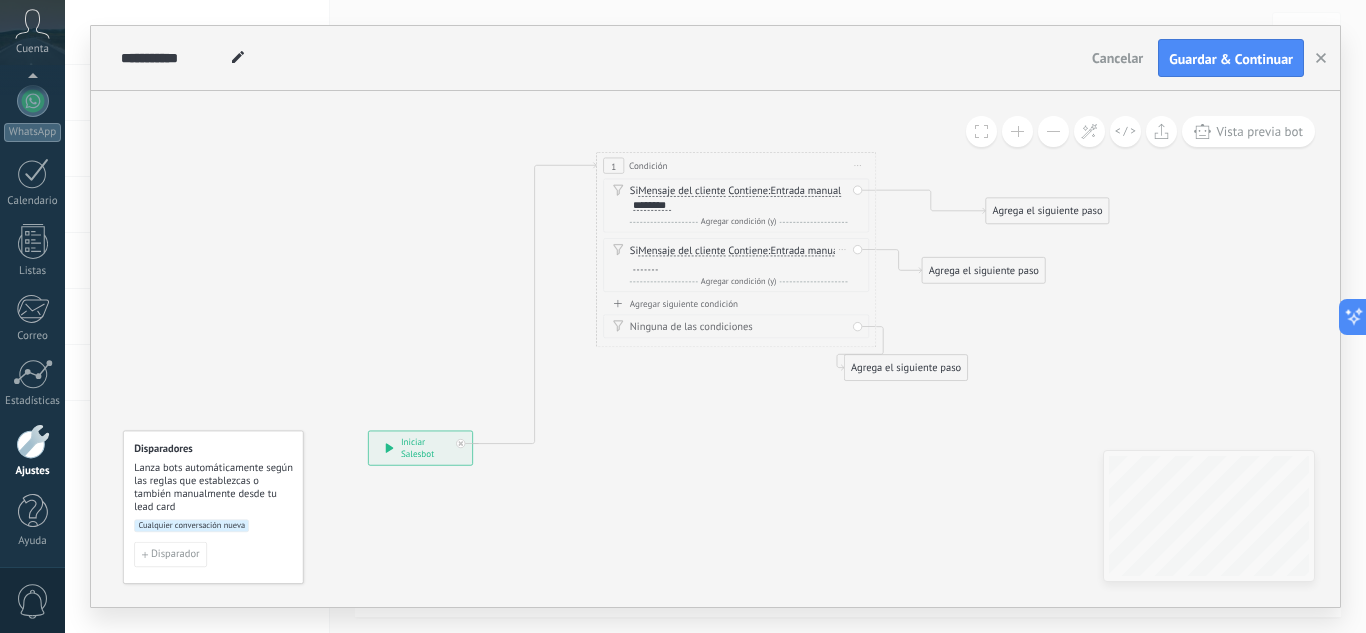 click at bounding box center [645, 264] 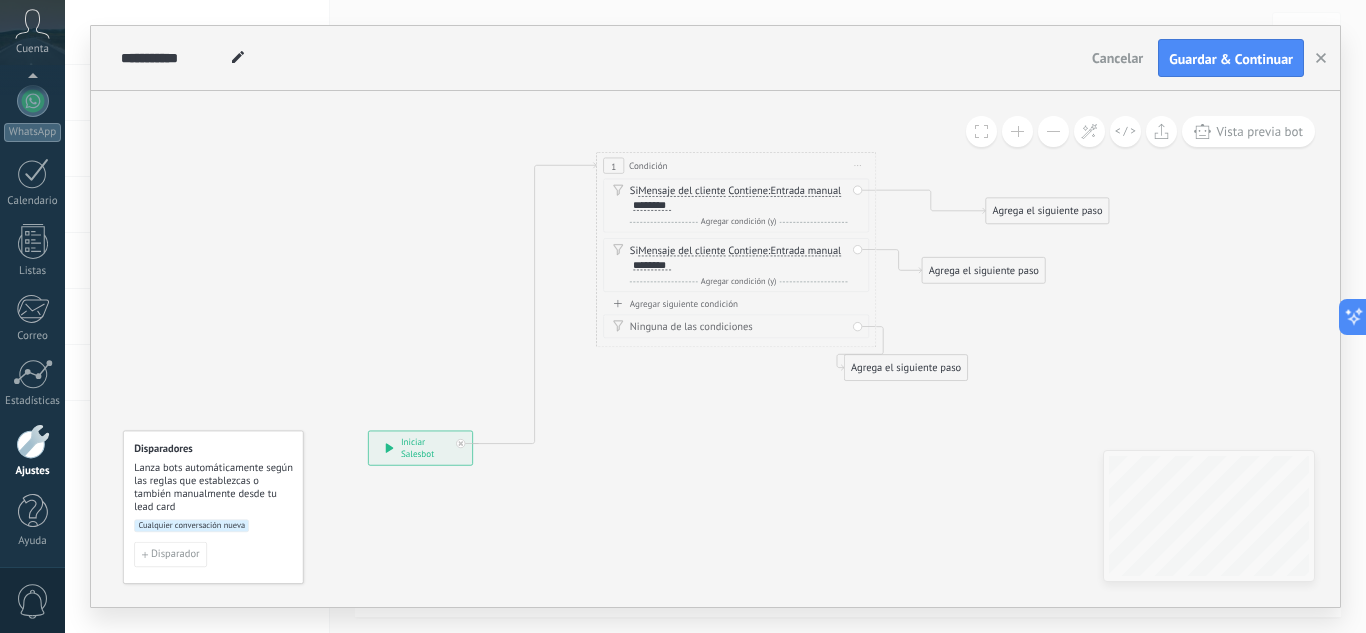 click 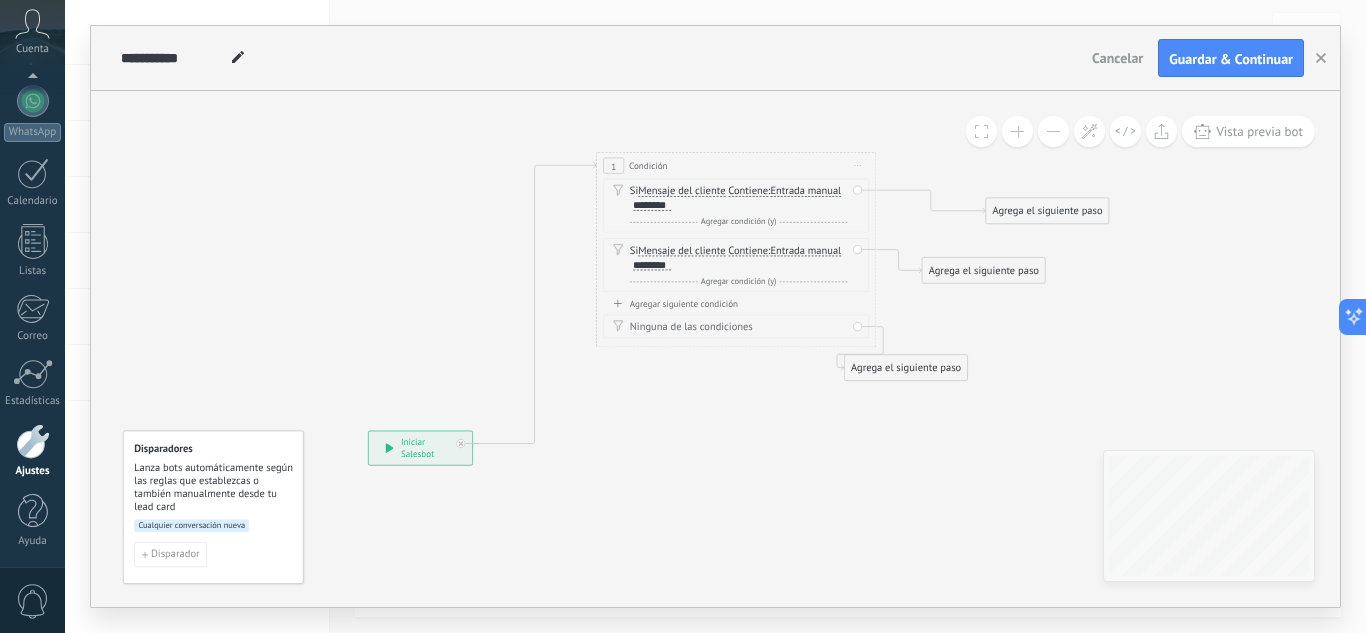 click on "Agregar siguiente condición" at bounding box center [736, 304] 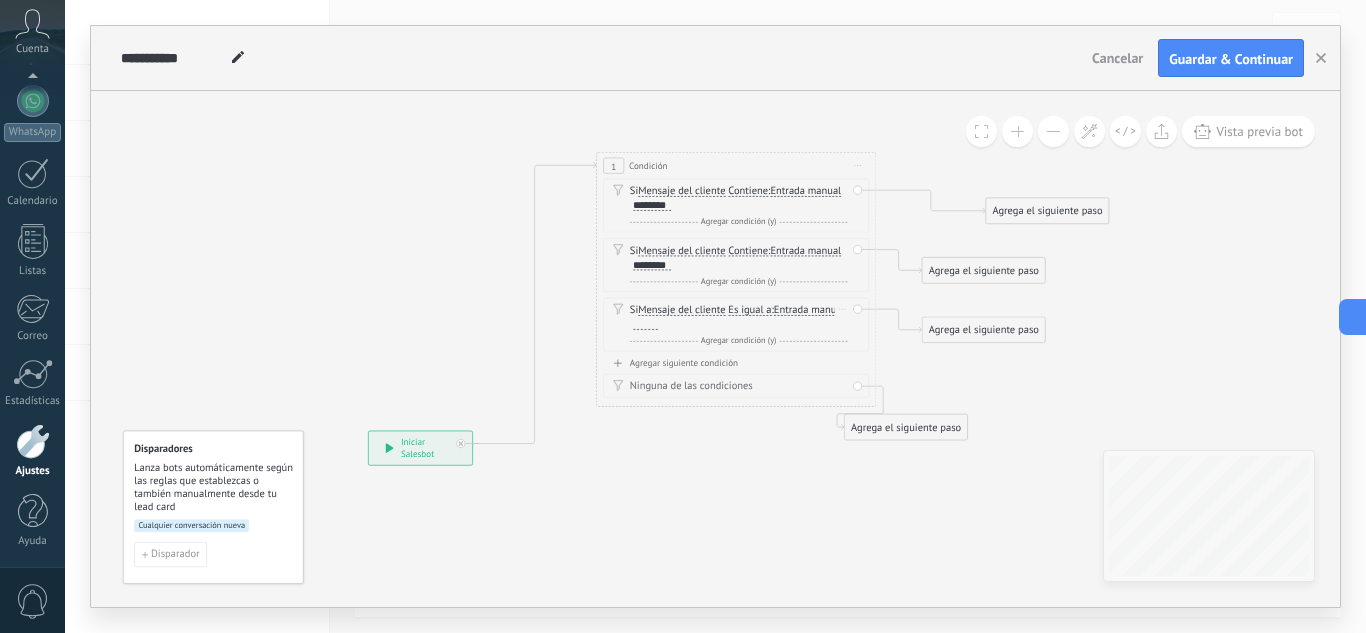 click on "Es igual a" at bounding box center (749, 310) 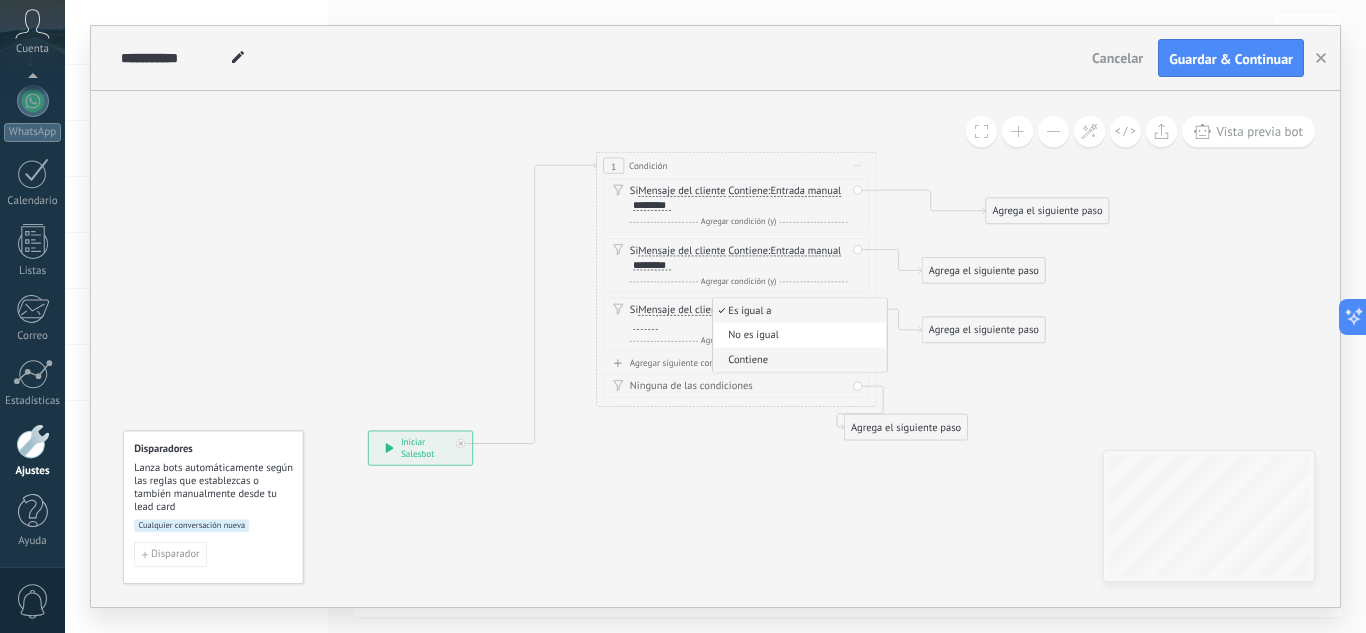 click on "Contiene" at bounding box center (800, 359) 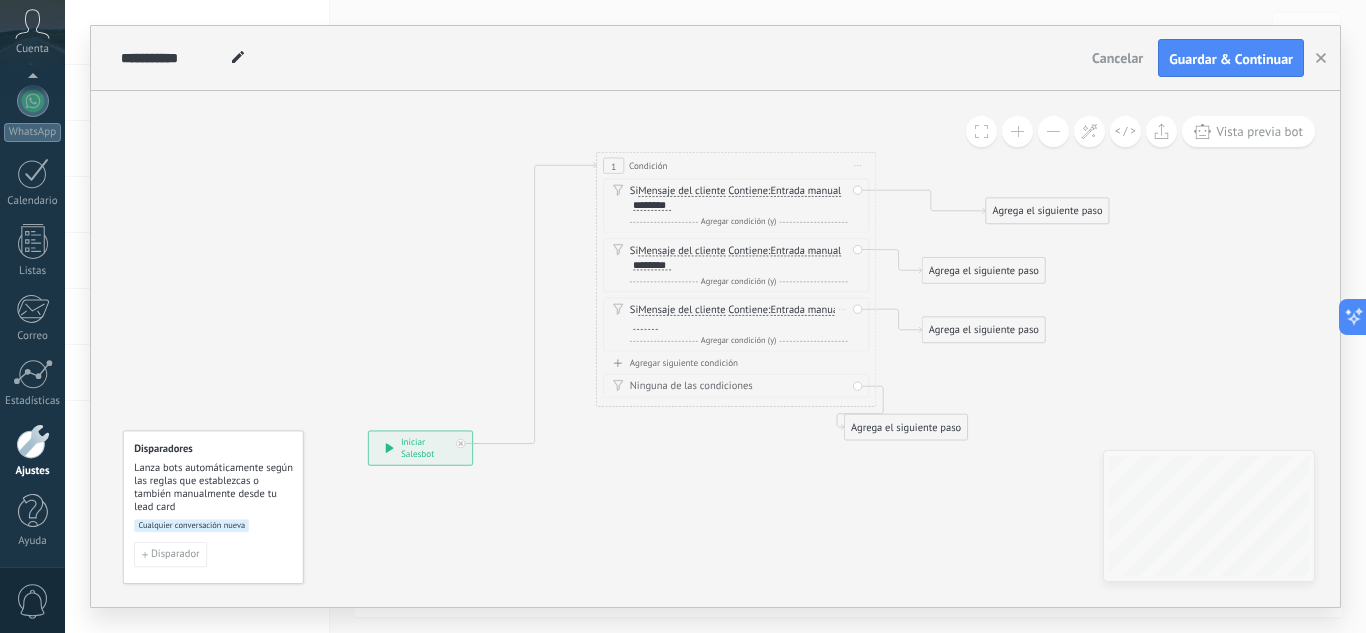 click at bounding box center [645, 324] 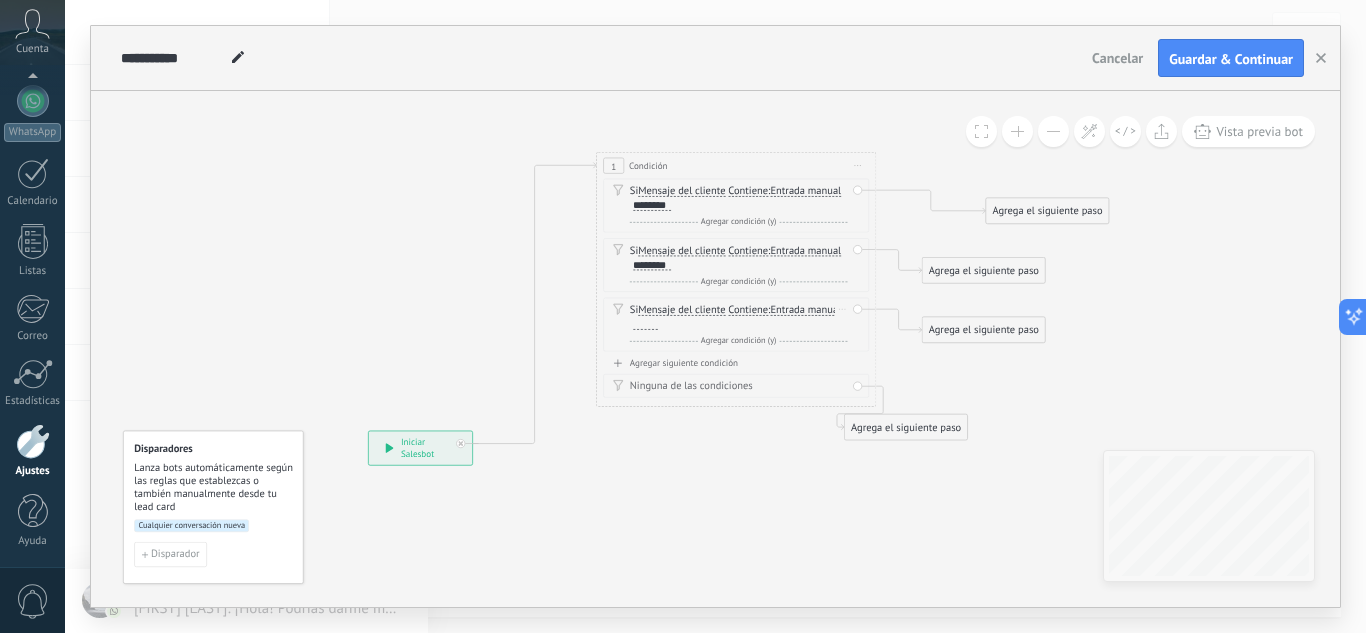 type 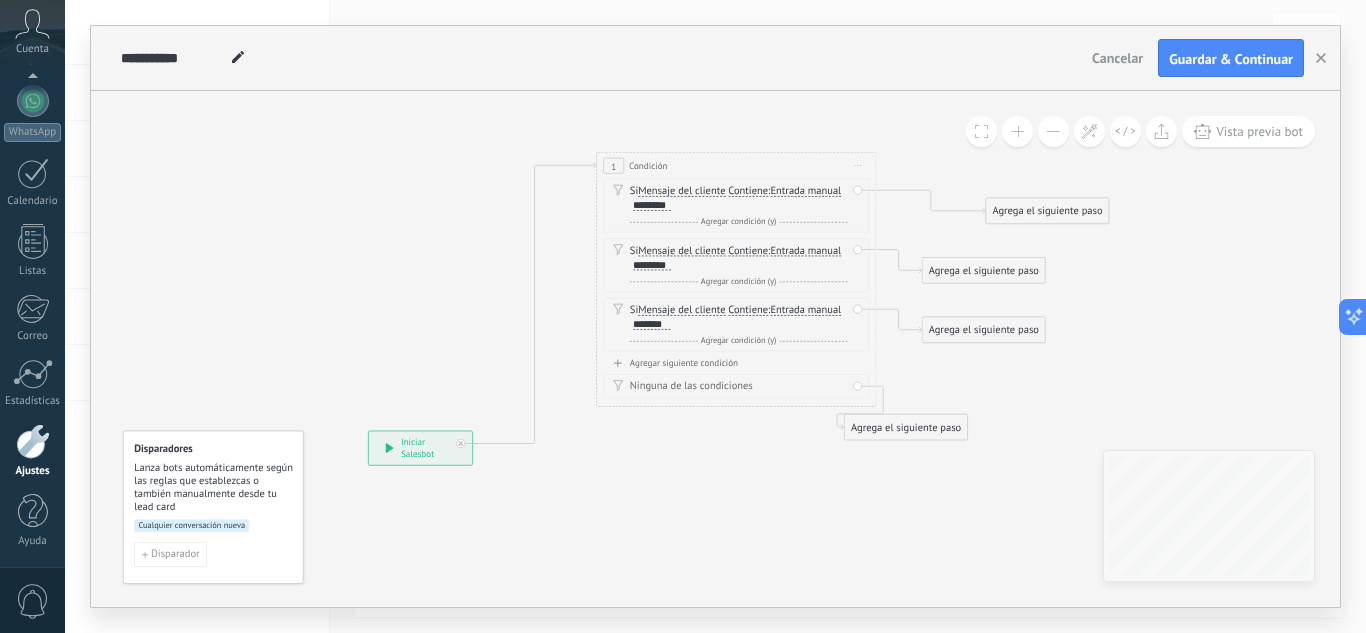 click on "Agregar siguiente condición" at bounding box center (736, 363) 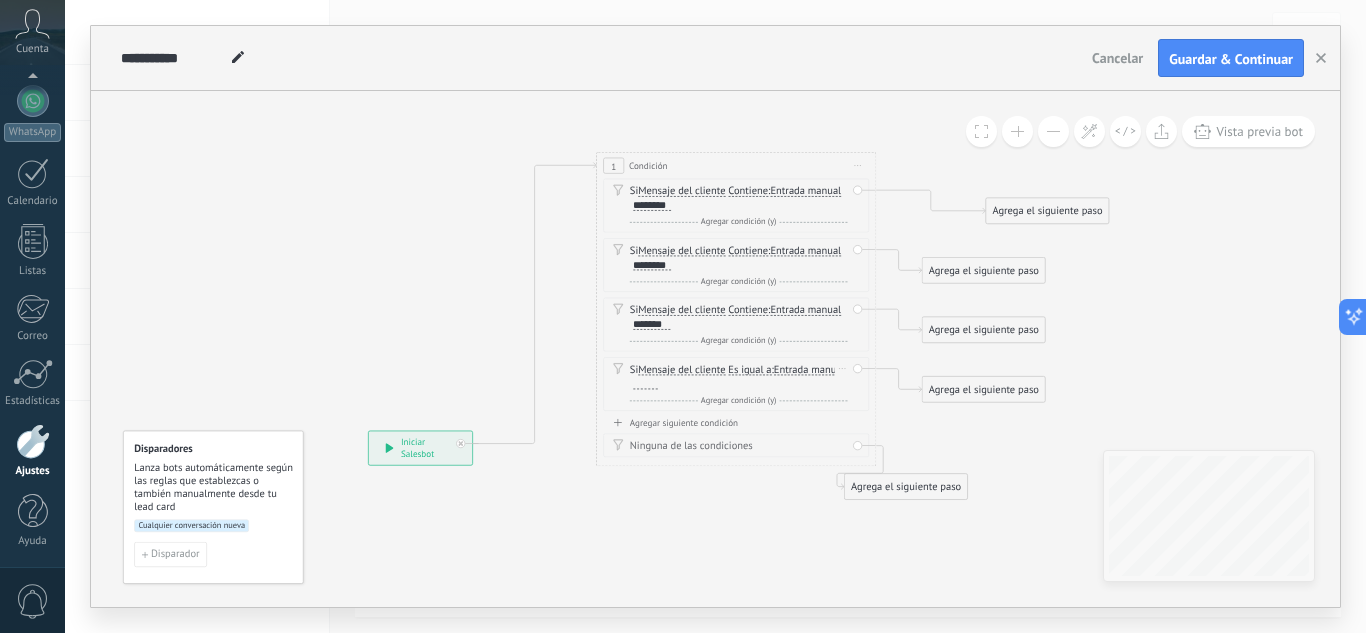 click on "Es igual a" at bounding box center (749, 369) 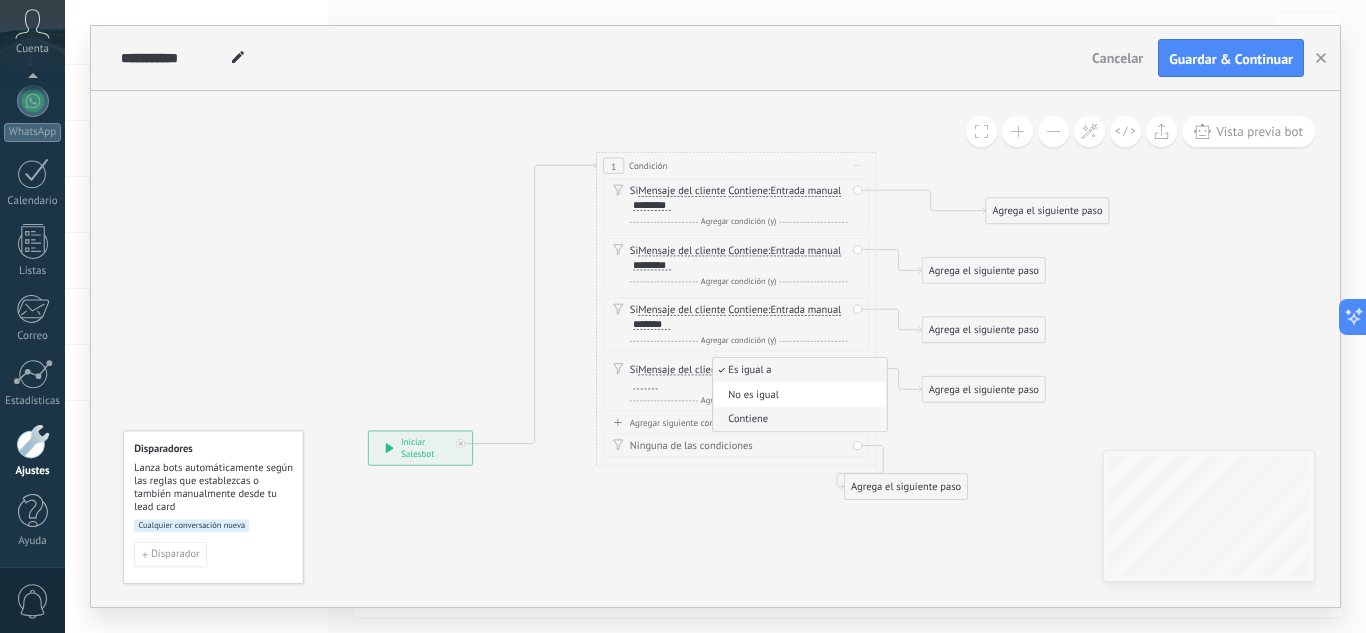click on "Contiene" at bounding box center [797, 419] 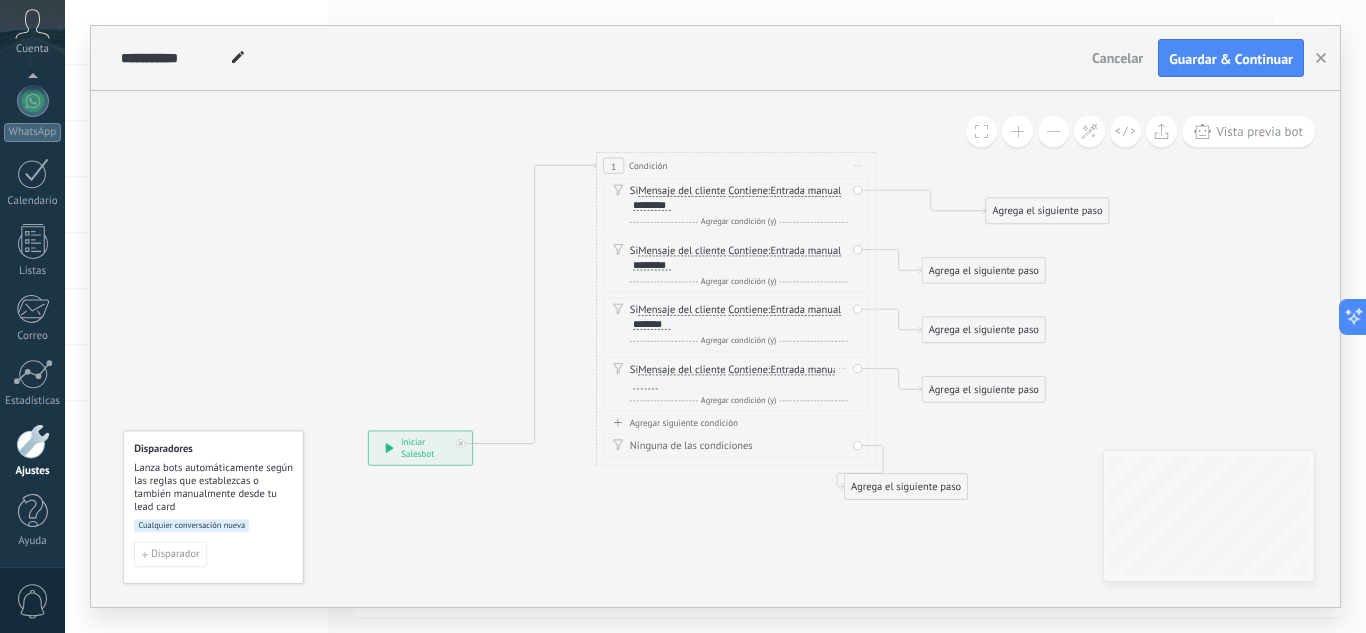 click at bounding box center (645, 383) 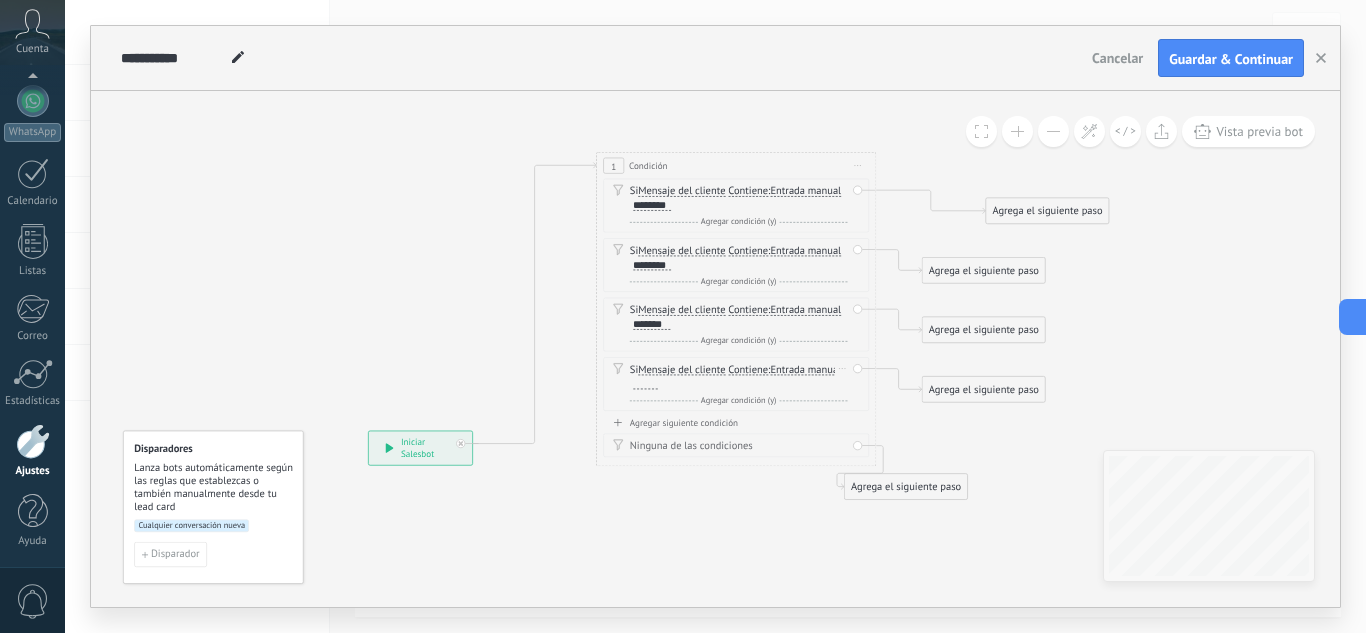 type 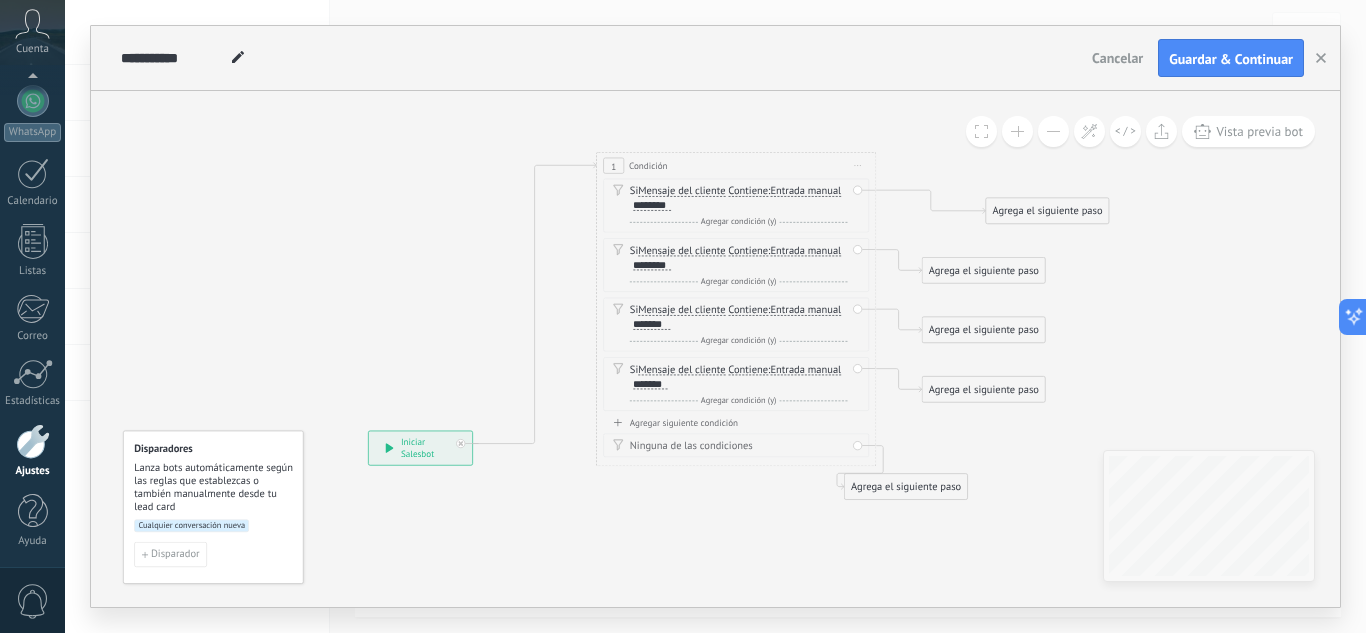 click 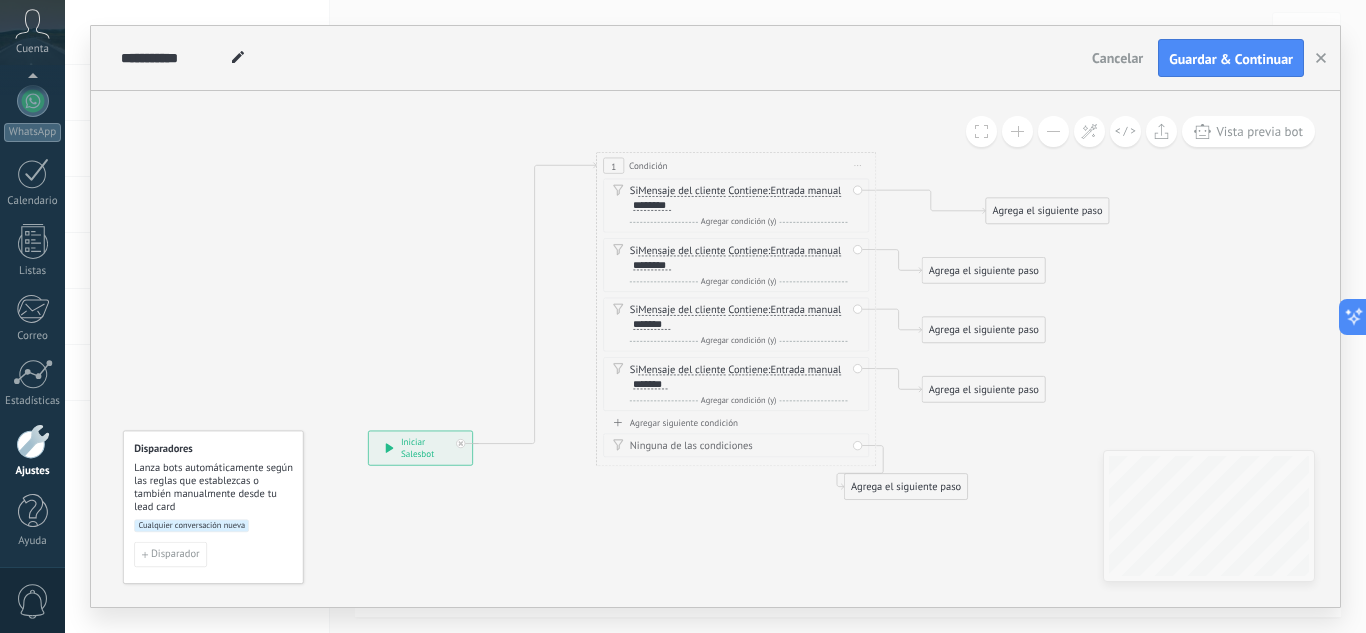 click on "Agregar siguiente condición" at bounding box center [736, 423] 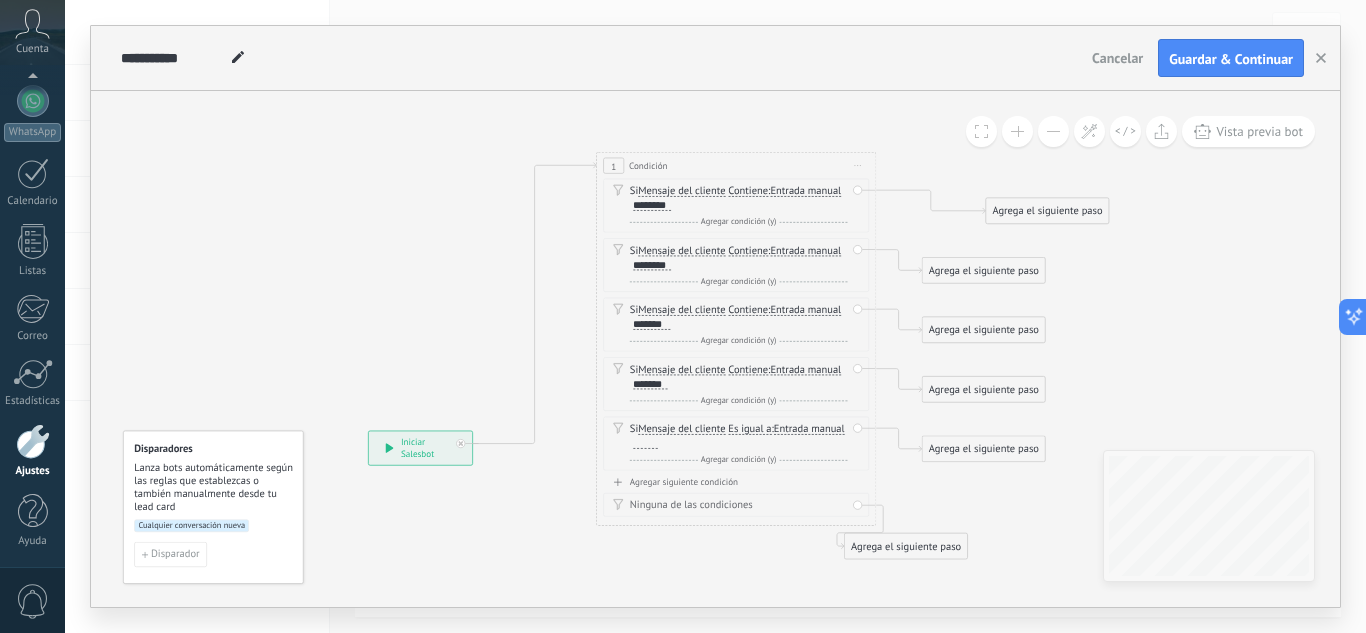 click on "Agregar siguiente condición" at bounding box center (736, 482) 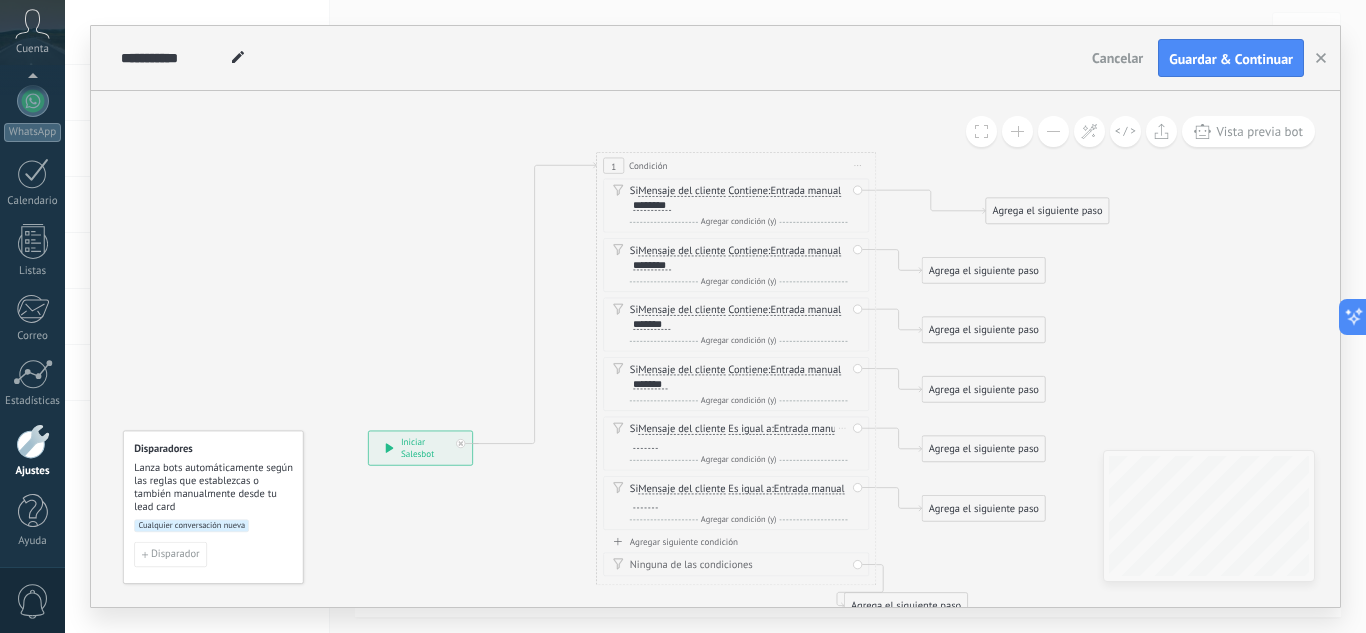 click on "Si
Mensaje del cliente
Mensaje del cliente
Emoción de la conversación
Comentario del cliente
El cliente
Código de chat activo
Mensajero de chat activo
Fuente de cliente potencial
Estado de la conversación
Estado de respuesta
Estado de interacción
Lead: utm_content
de" at bounding box center [739, 436] 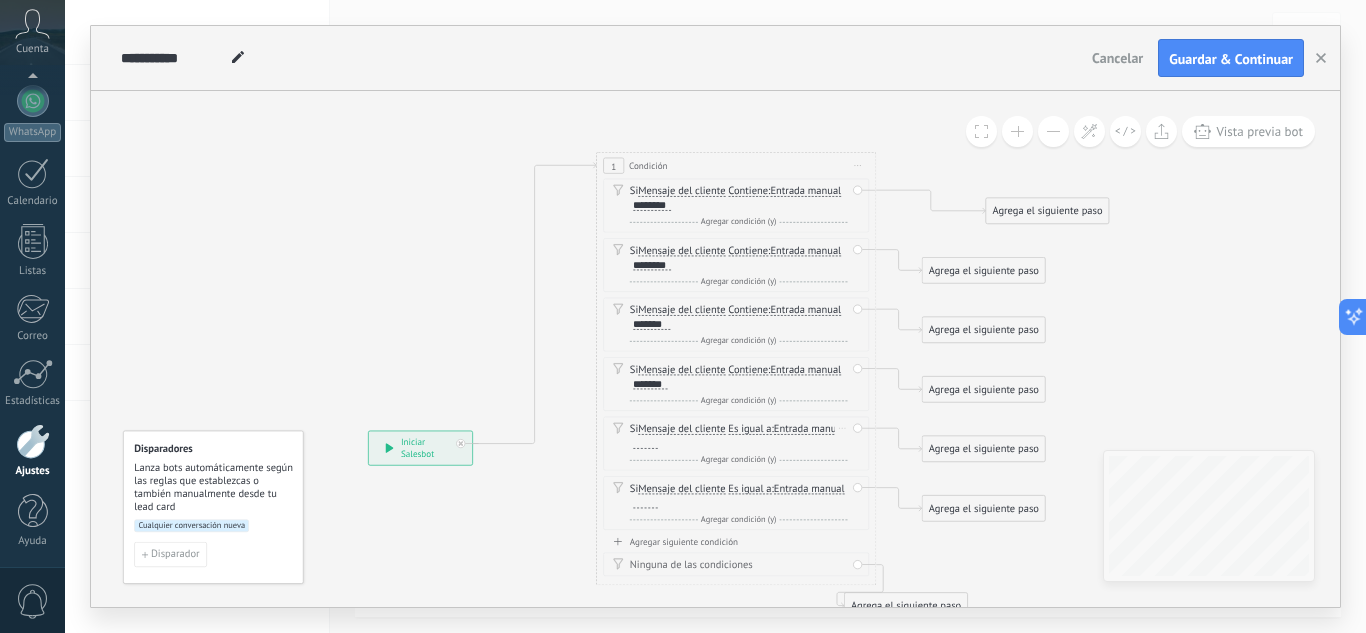 click on "Si
Mensaje del cliente
Mensaje del cliente
Emoción de la conversación
Comentario del cliente
El cliente
Código de chat activo
Mensajero de chat activo
Fuente de cliente potencial
Estado de la conversación
Estado de respuesta
Estado de interacción
Lead: utm_content
de" at bounding box center (739, 436) 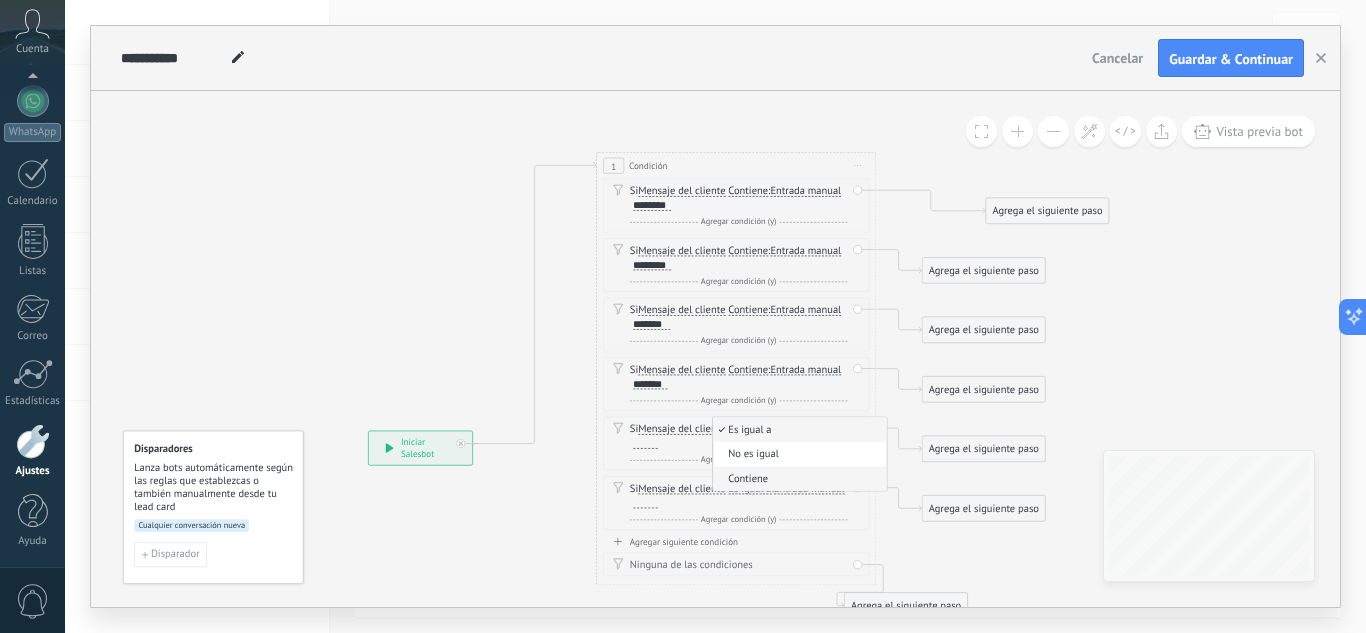 click on "Contiene" at bounding box center [797, 479] 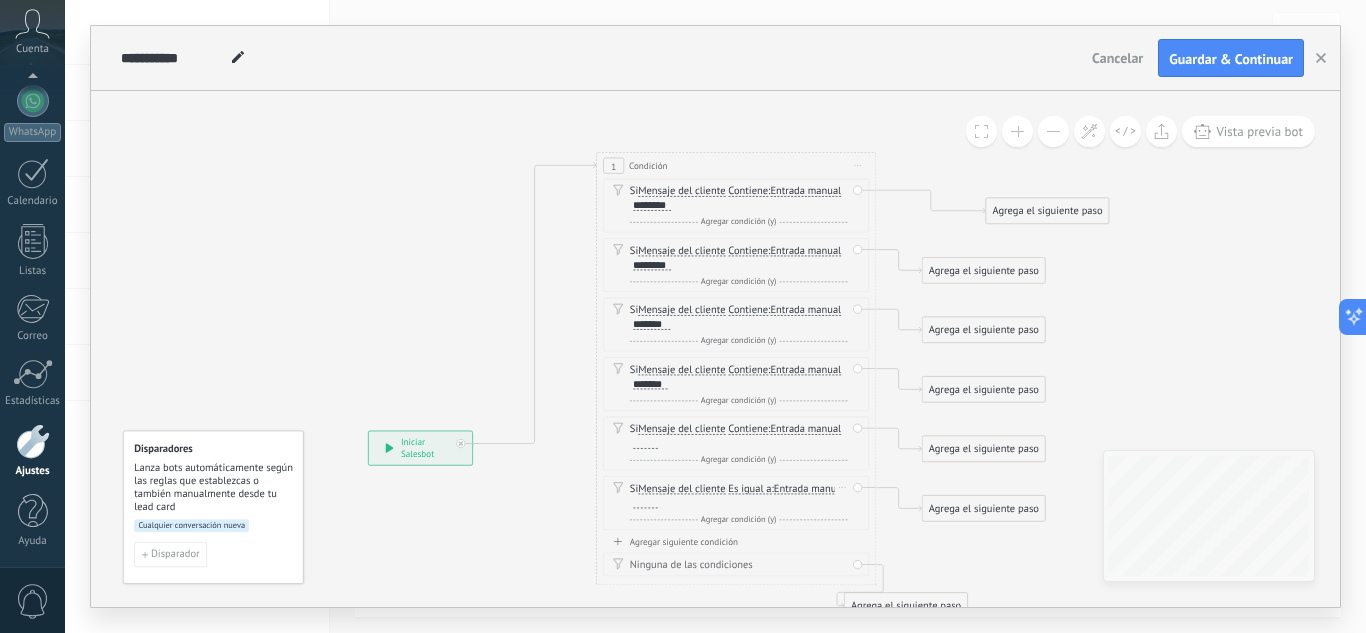 click on "Es igual a" at bounding box center [749, 488] 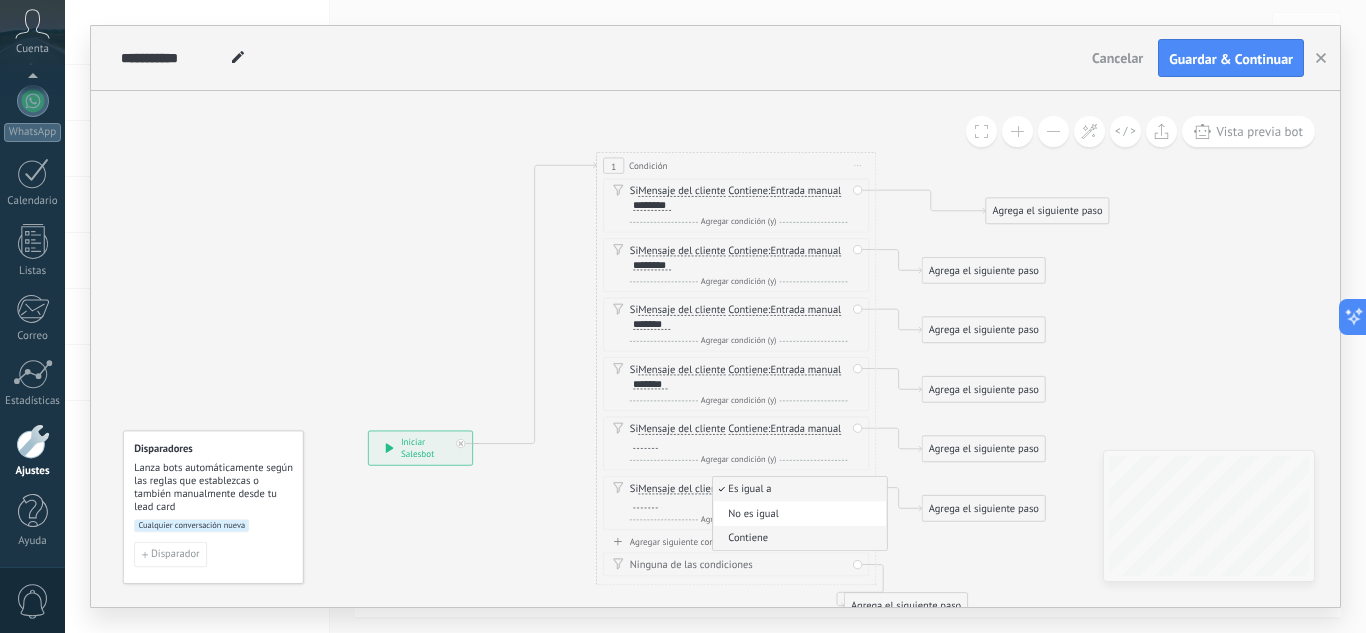 click on "Contiene" at bounding box center [800, 538] 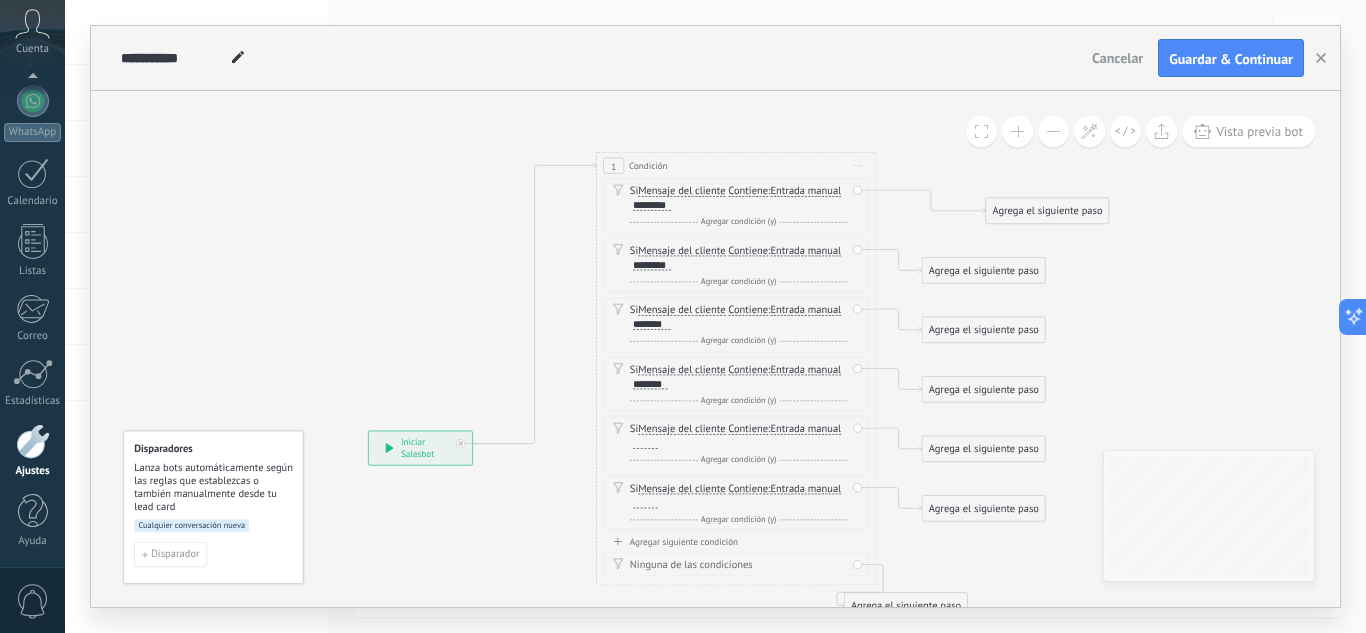 click at bounding box center [1053, 131] 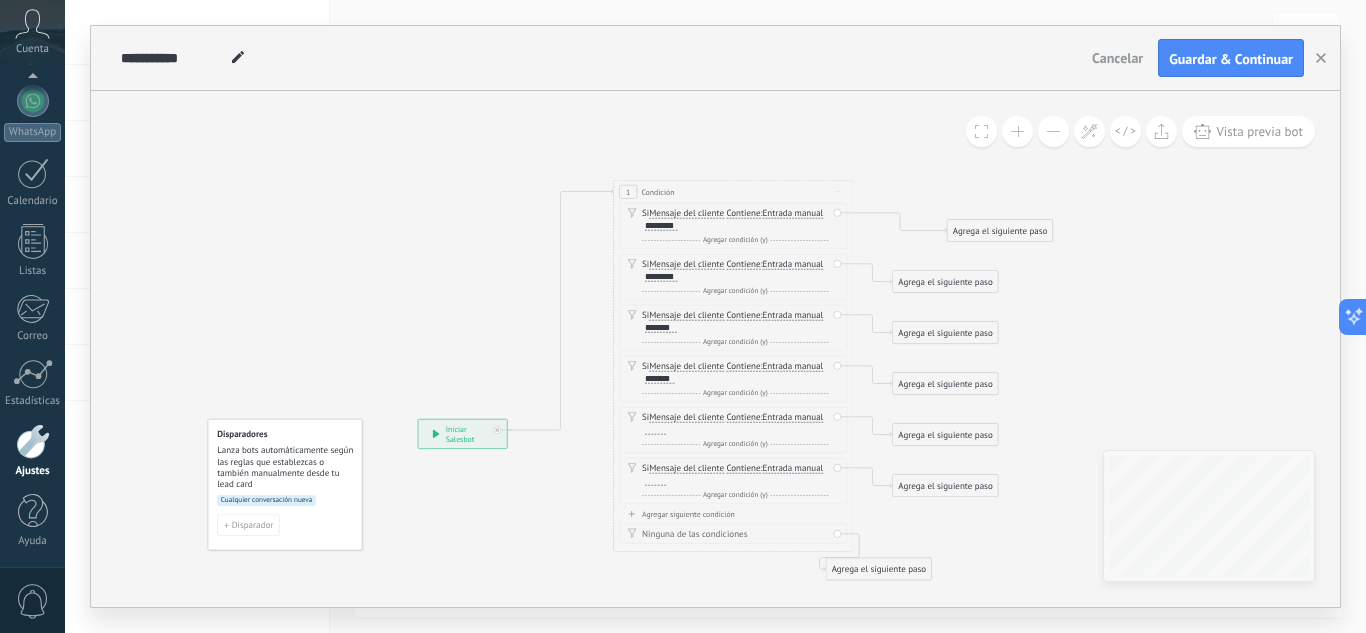 click at bounding box center [1053, 131] 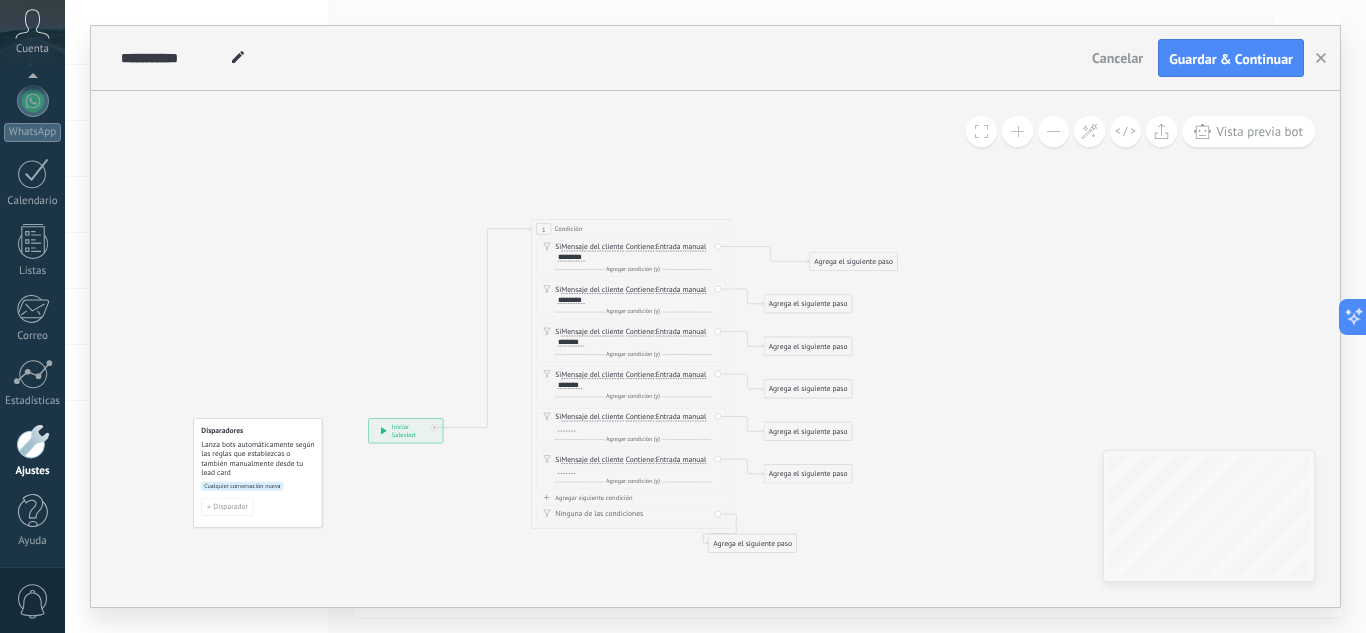 drag, startPoint x: 1141, startPoint y: 305, endPoint x: 1042, endPoint y: 316, distance: 99.60924 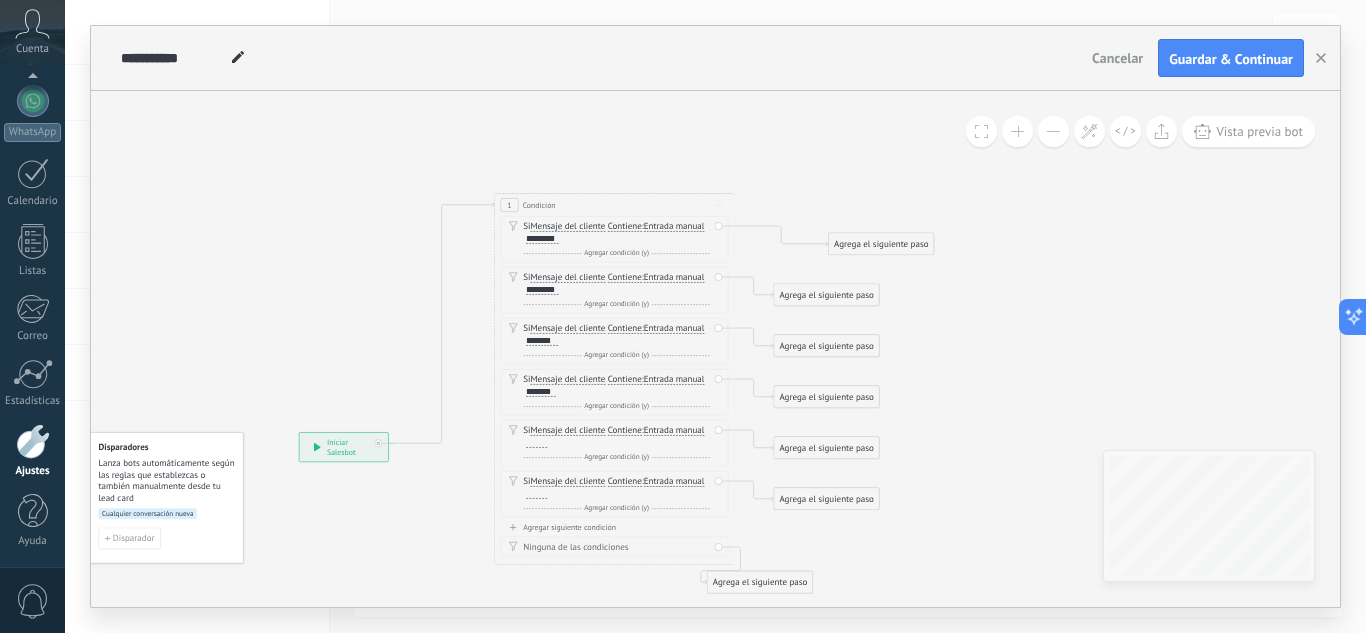 click at bounding box center (1017, 131) 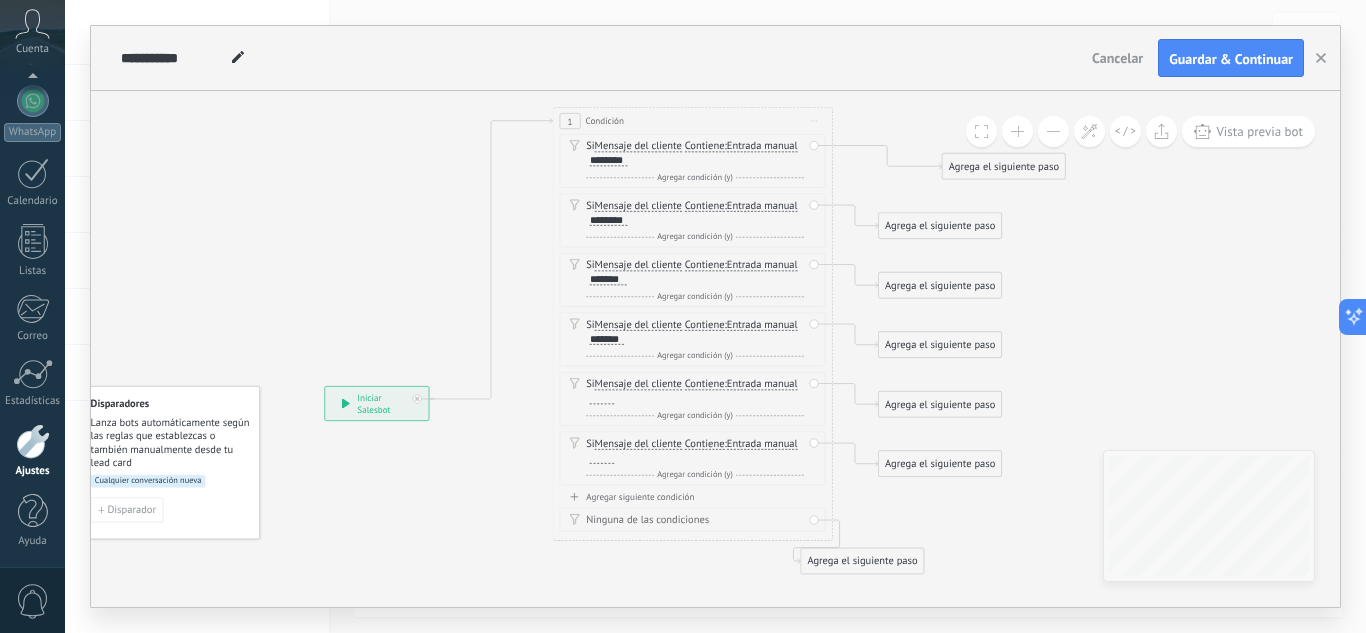 drag, startPoint x: 967, startPoint y: 364, endPoint x: 1074, endPoint y: 311, distance: 119.40687 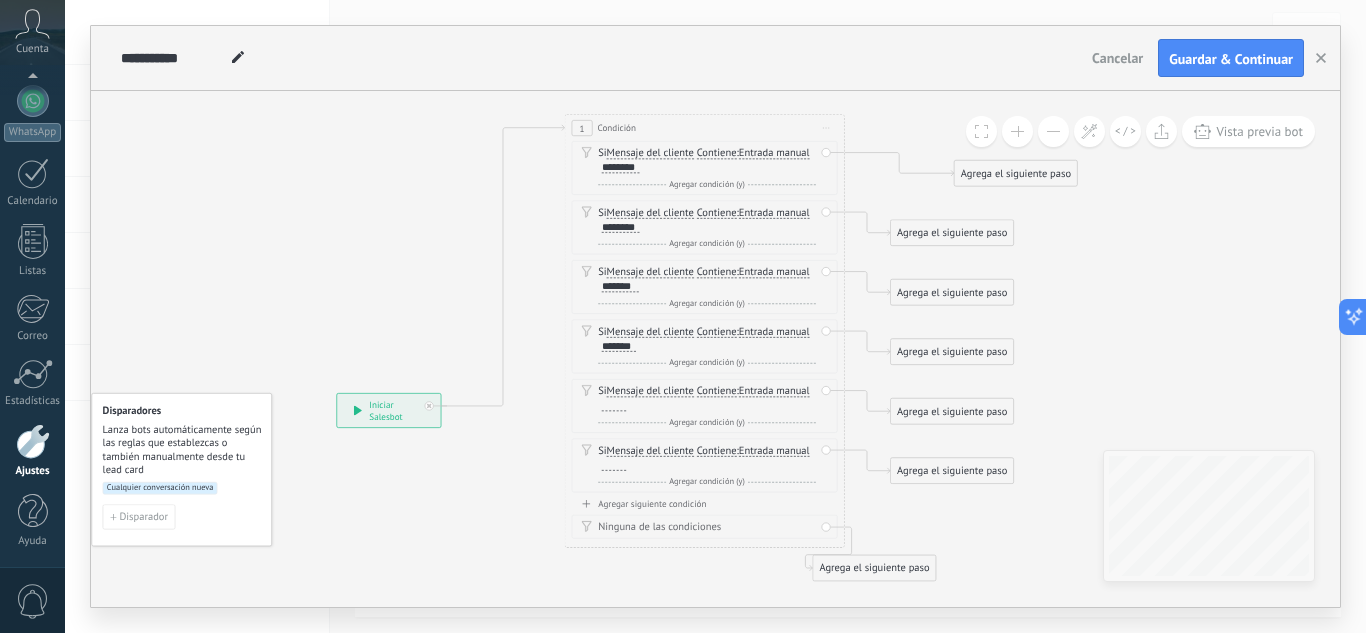 click on "1
Condición
*********
Iniciar vista previa aquí
Cambiar nombre
Duplicar
Borrar
Si
Mensaje del cliente
Mensaje del cliente
Emoción de la conversación" at bounding box center [705, 330] 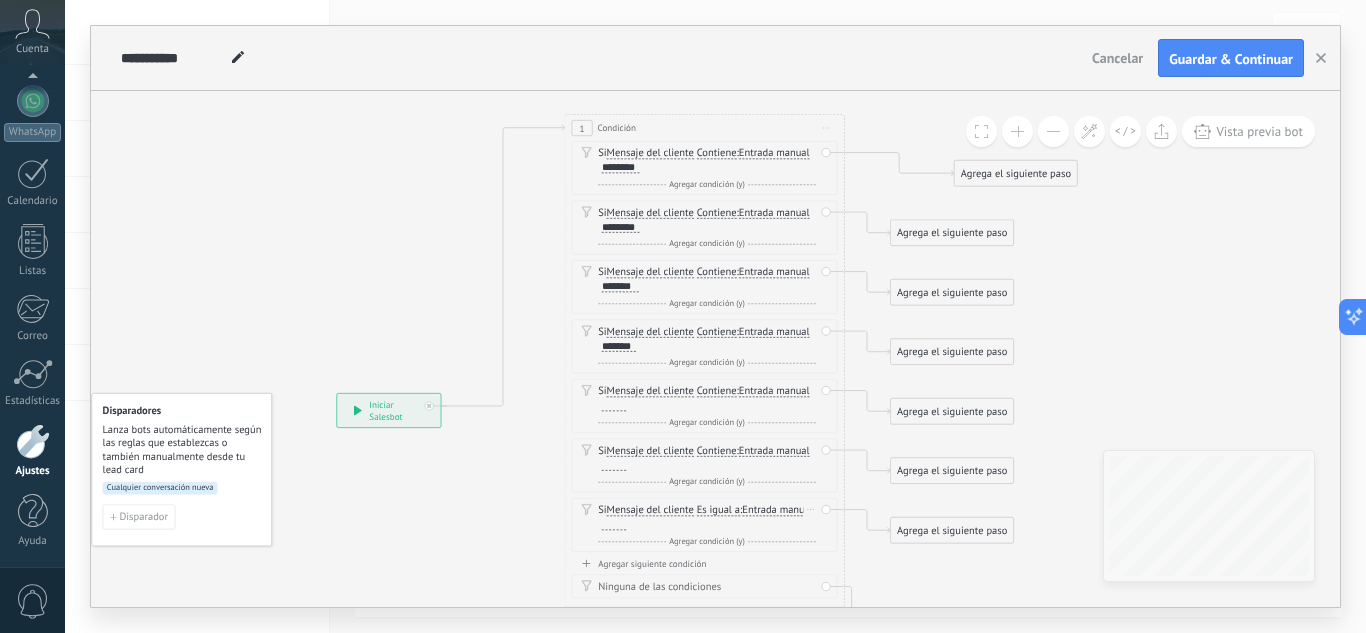 click on "Es igual a" at bounding box center [718, 510] 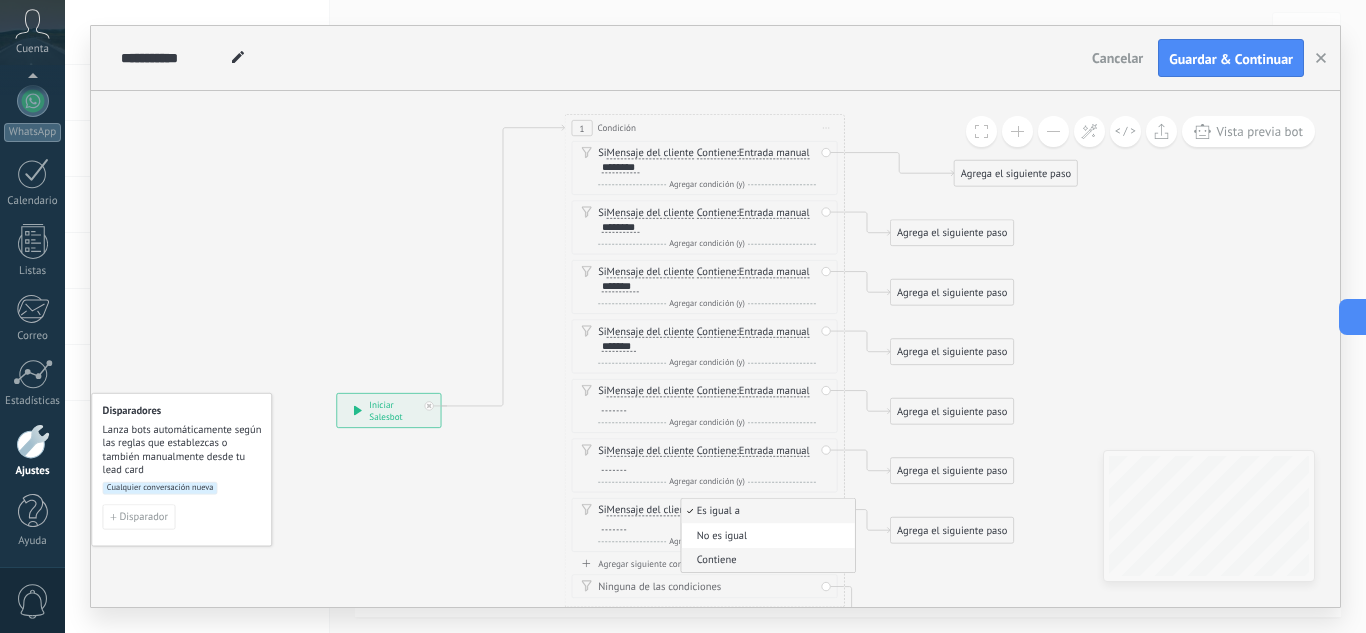 click on "Contiene" at bounding box center [765, 560] 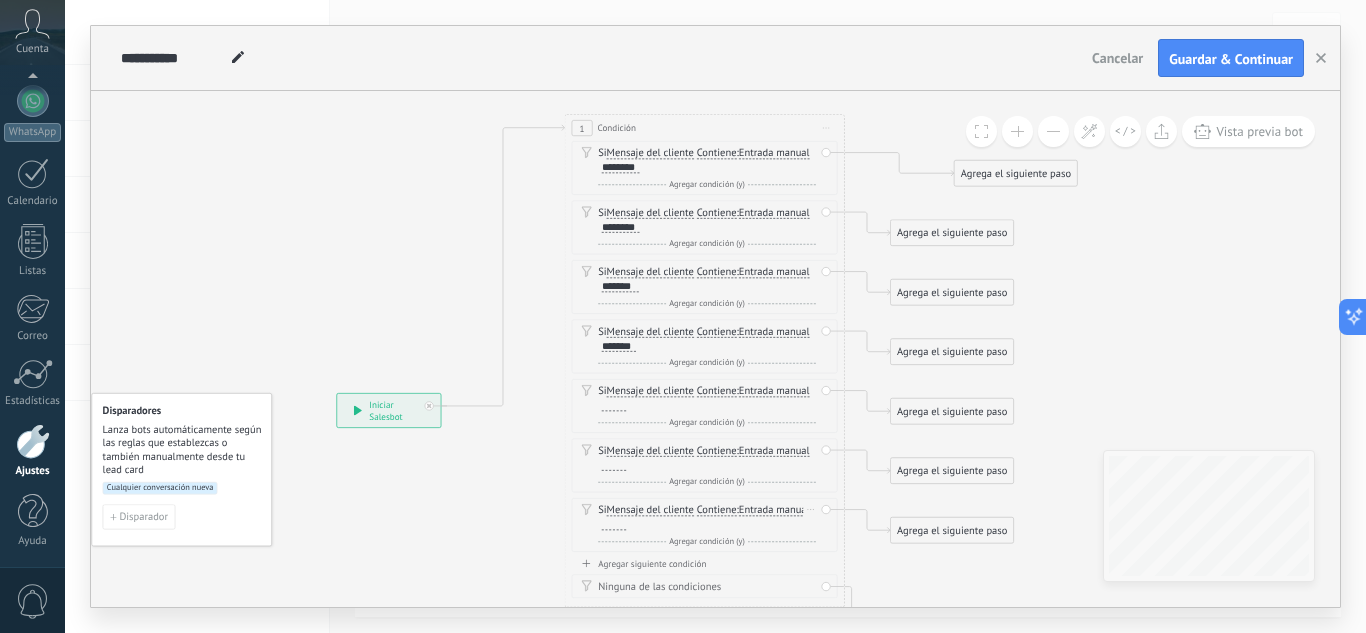 click at bounding box center [614, 524] 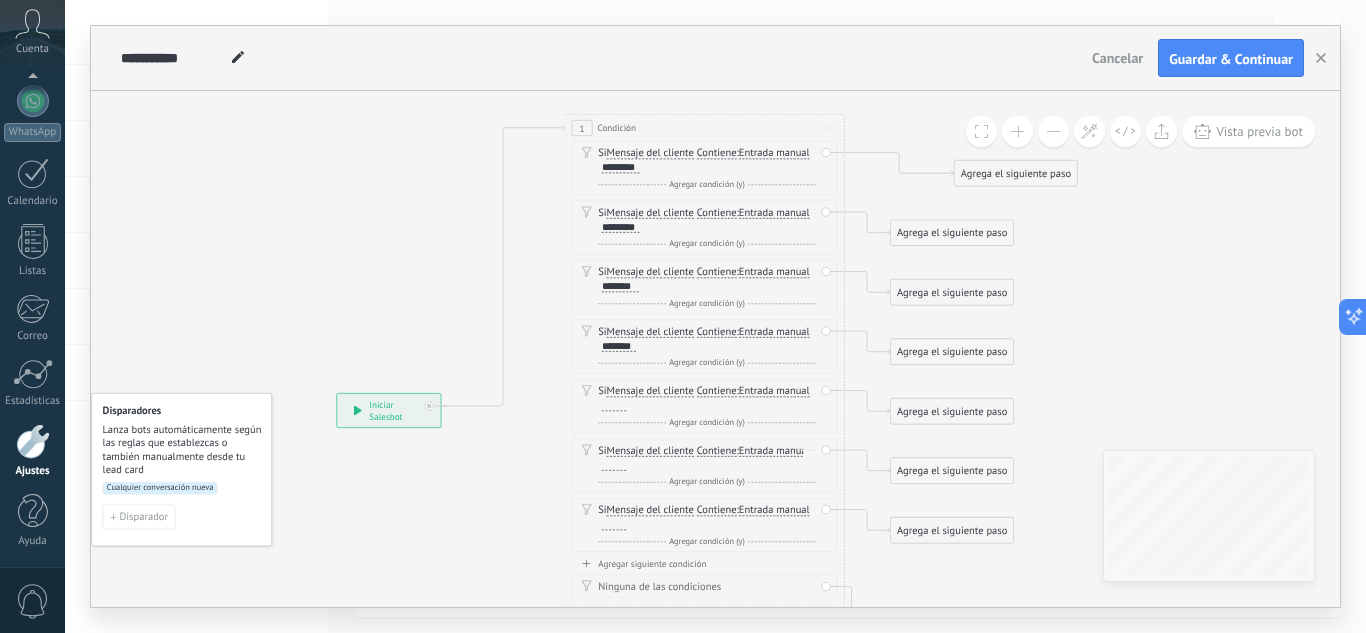 click on "Borrar" at bounding box center (810, 450) 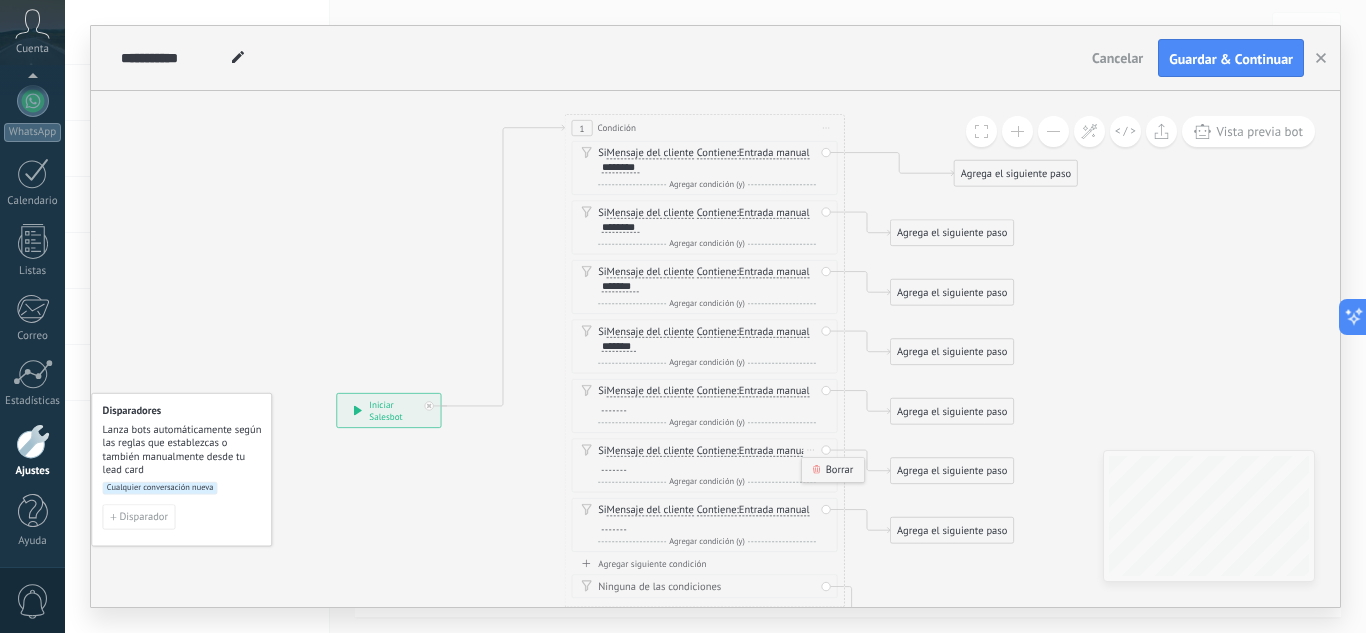 click on "Borrar" at bounding box center (833, 470) 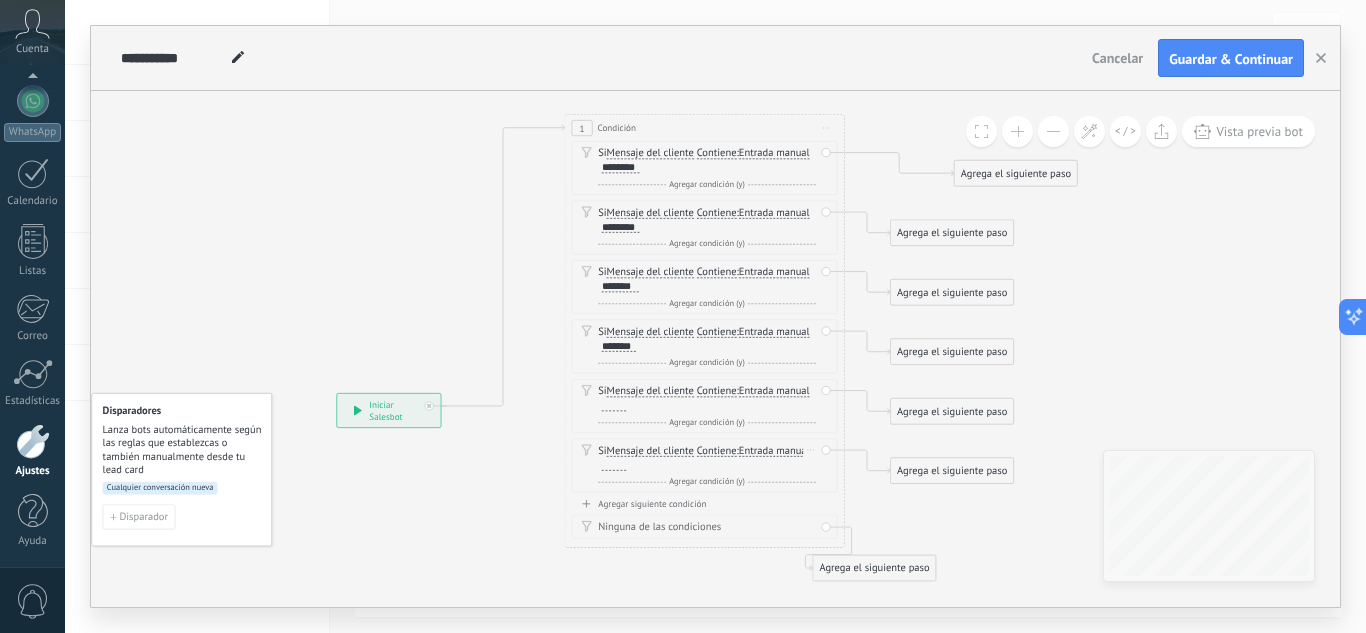 click on "Borrar" at bounding box center [810, 450] 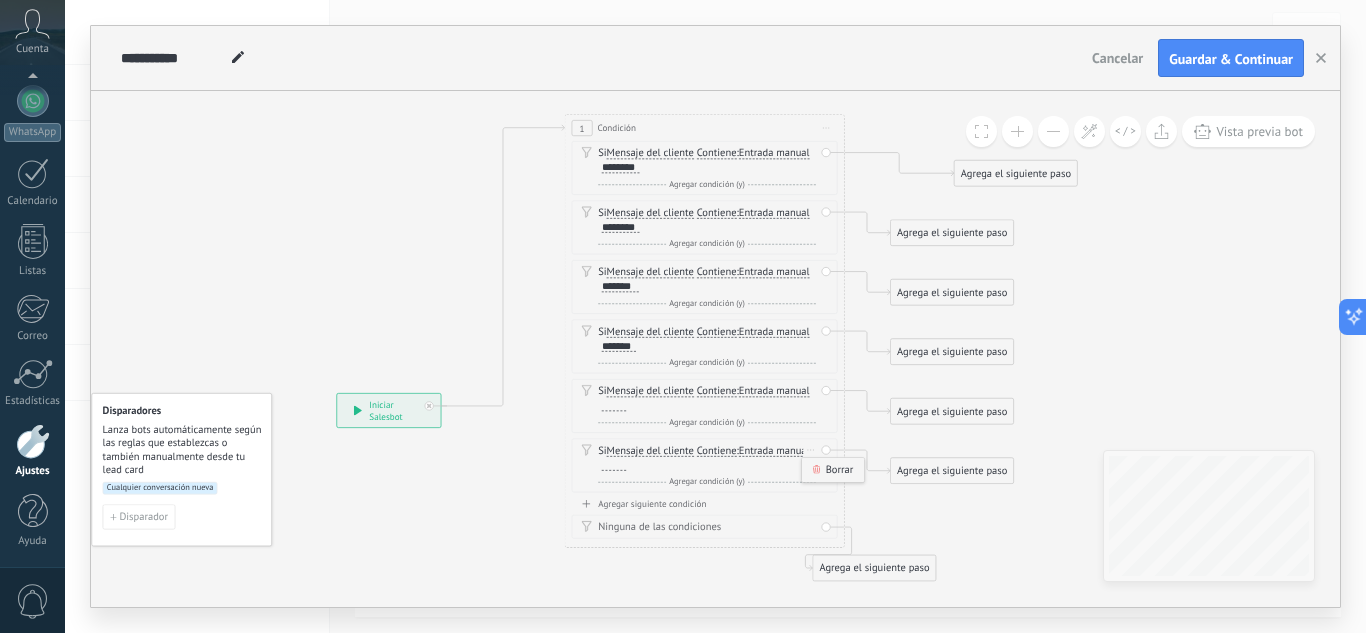 click 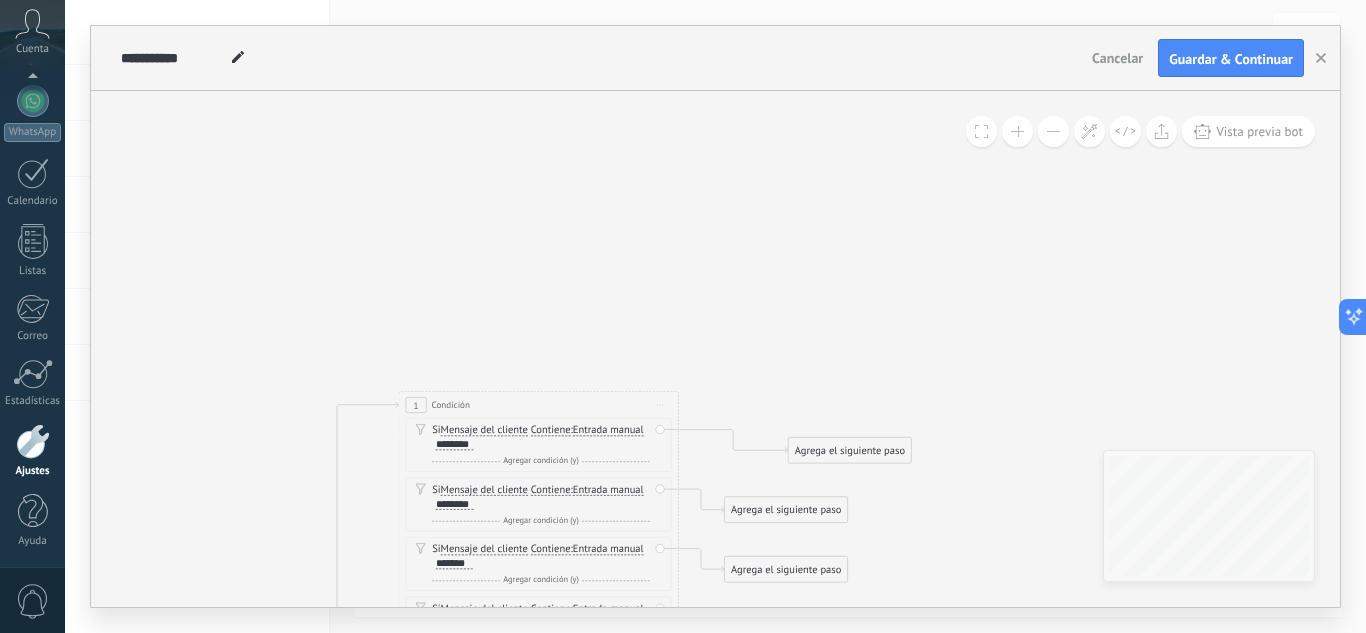 drag, startPoint x: 1125, startPoint y: 230, endPoint x: 949, endPoint y: 513, distance: 333.26416 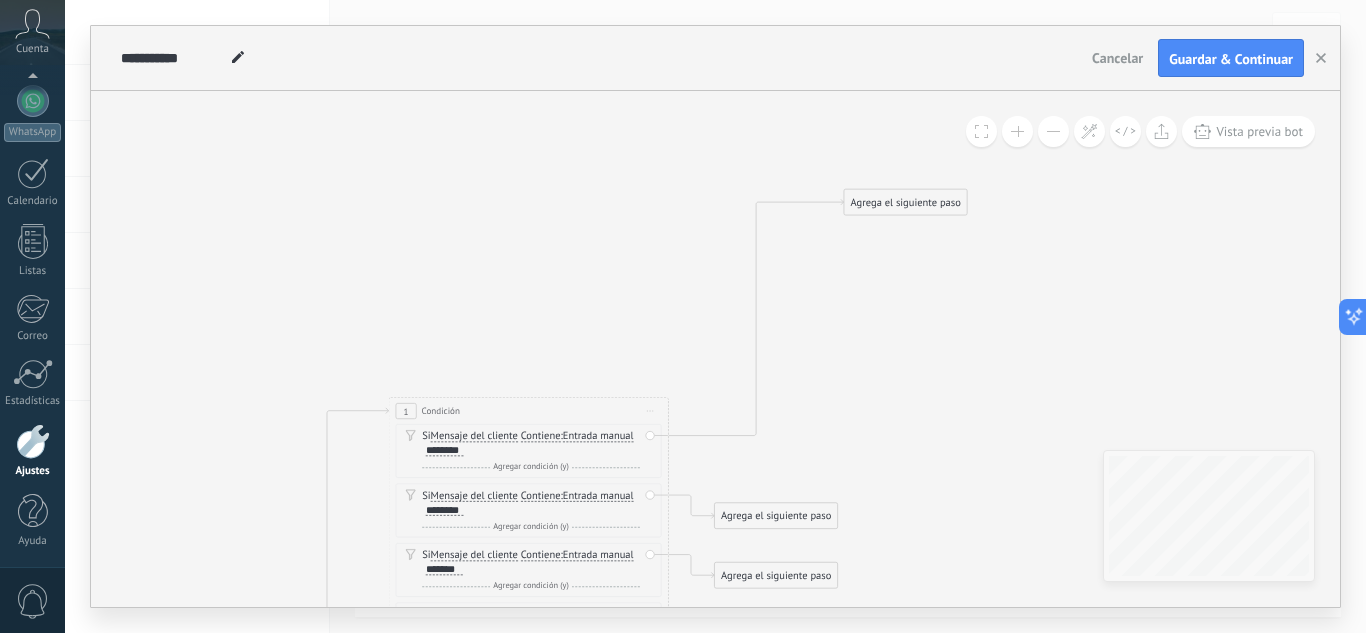 drag, startPoint x: 846, startPoint y: 455, endPoint x: 912, endPoint y: 201, distance: 262.43475 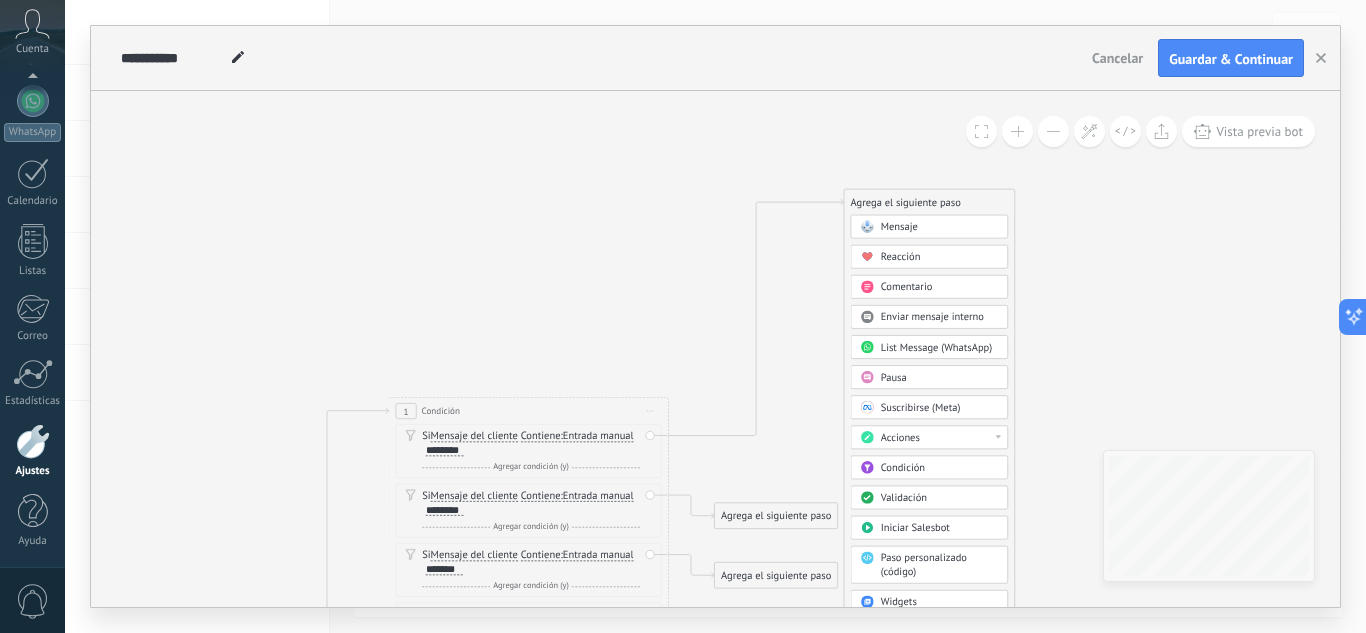 click on "Mensaje" at bounding box center [899, 226] 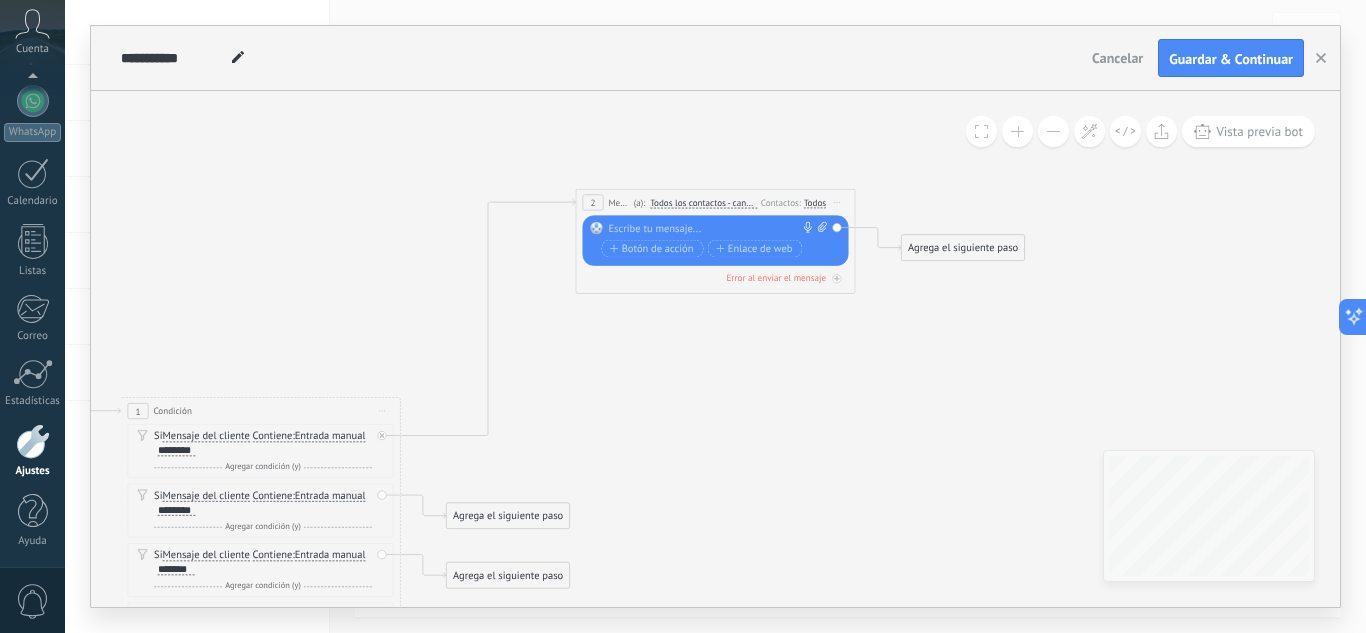 click at bounding box center (712, 229) 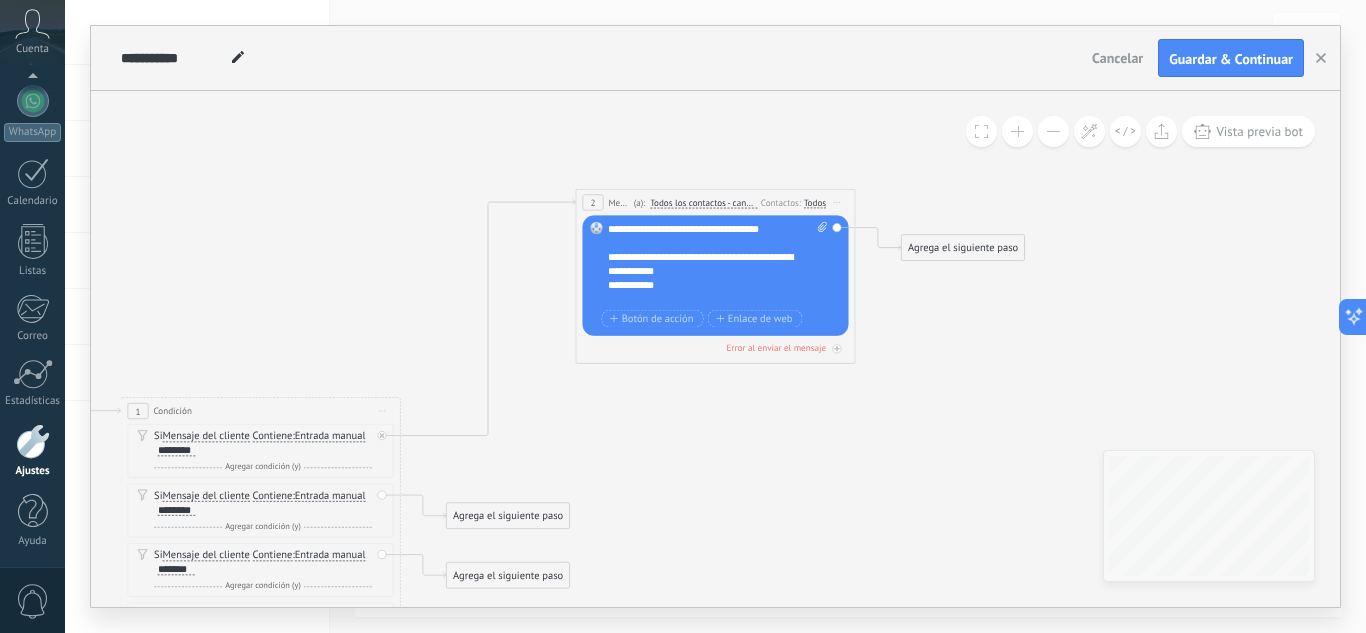 type 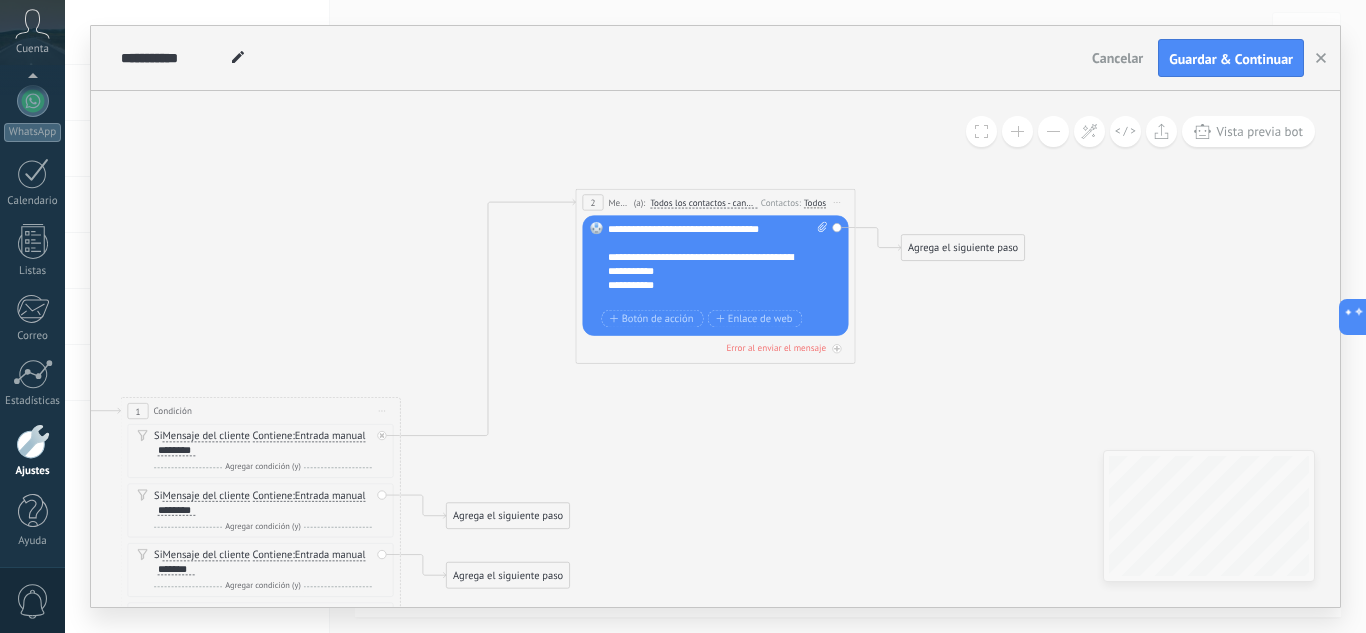 click 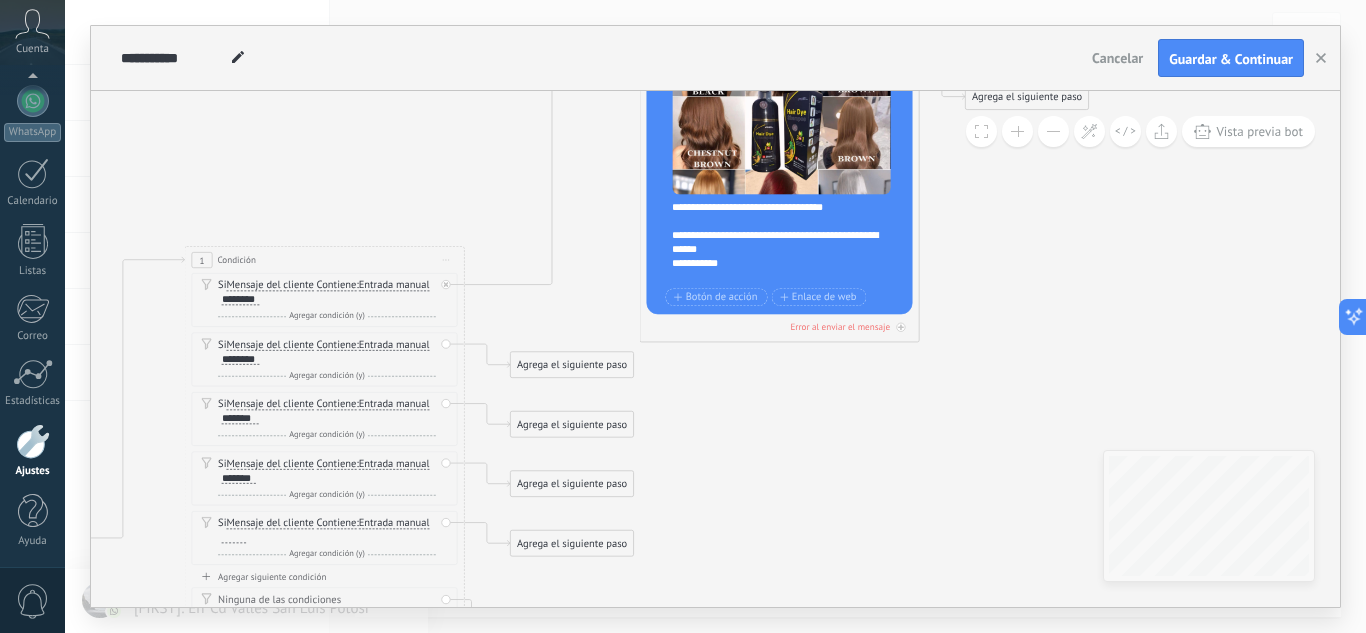drag, startPoint x: 908, startPoint y: 405, endPoint x: 972, endPoint y: 254, distance: 164.00305 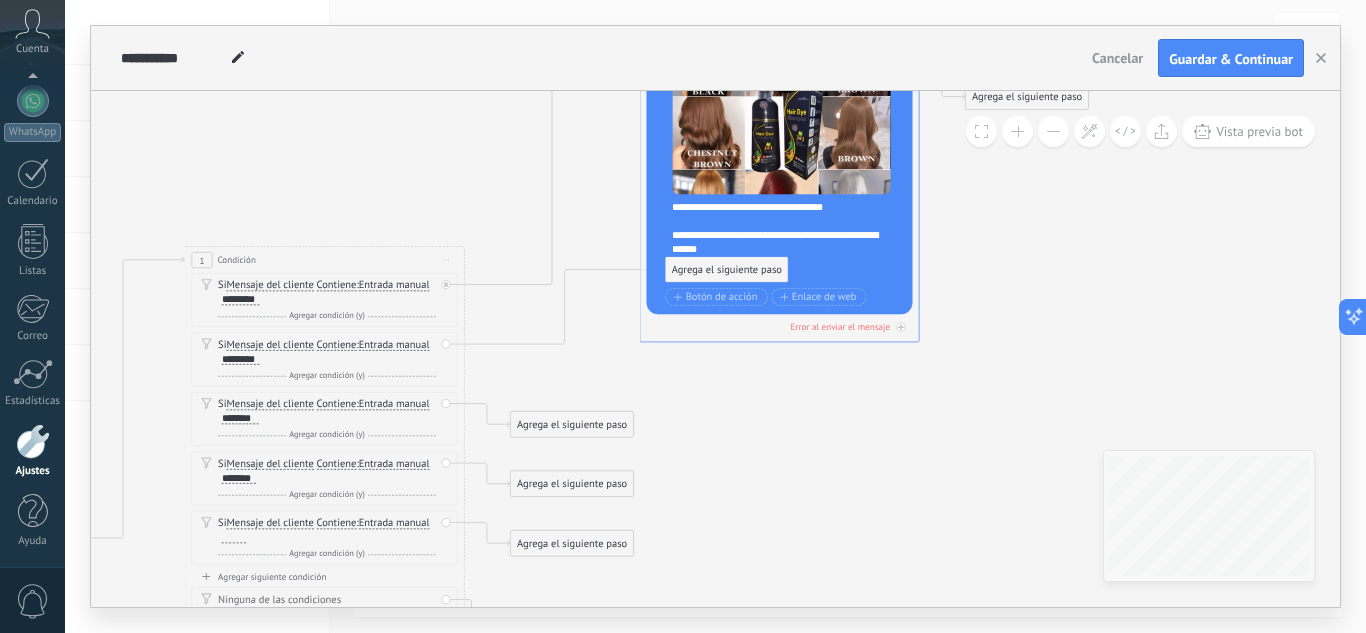 drag, startPoint x: 552, startPoint y: 365, endPoint x: 708, endPoint y: 269, distance: 183.17204 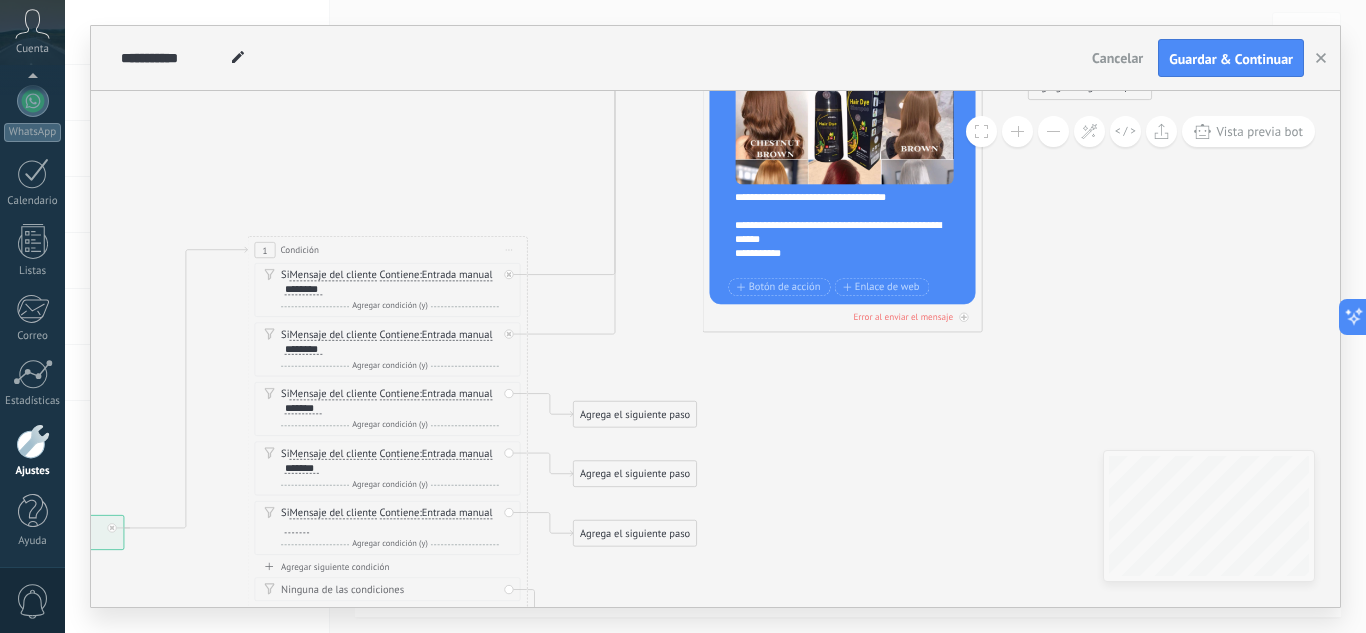 drag, startPoint x: 786, startPoint y: 391, endPoint x: 850, endPoint y: 384, distance: 64.381676 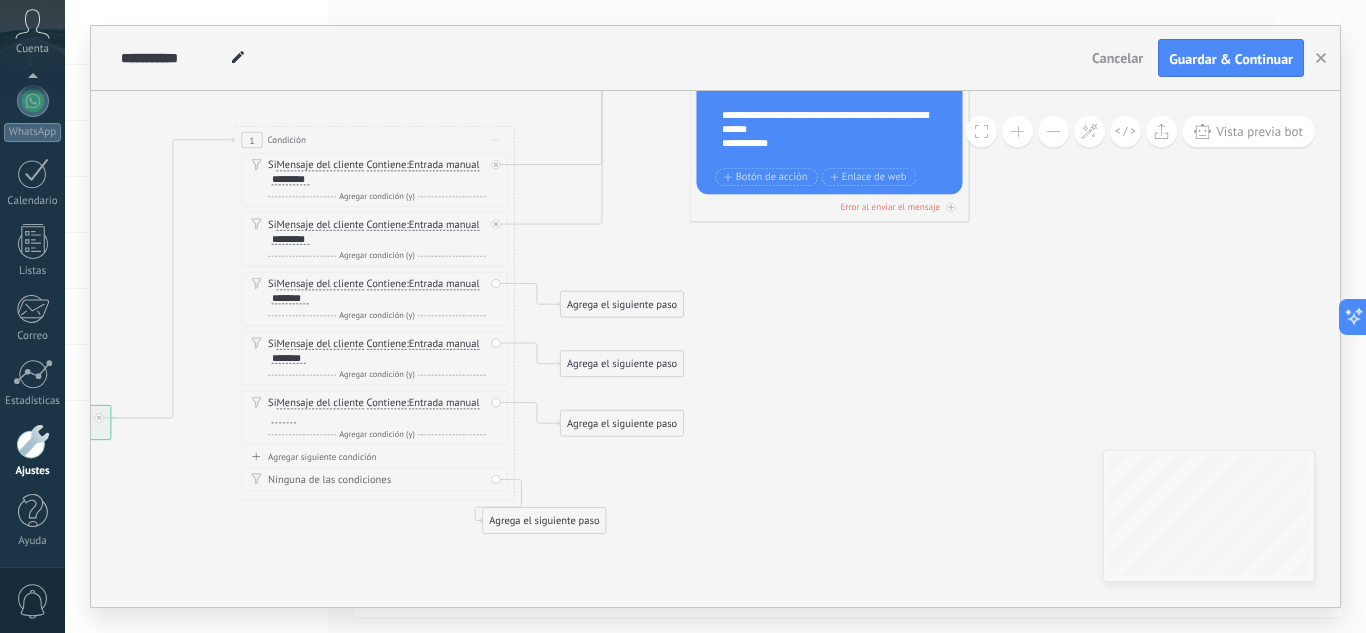drag, startPoint x: 826, startPoint y: 488, endPoint x: 812, endPoint y: 375, distance: 113.86395 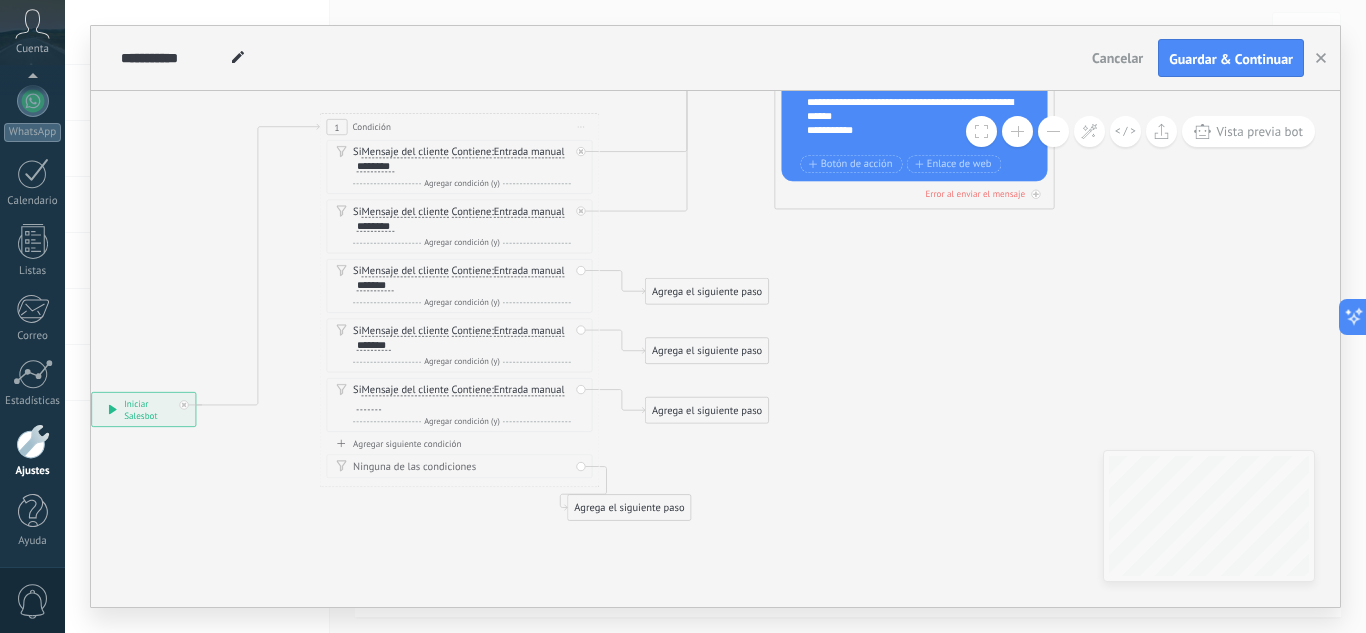 drag, startPoint x: 527, startPoint y: 311, endPoint x: 612, endPoint y: 298, distance: 85.98837 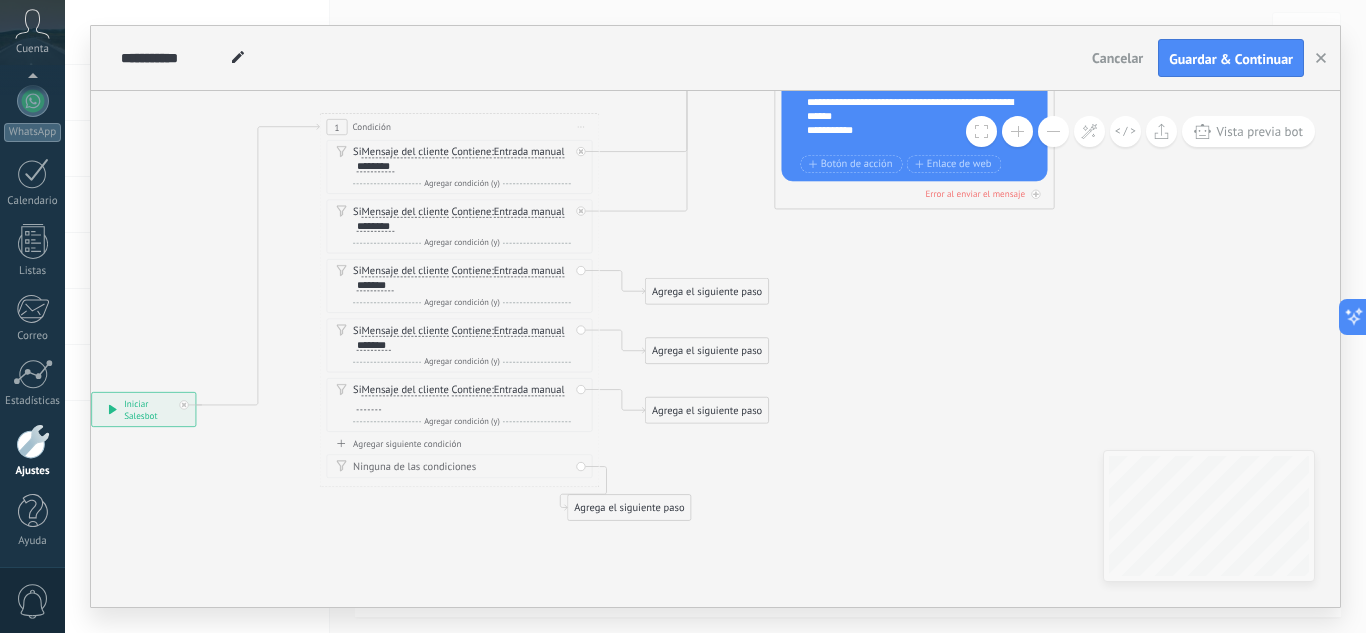 click 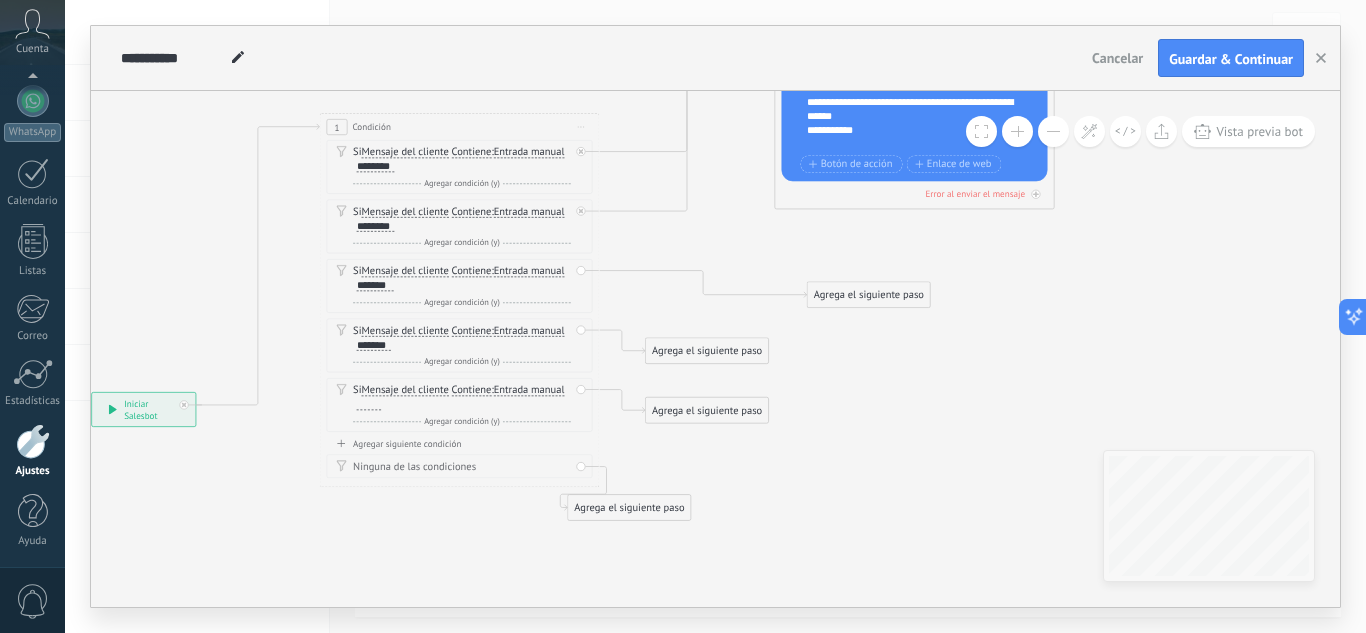 drag, startPoint x: 690, startPoint y: 287, endPoint x: 855, endPoint y: 295, distance: 165.19383 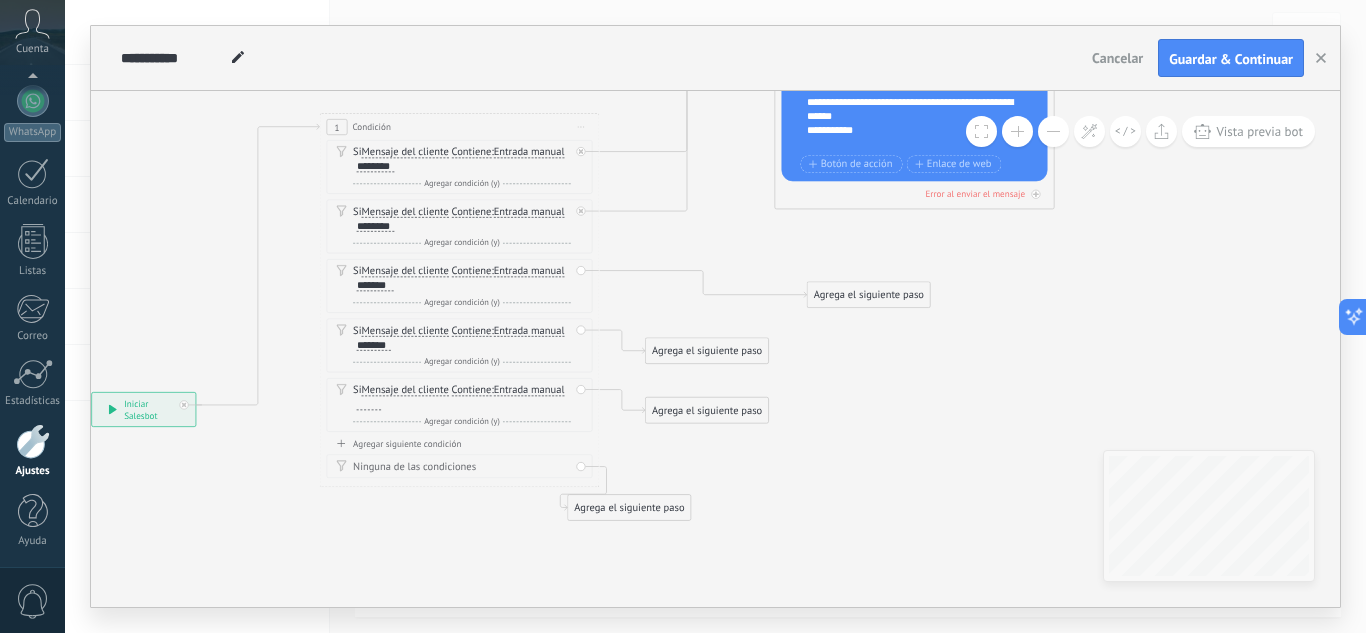 click on "Agrega el siguiente paso" at bounding box center (868, 295) 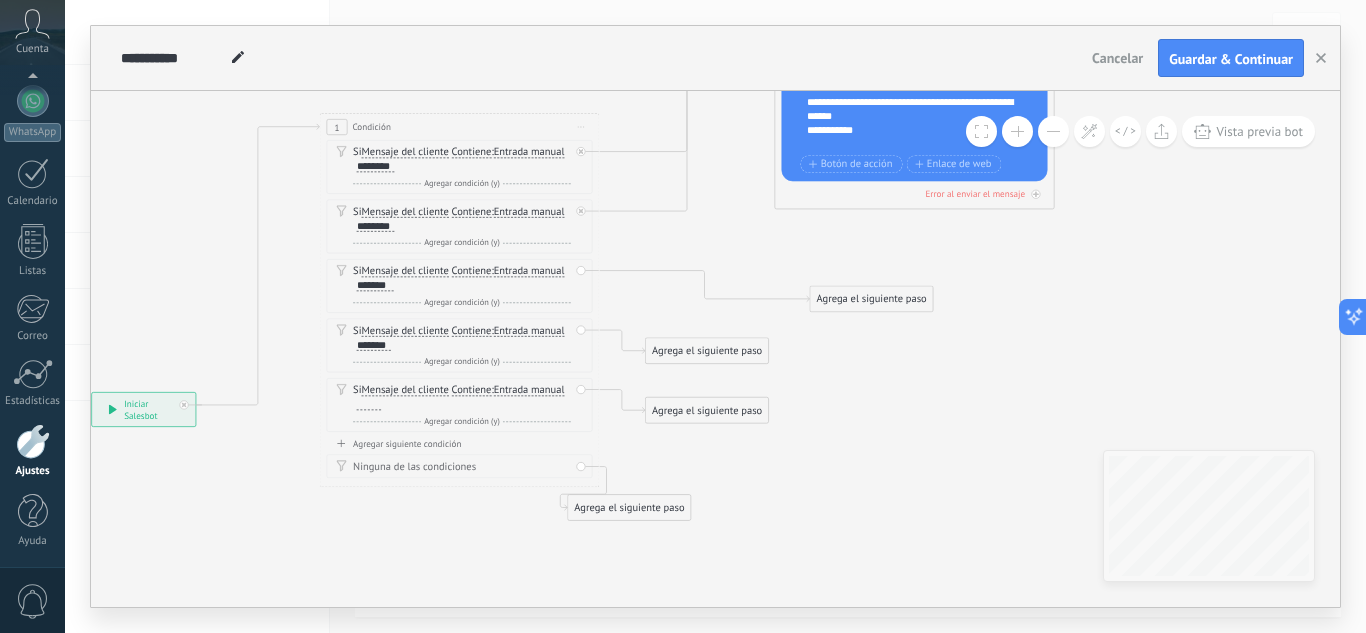 click on "Agrega el siguiente paso" at bounding box center (871, 299) 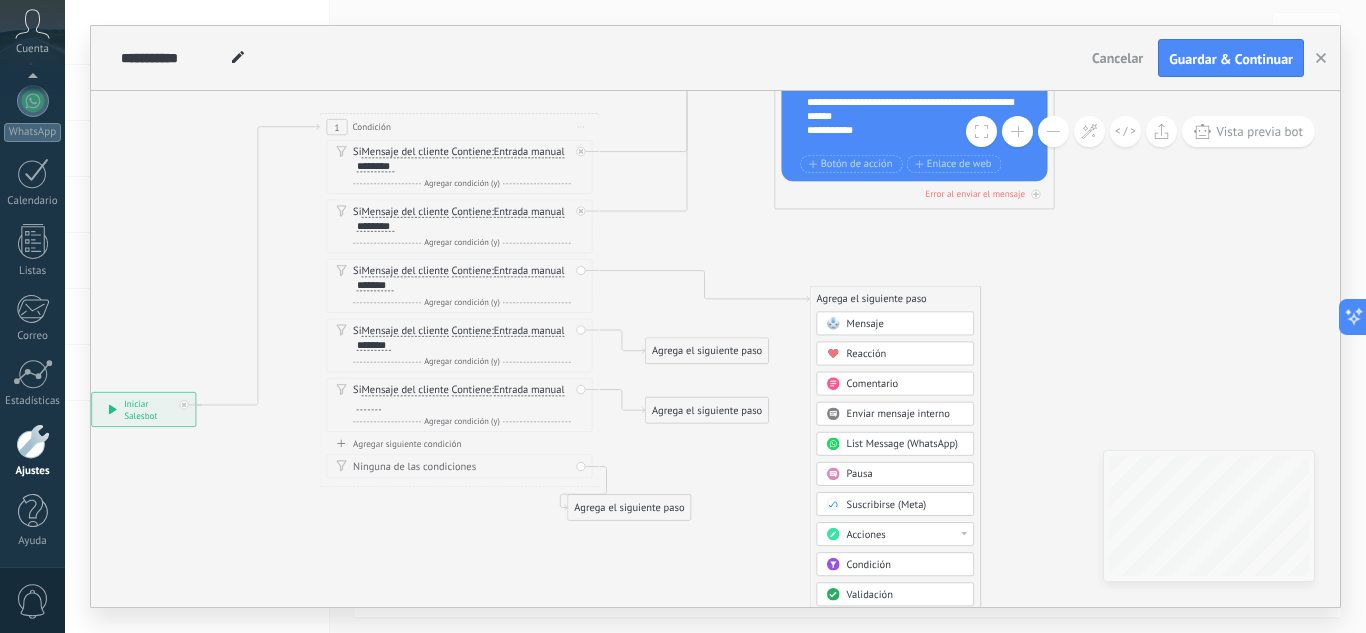 click on "Mensaje" at bounding box center [865, 323] 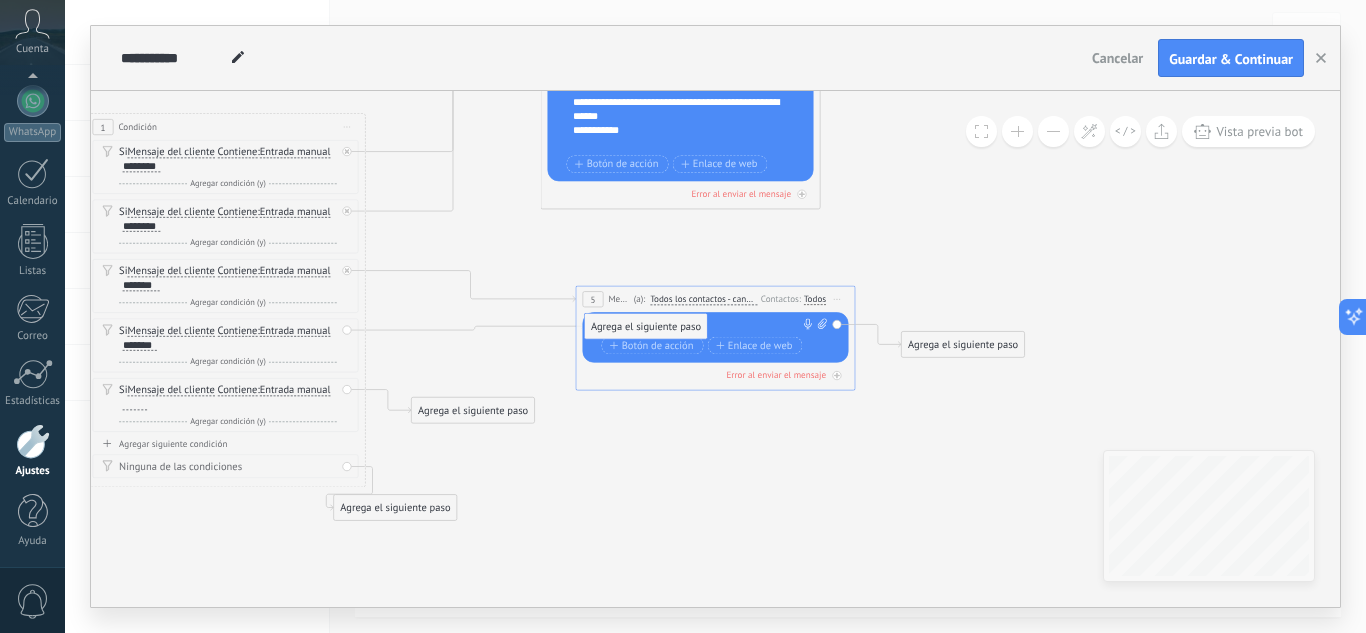 drag, startPoint x: 441, startPoint y: 343, endPoint x: 614, endPoint y: 319, distance: 174.6568 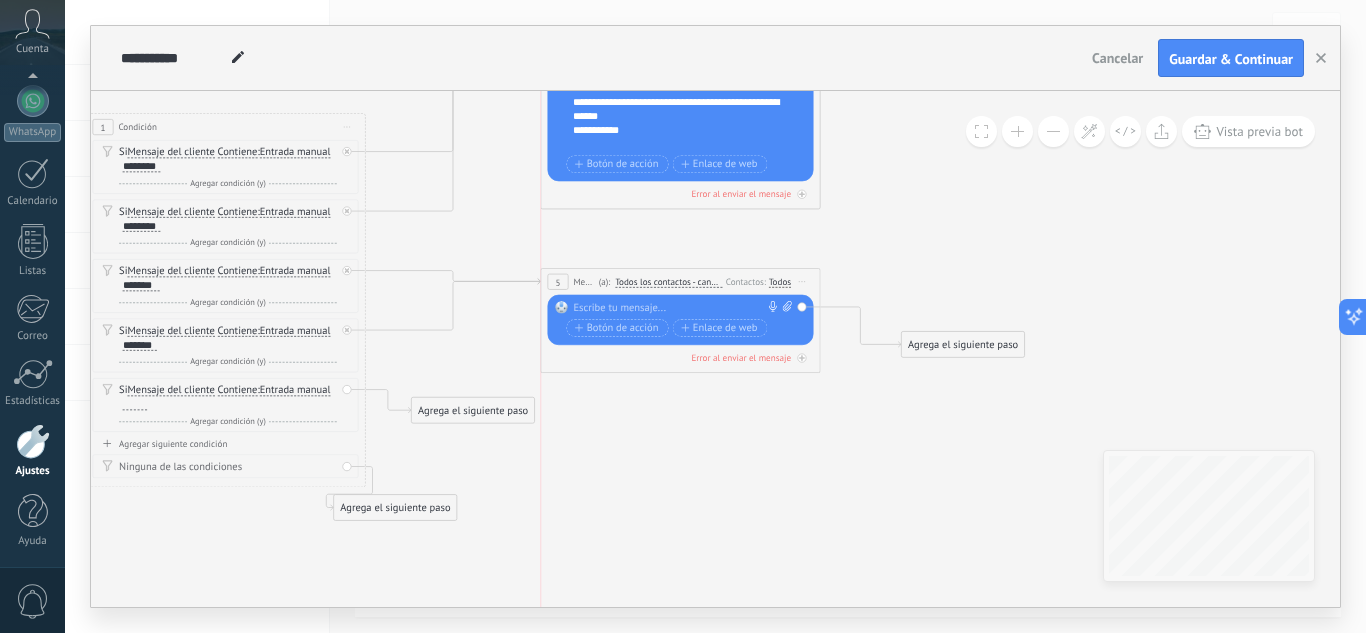 drag, startPoint x: 614, startPoint y: 306, endPoint x: 582, endPoint y: 289, distance: 36.23534 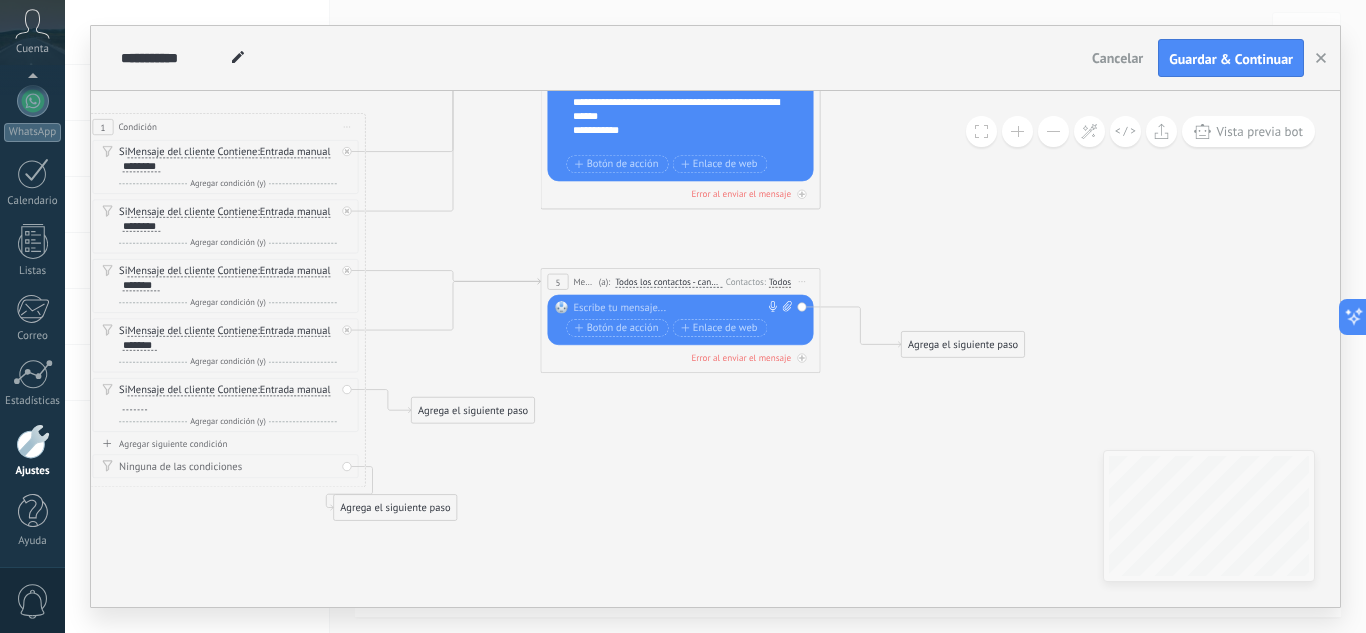 click at bounding box center (677, 308) 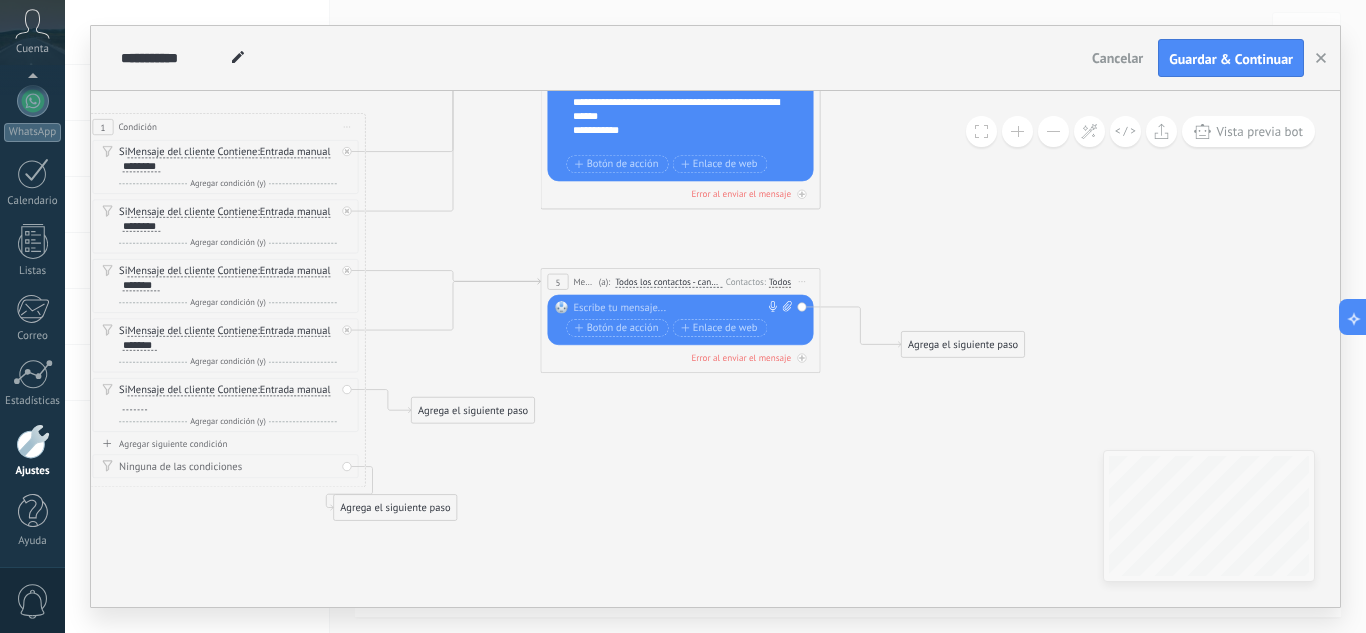 click on "5
Mensaje
*******
(a):
Todos los contactos - canales seleccionados
Todos los contactos - canales seleccionados
Todos los contactos - canal primario
Contacto principal - canales seleccionados
Contacto principal - canal primario
Todos los contactos - canales seleccionados
Todos los contactos - canales seleccionados
Todos los contactos - canal primario
Contacto principal - canales seleccionados" at bounding box center (680, 282) 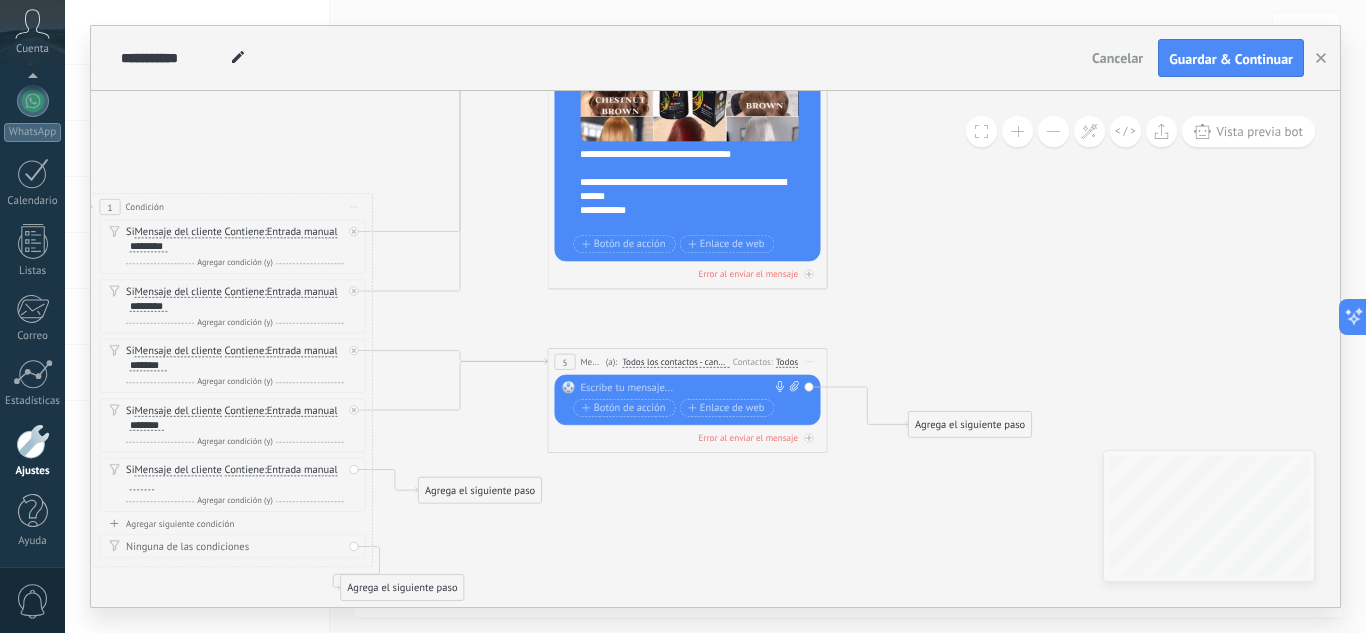 drag, startPoint x: 842, startPoint y: 229, endPoint x: 849, endPoint y: 309, distance: 80.305664 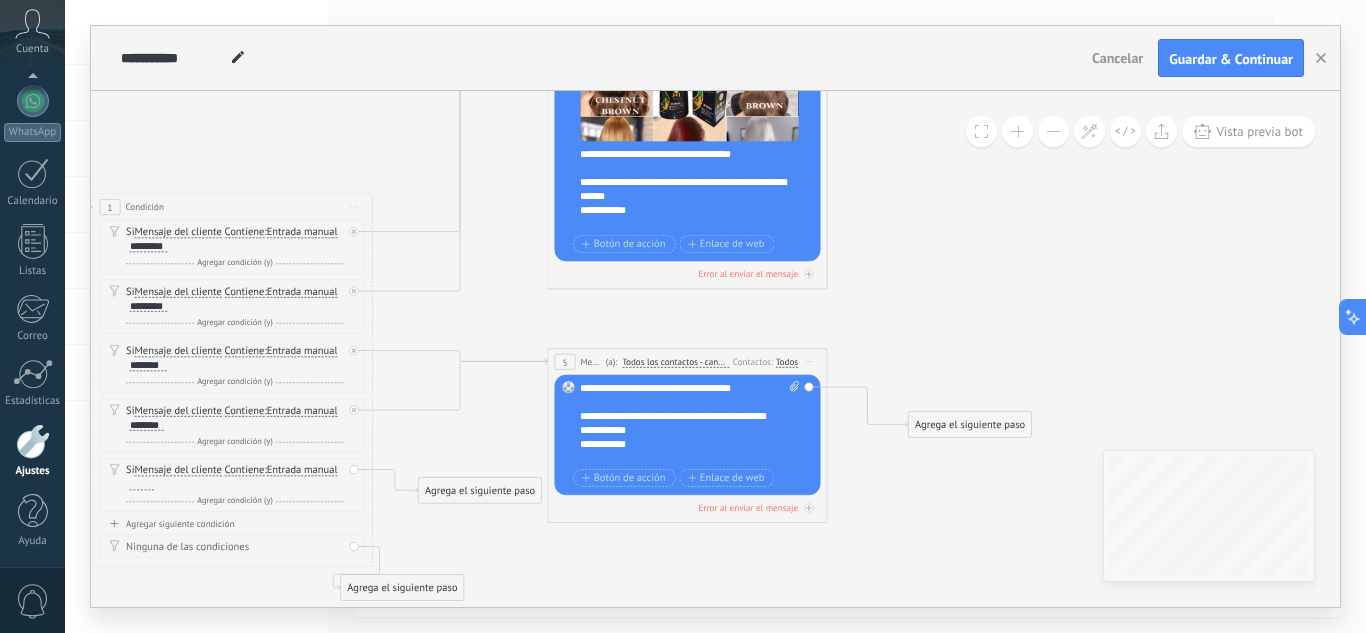 click at bounding box center [792, 423] 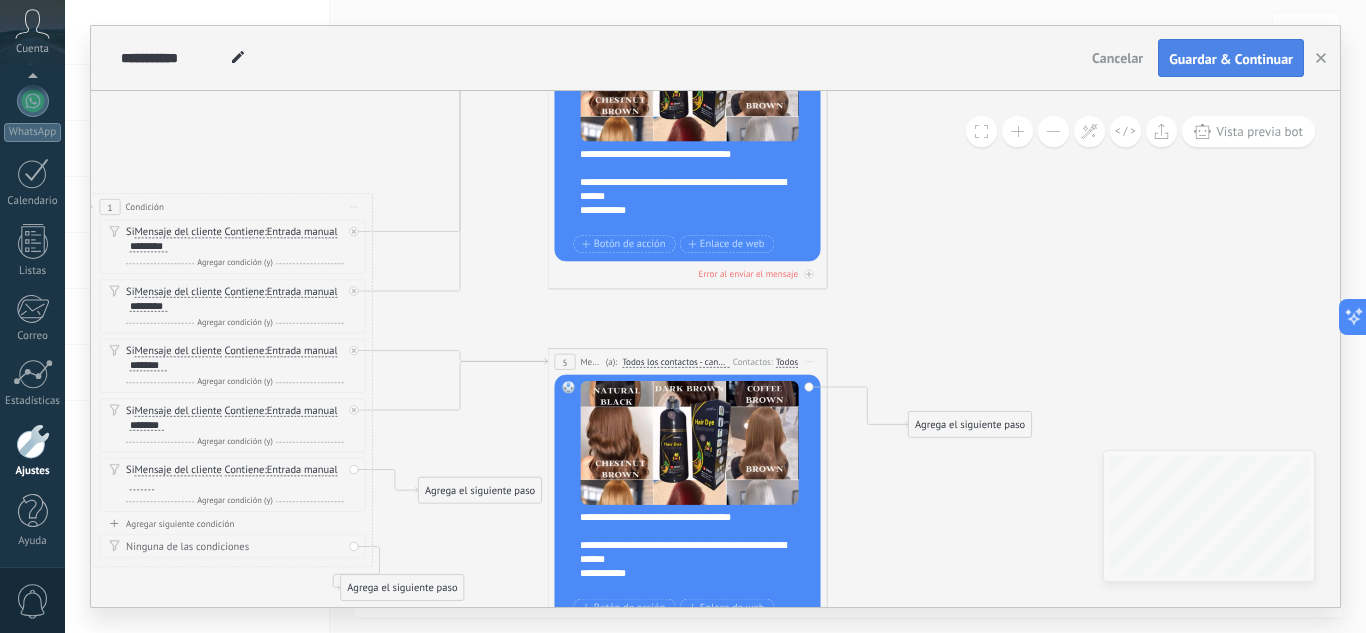 click on "Guardar & Continuar" at bounding box center (1231, 58) 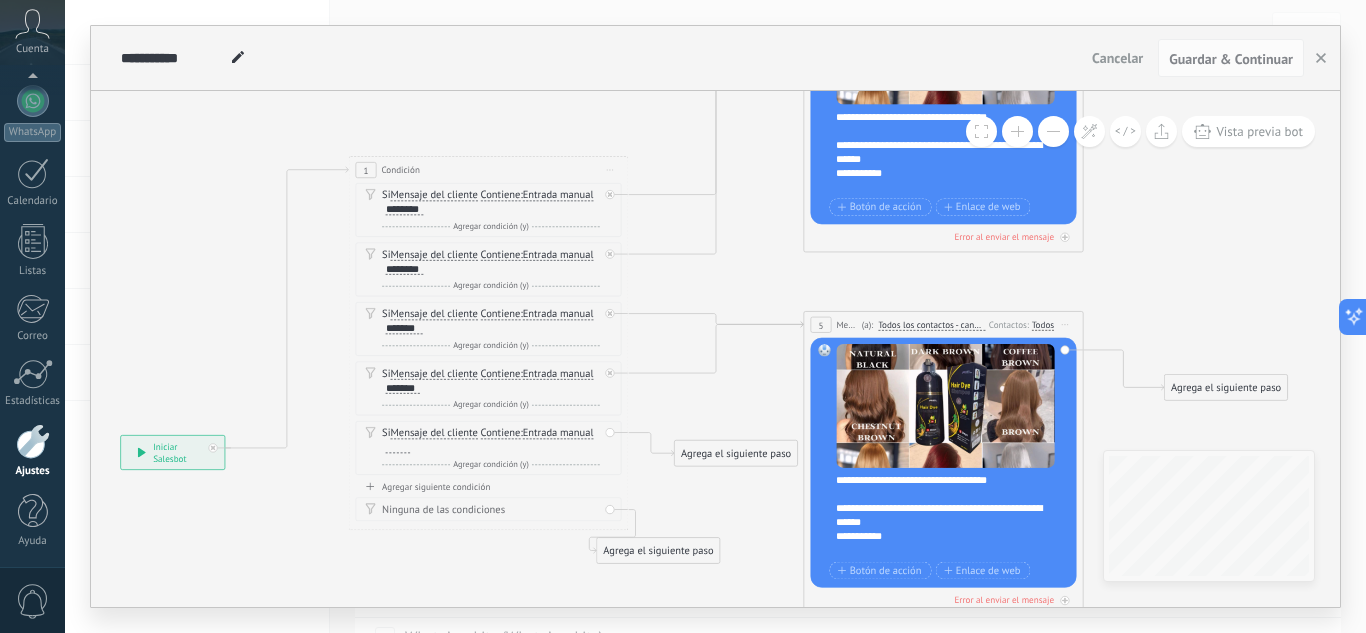 drag, startPoint x: 1020, startPoint y: 327, endPoint x: 1276, endPoint y: 290, distance: 258.66 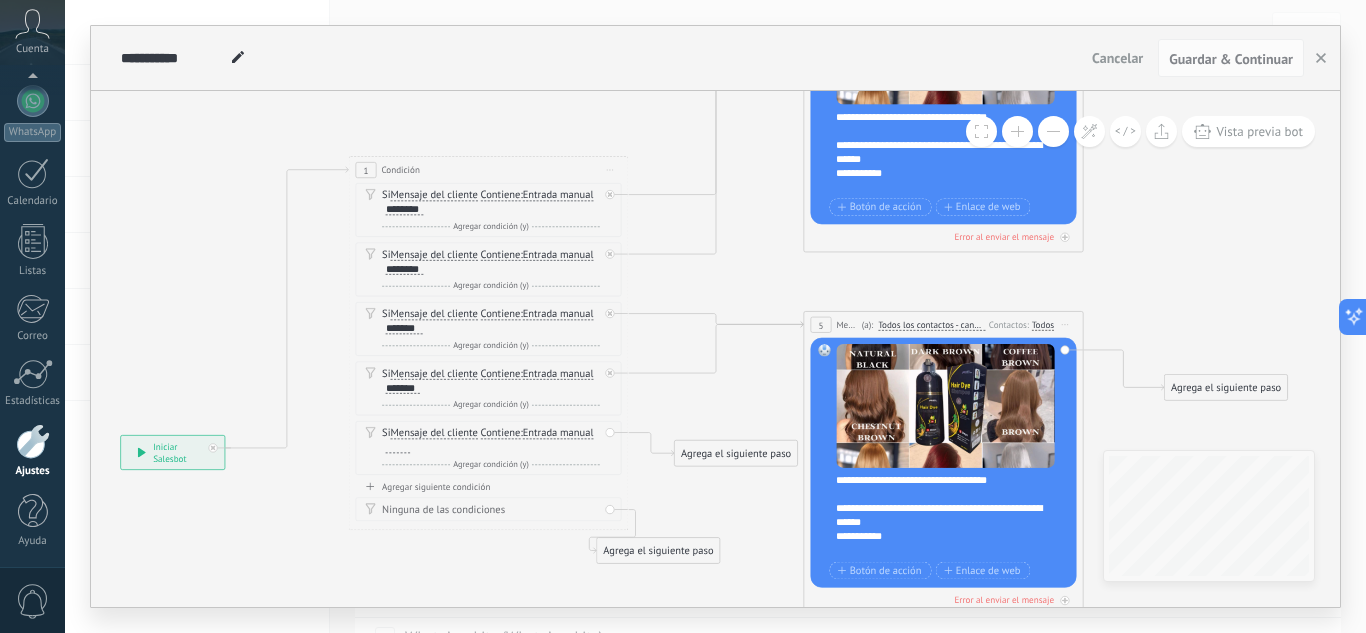 click 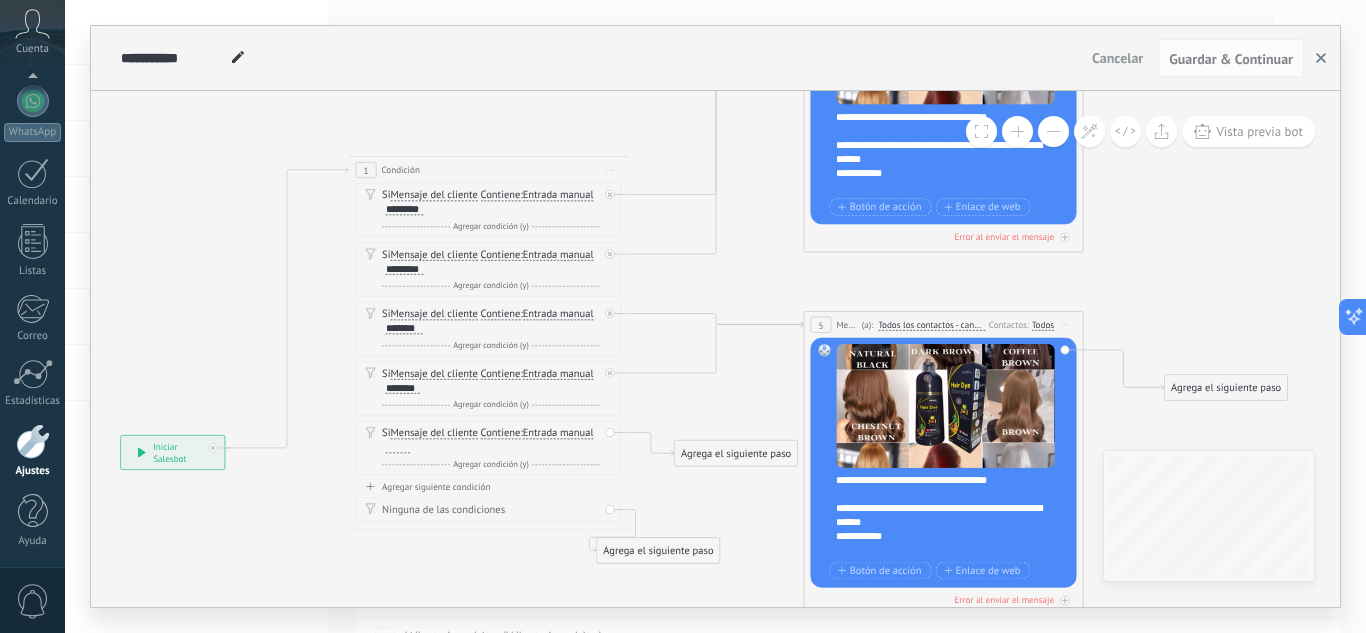 click at bounding box center [1321, 58] 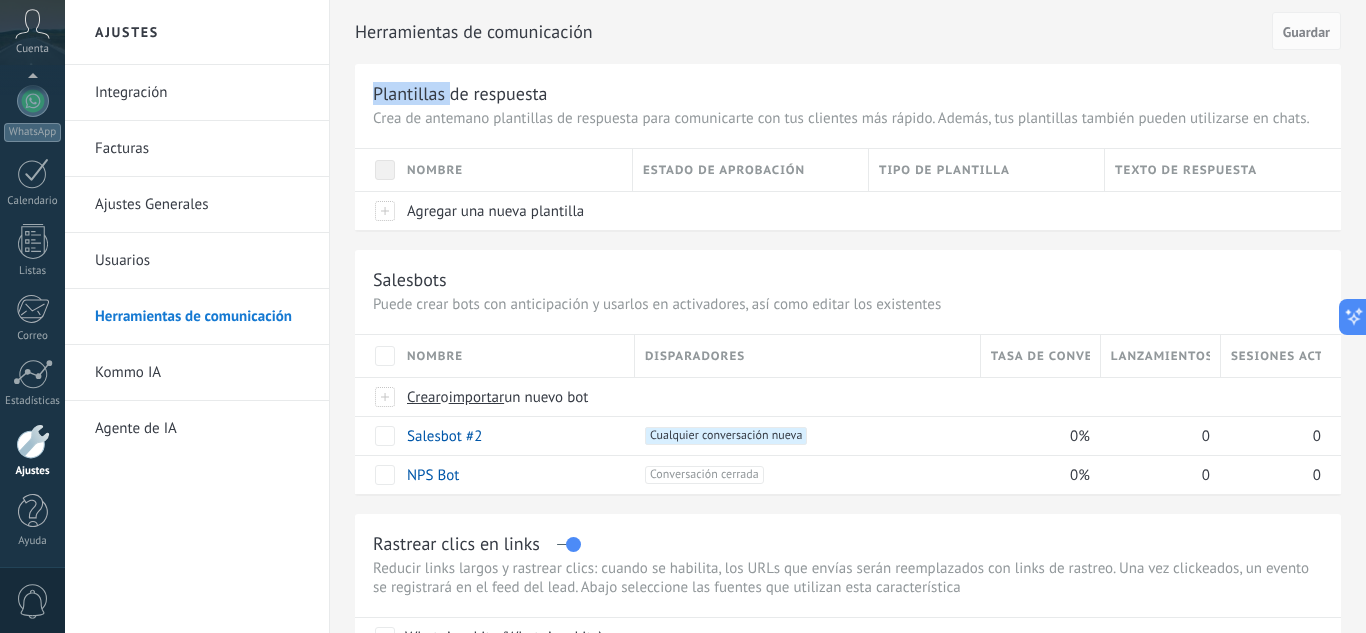 click on "Herramientas de comunicación Cancelar Guardar Plantillas de respuesta Crea de antemano plantillas de respuesta para comunicarte con tus clientes más rápido. Además, tus plantillas también pueden utilizarse en chats. Nombre Estado de aprobación Tipo de plantilla Texto de respuesta Agregar una nueva plantilla Salesbots Puede crear bots con anticipación y usarlos en activadores, así como editar los existentes Actualizar a Avanzado Nombre Disparadores Tasa de conversión Lanzamientos totales Sesiones activas        Crear  o  importar  un nuevo bot              Salesbot #2 +1 Cualquier conversación nueva +0 0% 0 0        NPS Bot +1 Conversación cerrada +0 0% 0 0 Mostrar más avanzado Rastrear clics en links Reducir links largos y rastrear clics: cuando se habilita, los URLs que envías serán reemplazados con links de rastreo. Una vez clickeados, un evento se registrará en el feed del lead. Abajo seleccione las fuentes que utilizan esta característica WhatsApp Lite (WhatsApp Lite) Potenciar la IA" at bounding box center (848, 822) 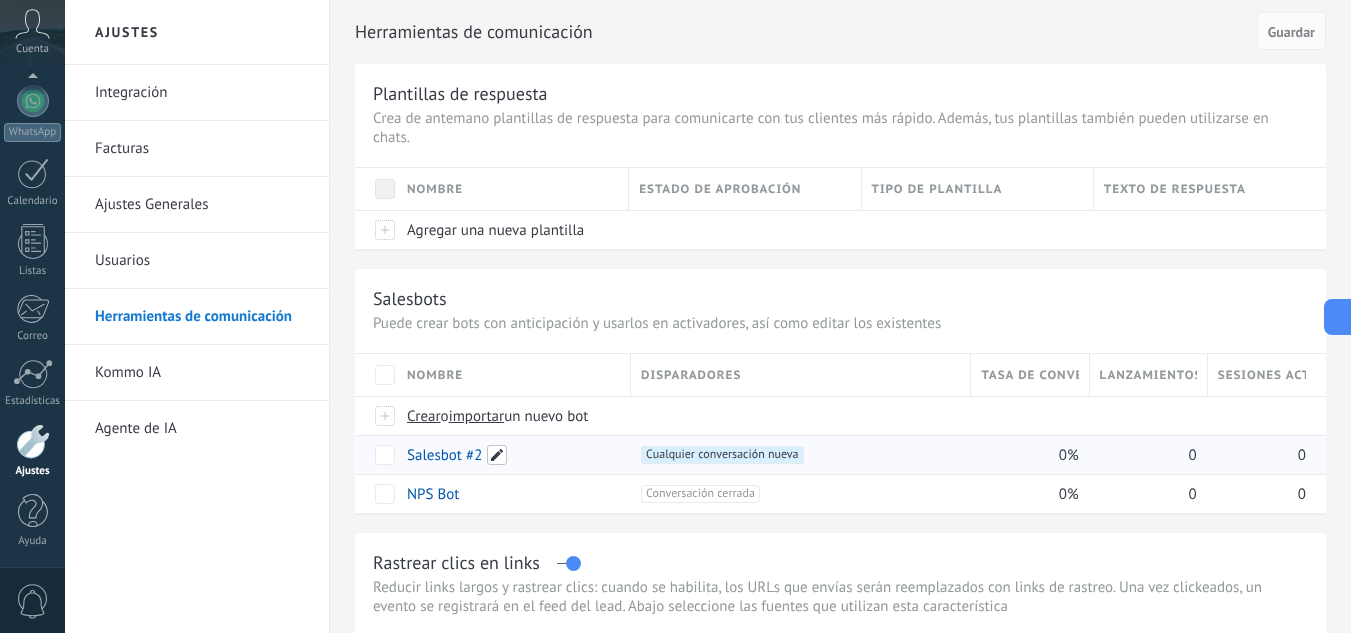 click at bounding box center (497, 455) 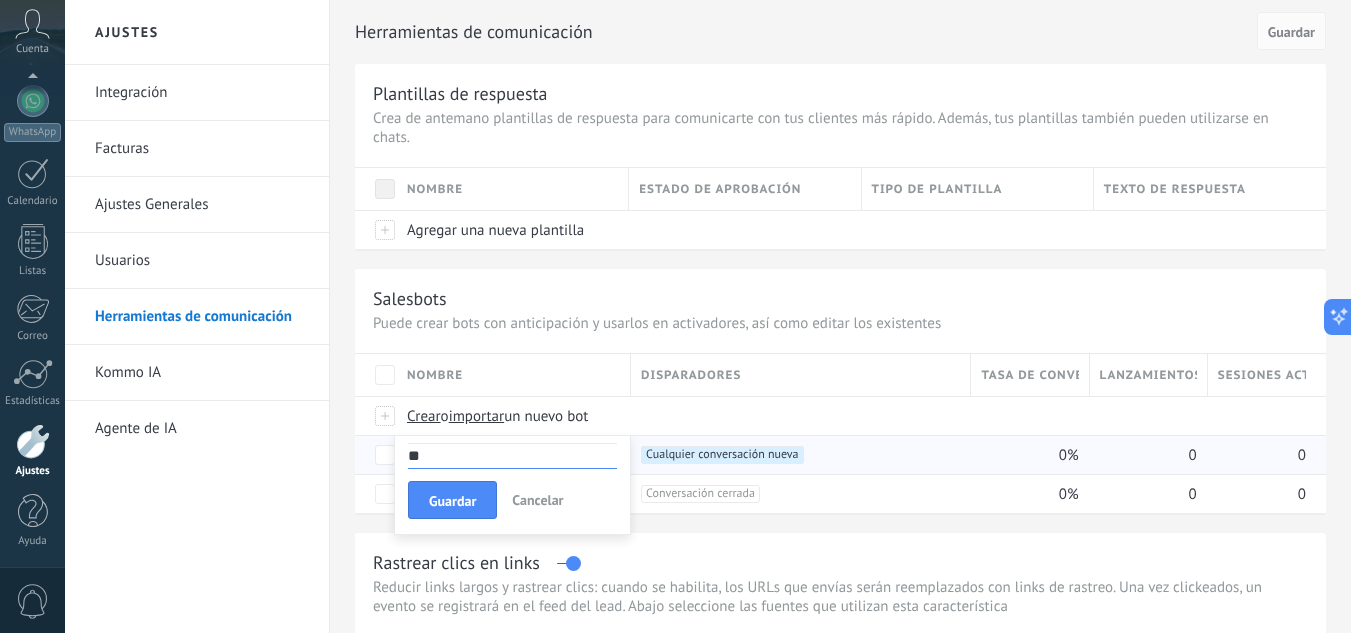 type on "*" 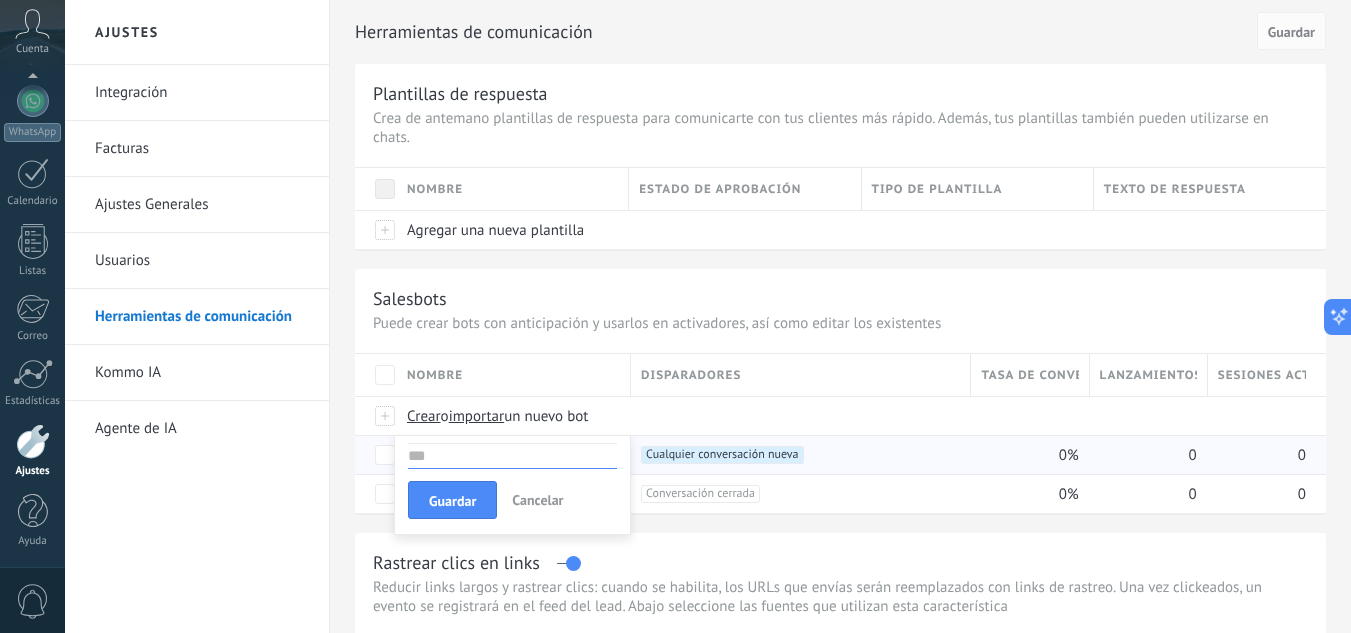 click at bounding box center (512, 456) 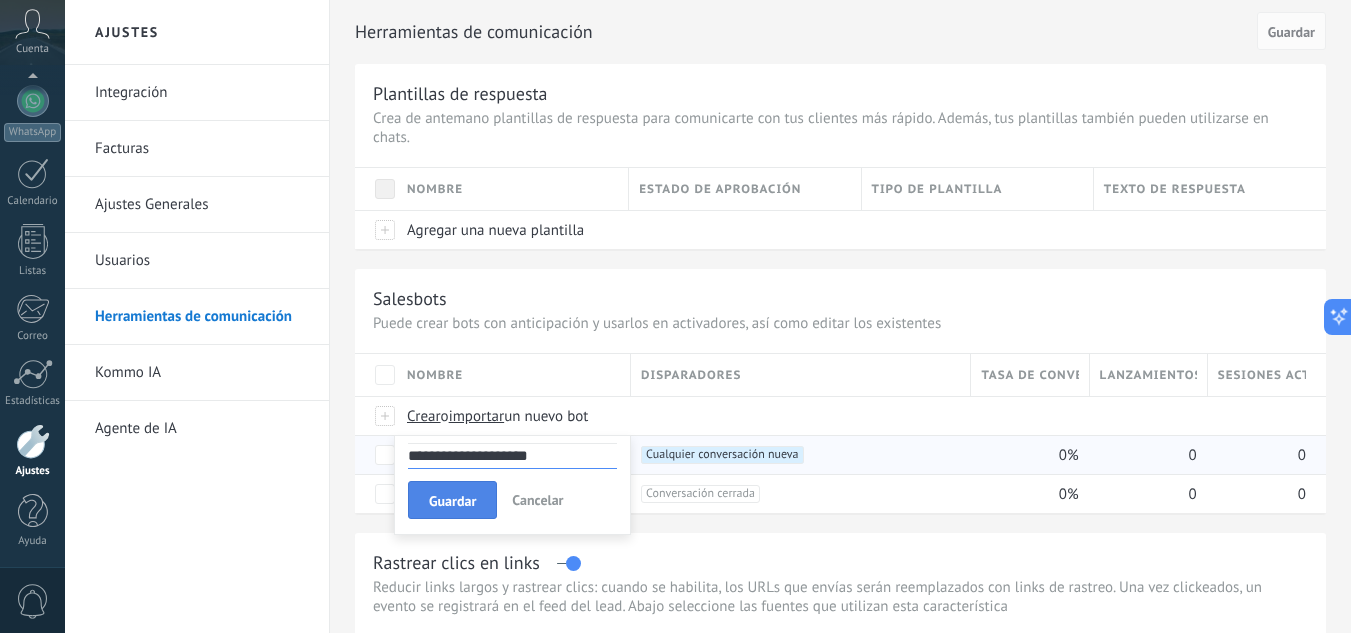 type on "**********" 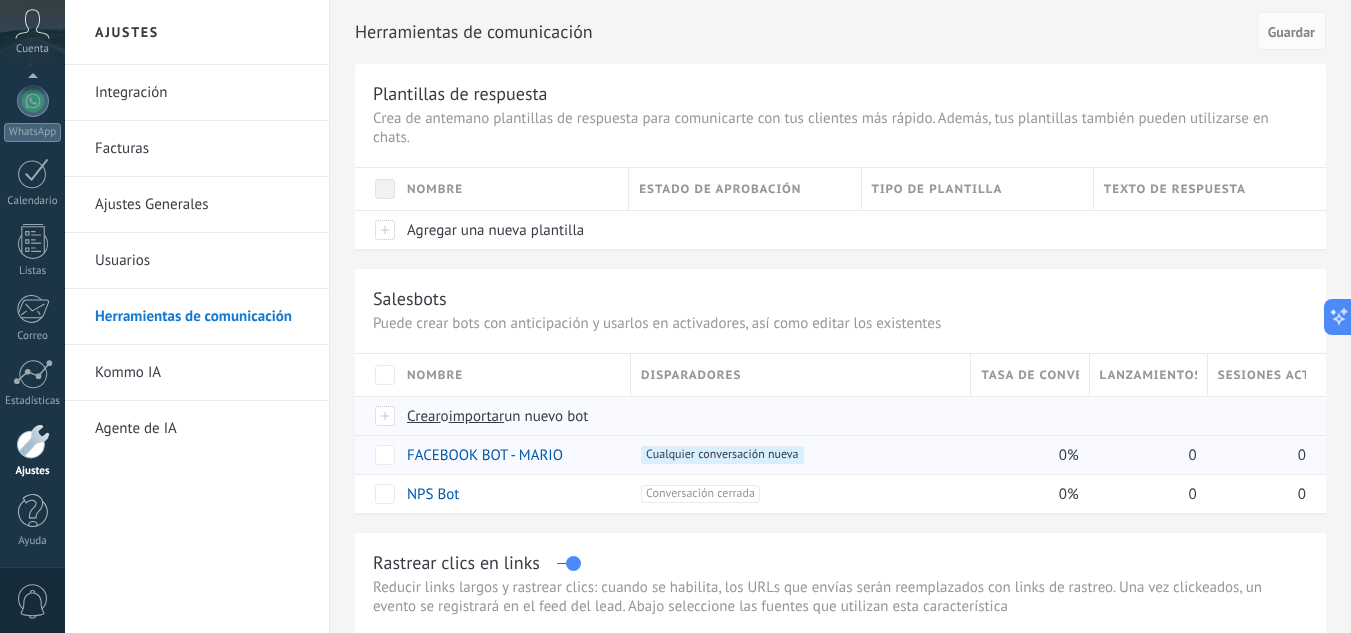 click on "Crear" at bounding box center [424, 416] 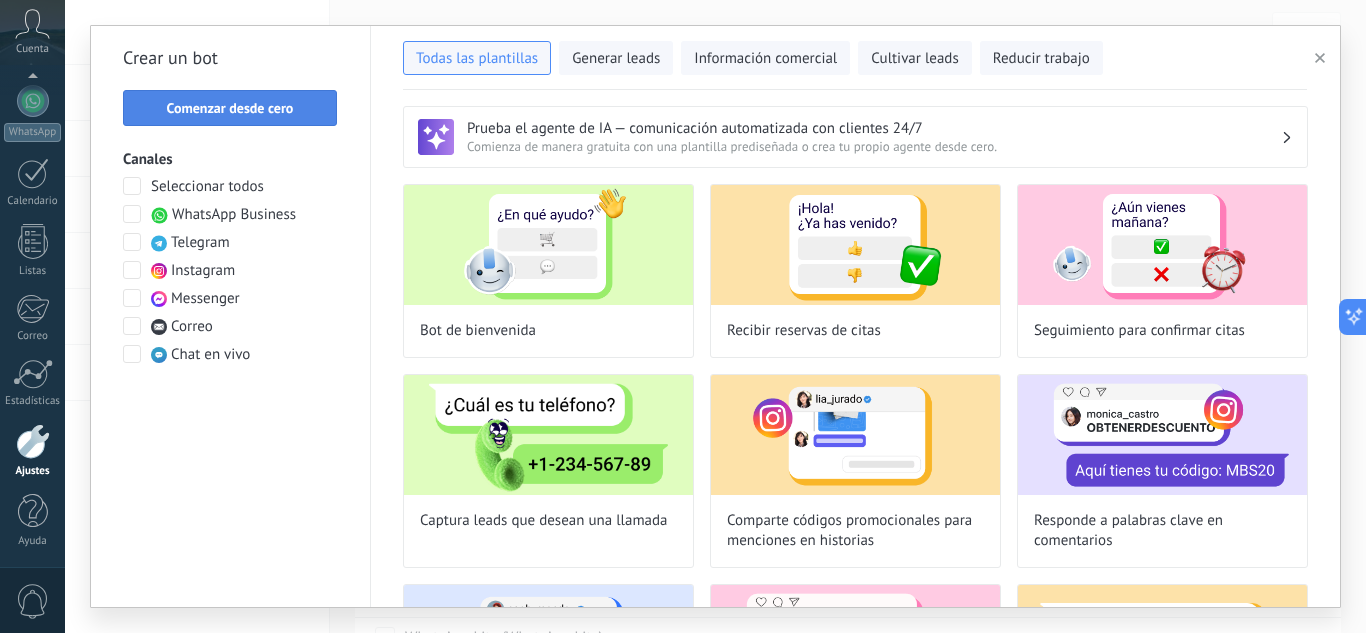 click on "Comenzar desde cero" at bounding box center (230, 108) 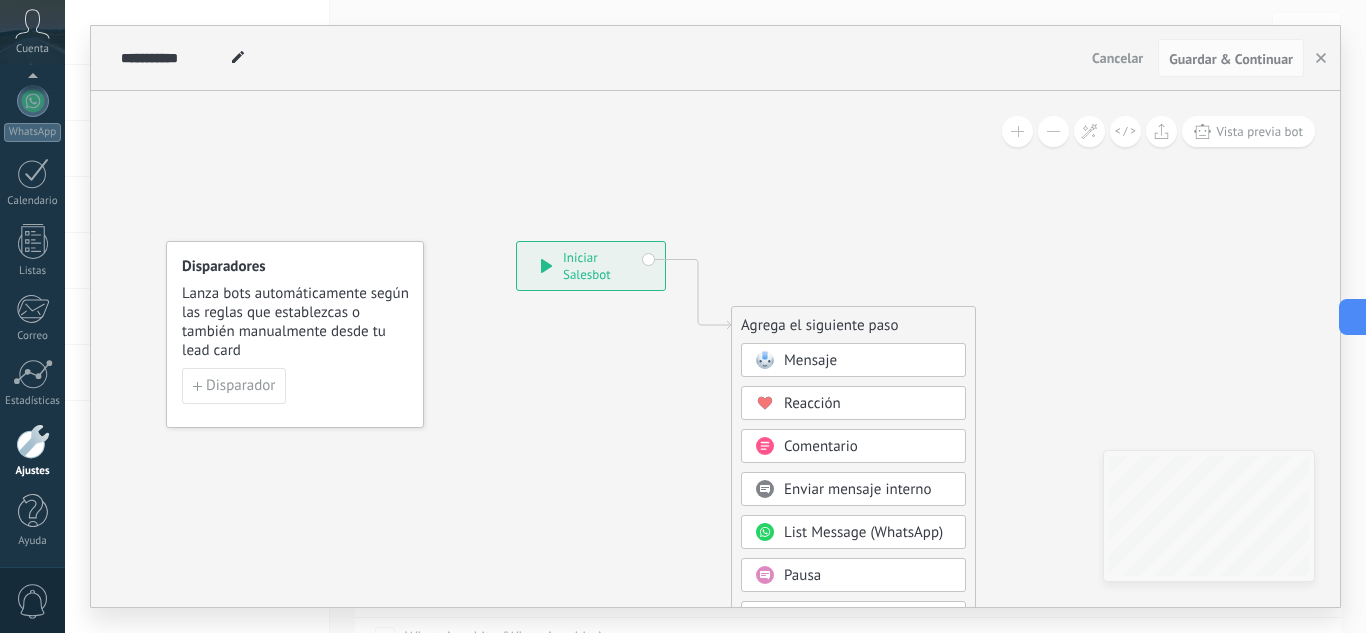 click at bounding box center (238, 58) 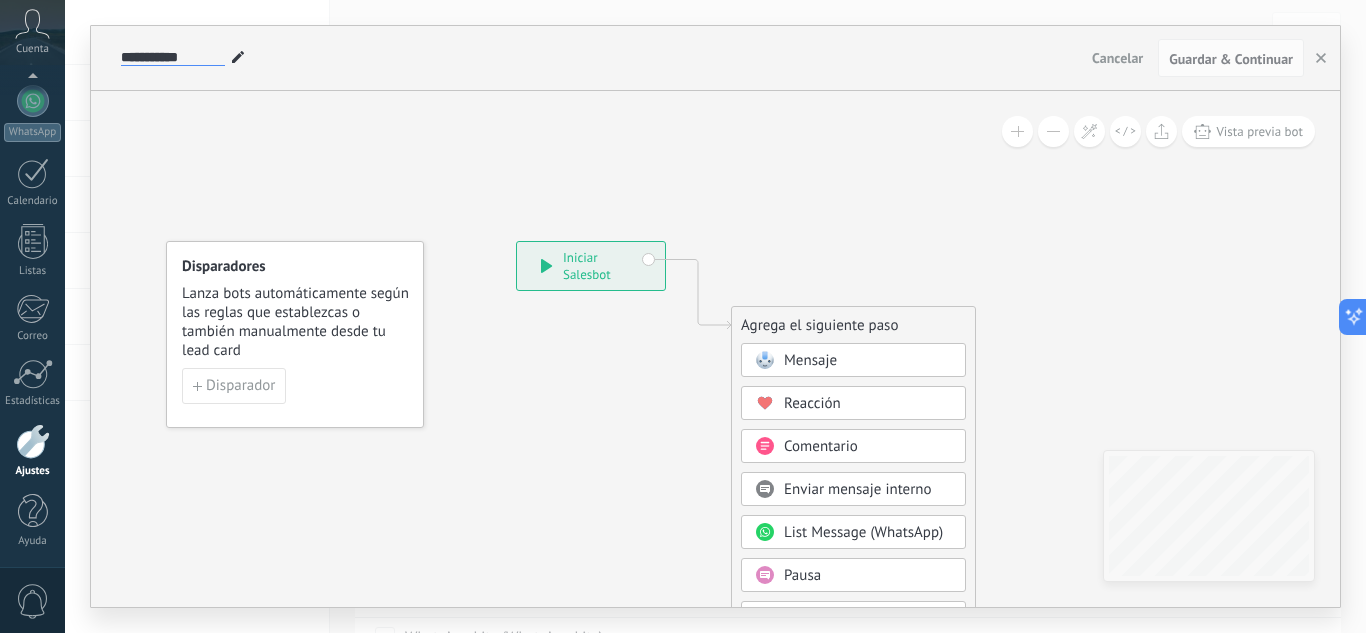 click on "**********" at bounding box center [173, 58] 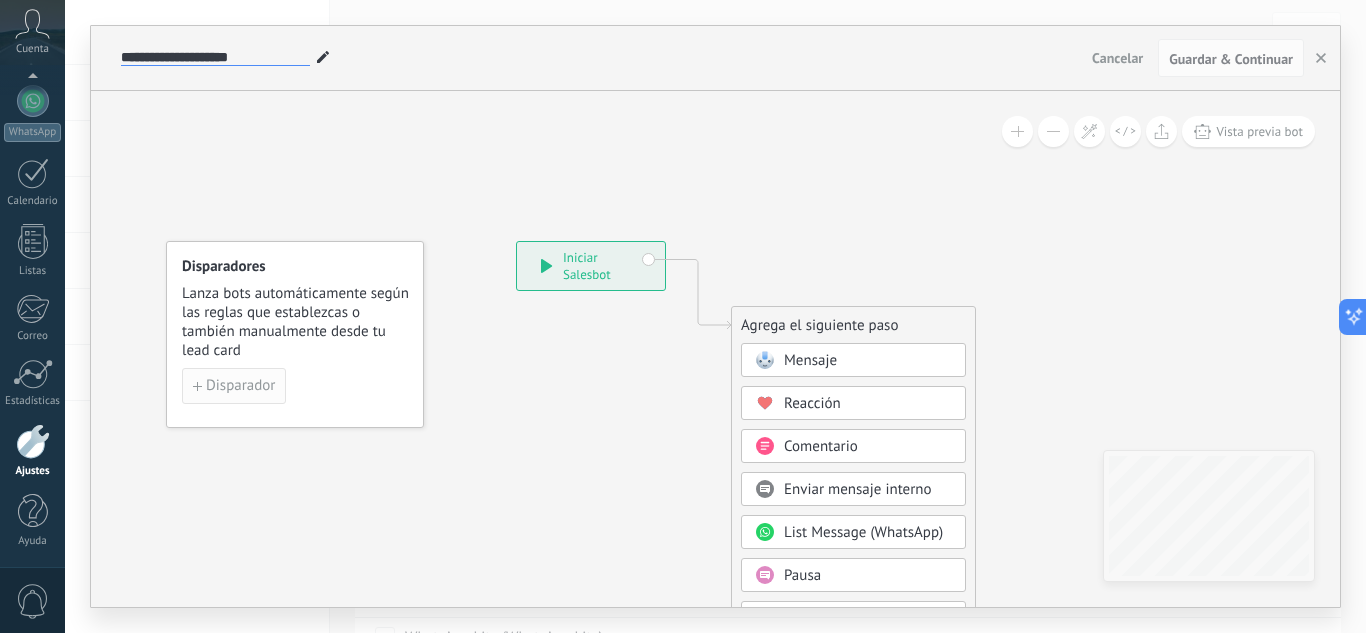 type on "**********" 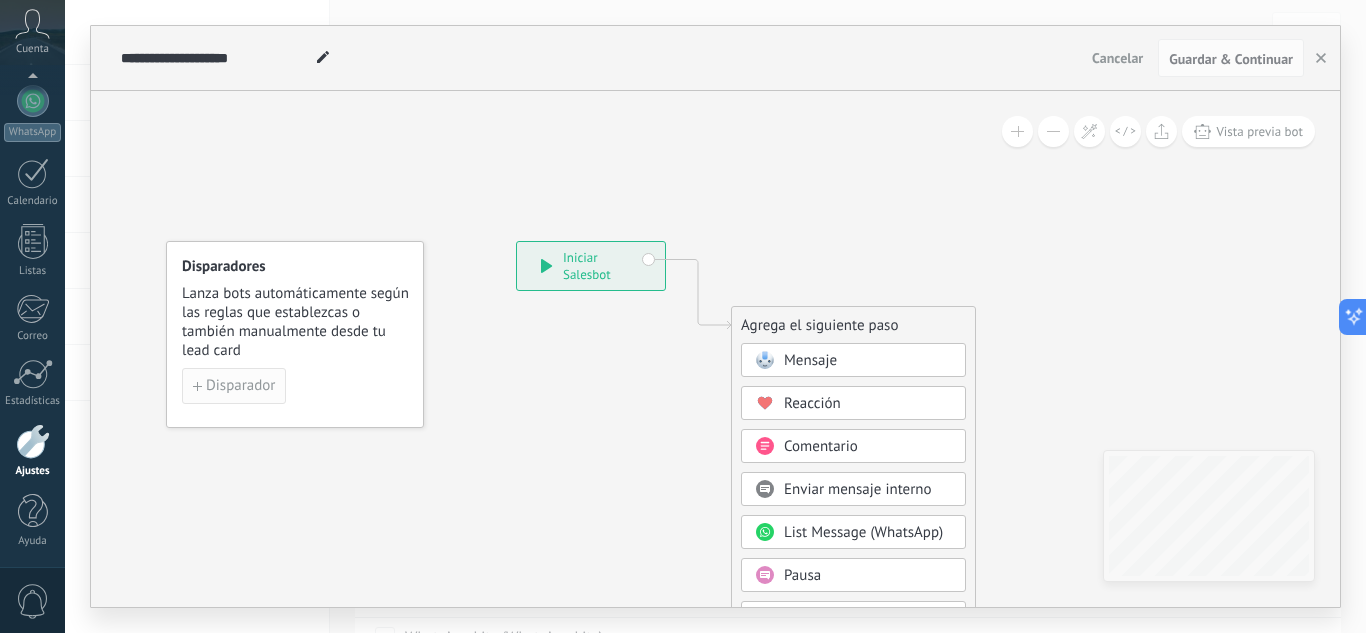 click on "Disparador" at bounding box center (240, 386) 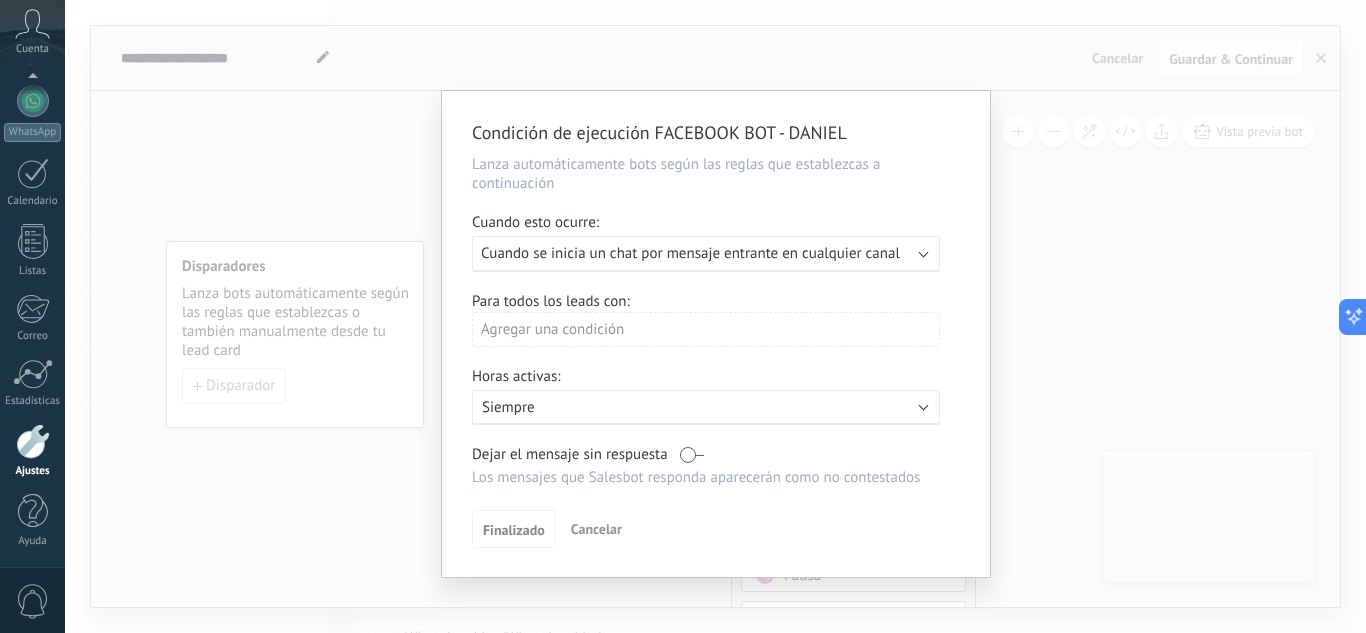click on "Ejecutar:  Cuando se inicia un chat por mensaje entrante en cualquier canal" at bounding box center [698, 253] 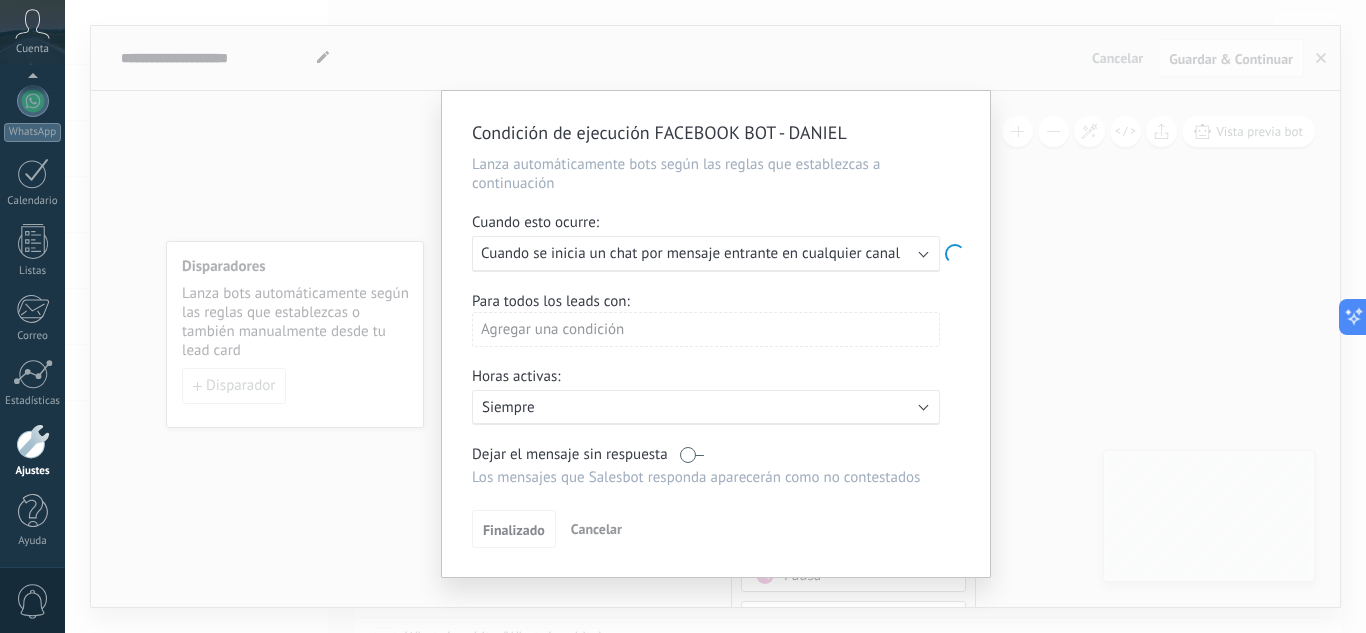 click on "Ejecutar:  Cuando se inicia un chat por mensaje entrante en cualquier canal" at bounding box center (698, 253) 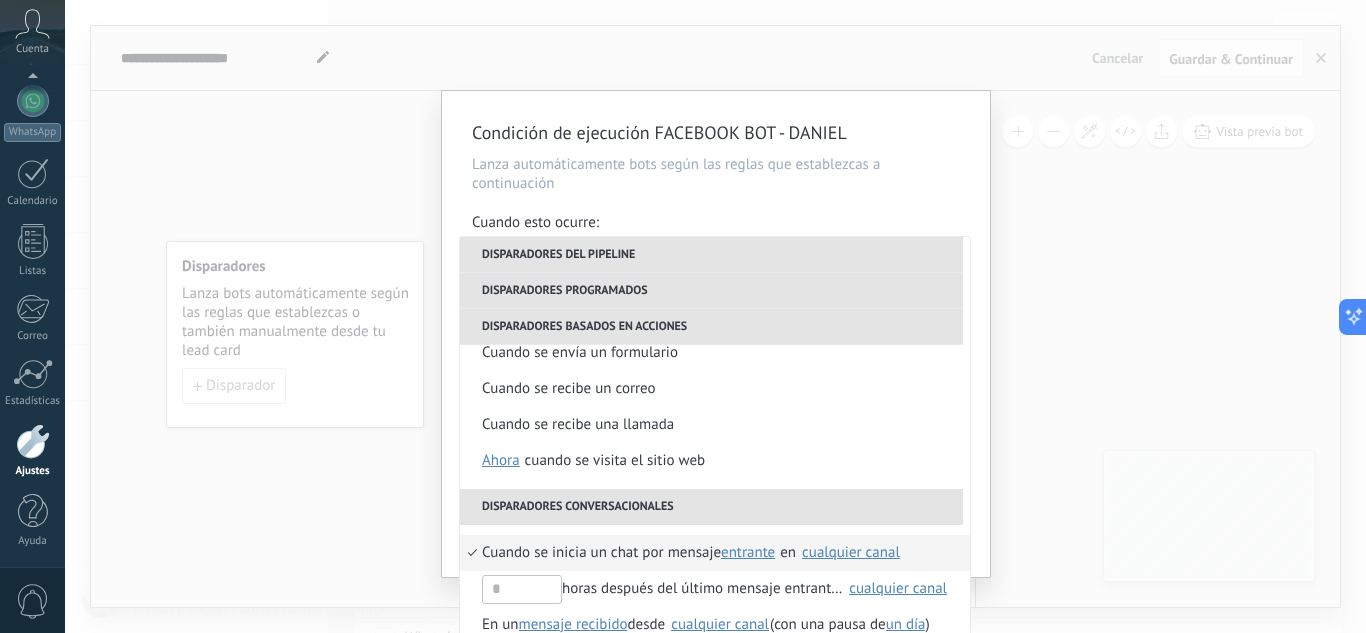 scroll, scrollTop: 357, scrollLeft: 0, axis: vertical 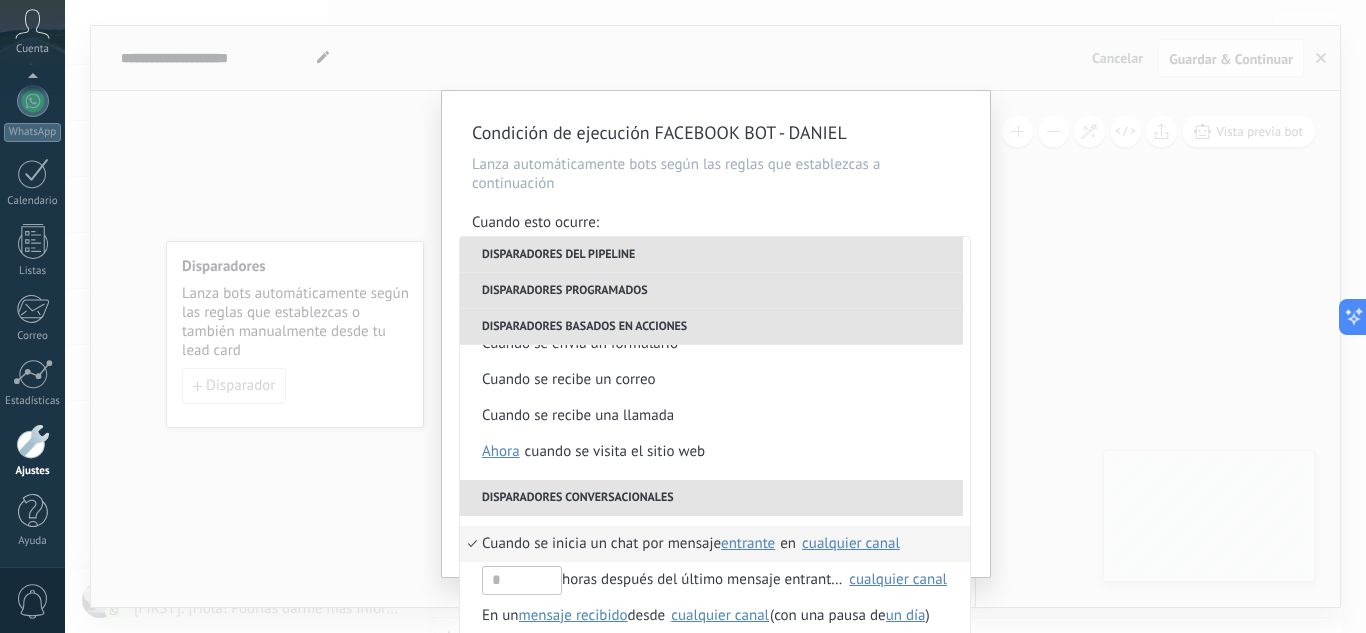 click on "cualquier canal" at bounding box center (851, 543) 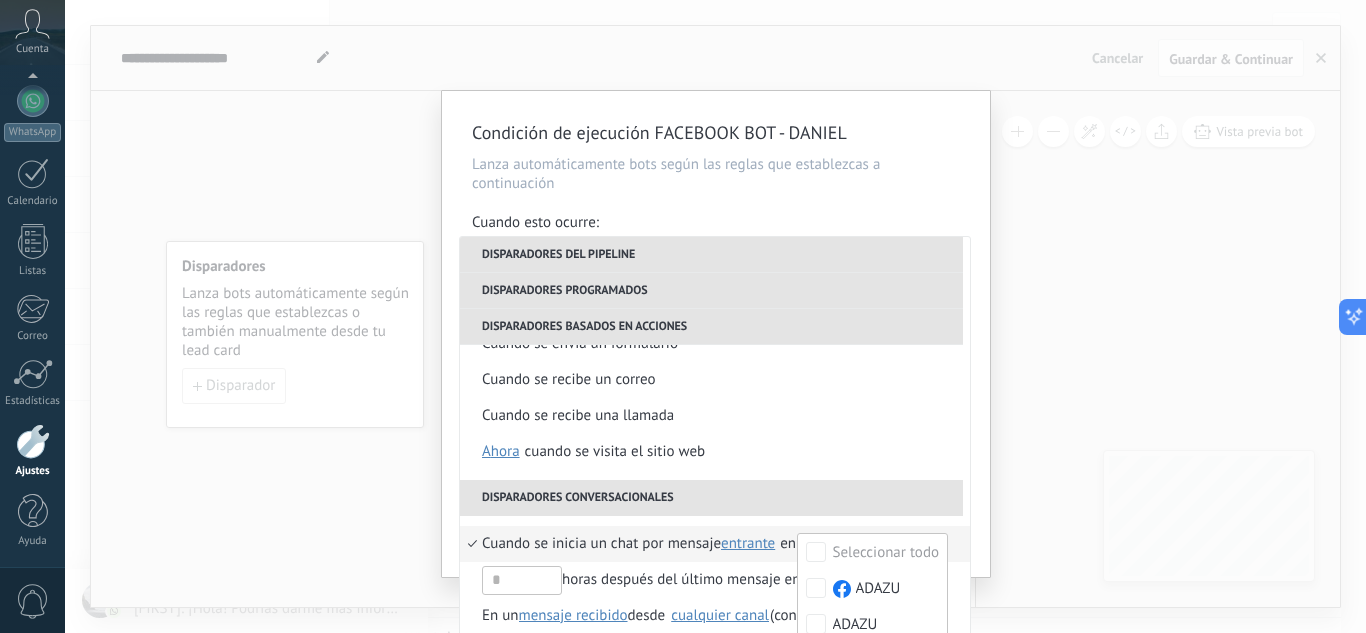 drag, startPoint x: 839, startPoint y: 575, endPoint x: 963, endPoint y: 496, distance: 147.0272 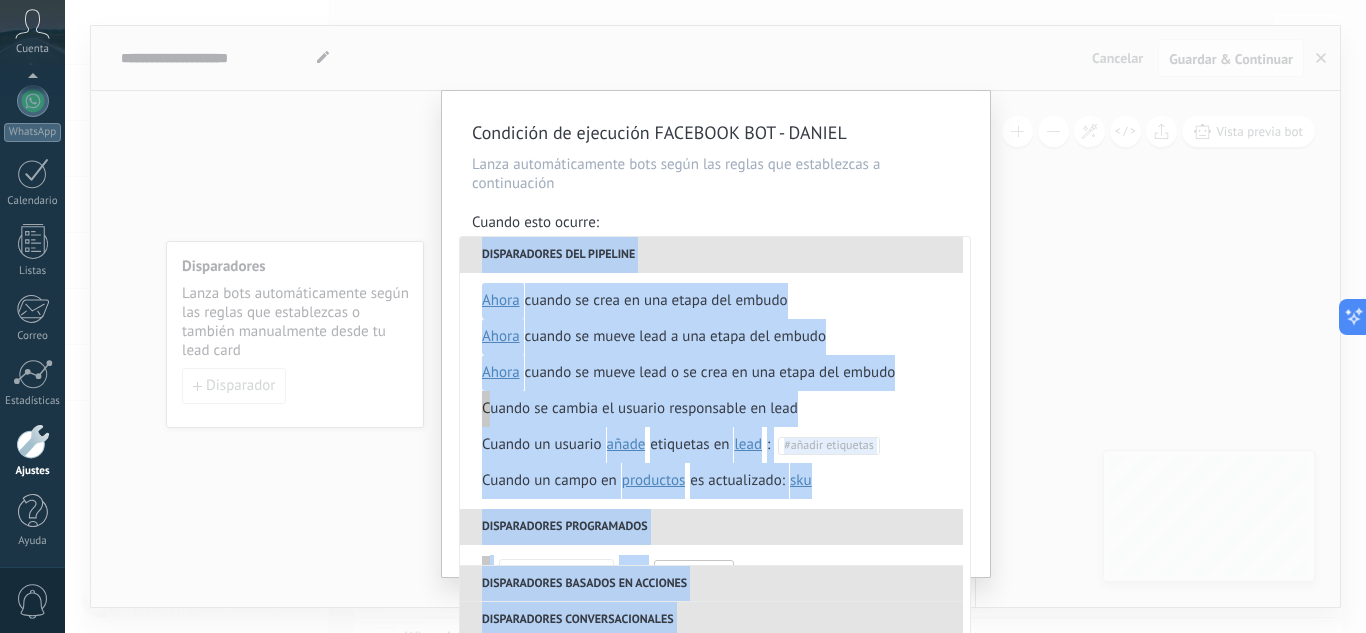drag, startPoint x: 963, startPoint y: 496, endPoint x: 953, endPoint y: 525, distance: 30.675724 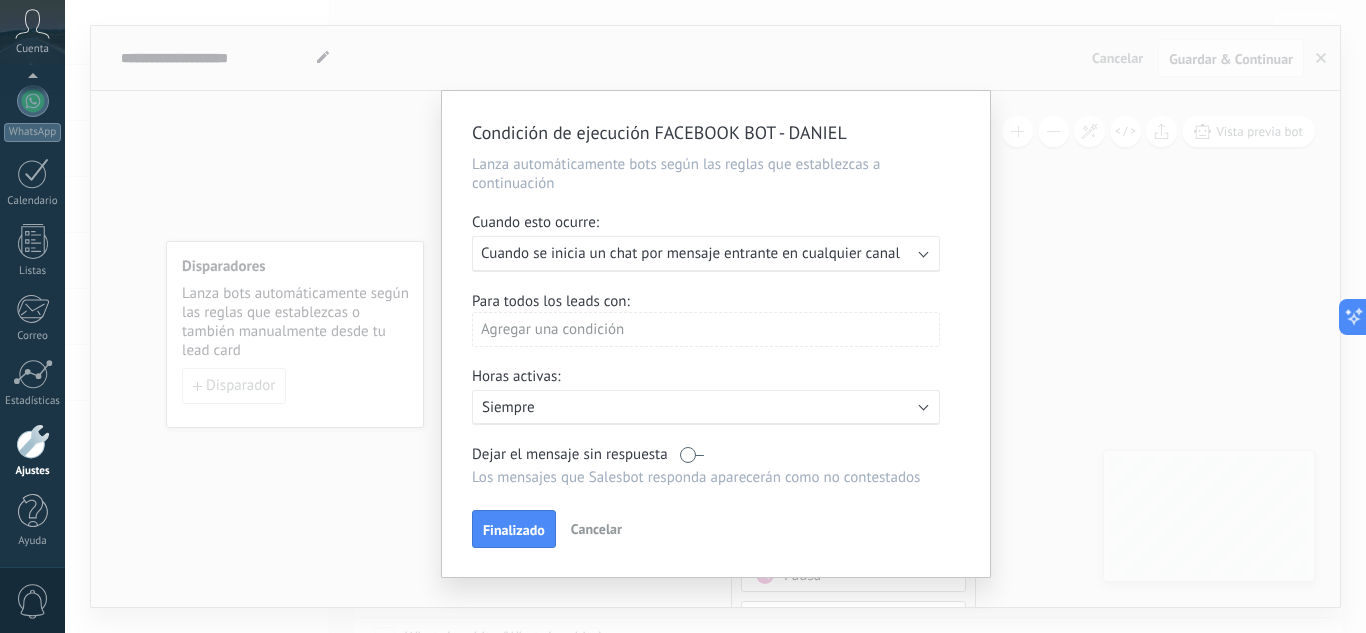 click on "Ejecutar:  Cuando se inicia un chat por mensaje entrante en cualquier canal" at bounding box center [706, 254] 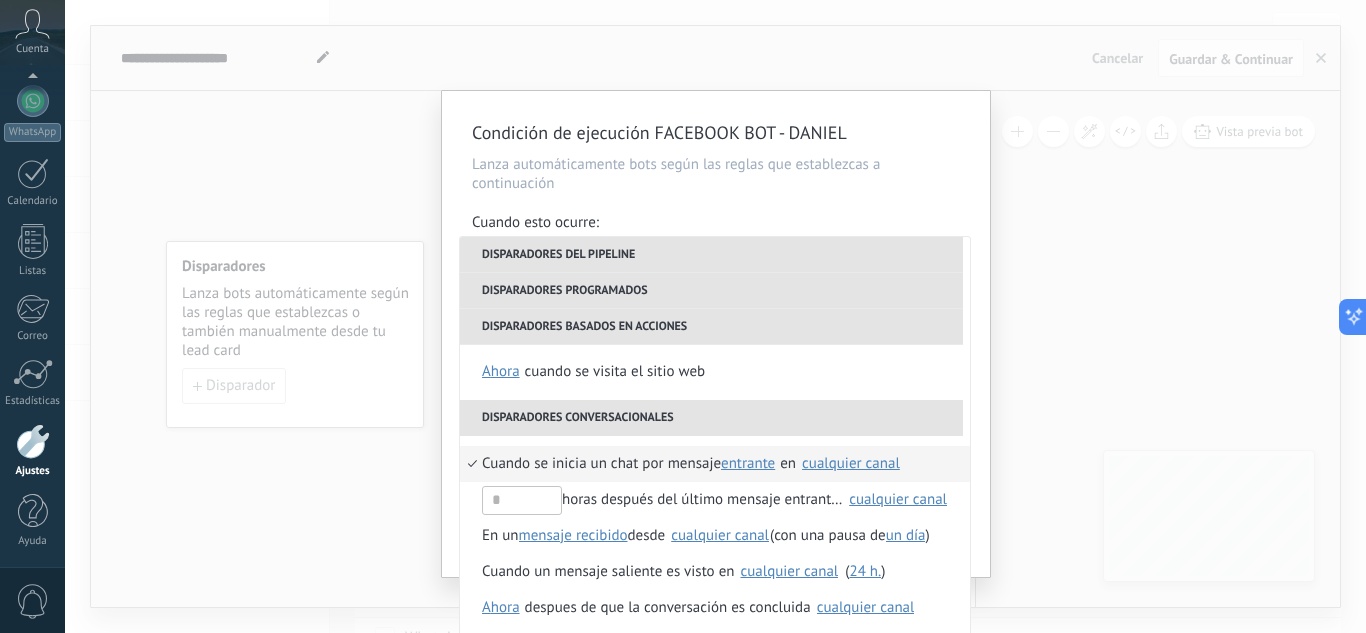 scroll, scrollTop: 472, scrollLeft: 0, axis: vertical 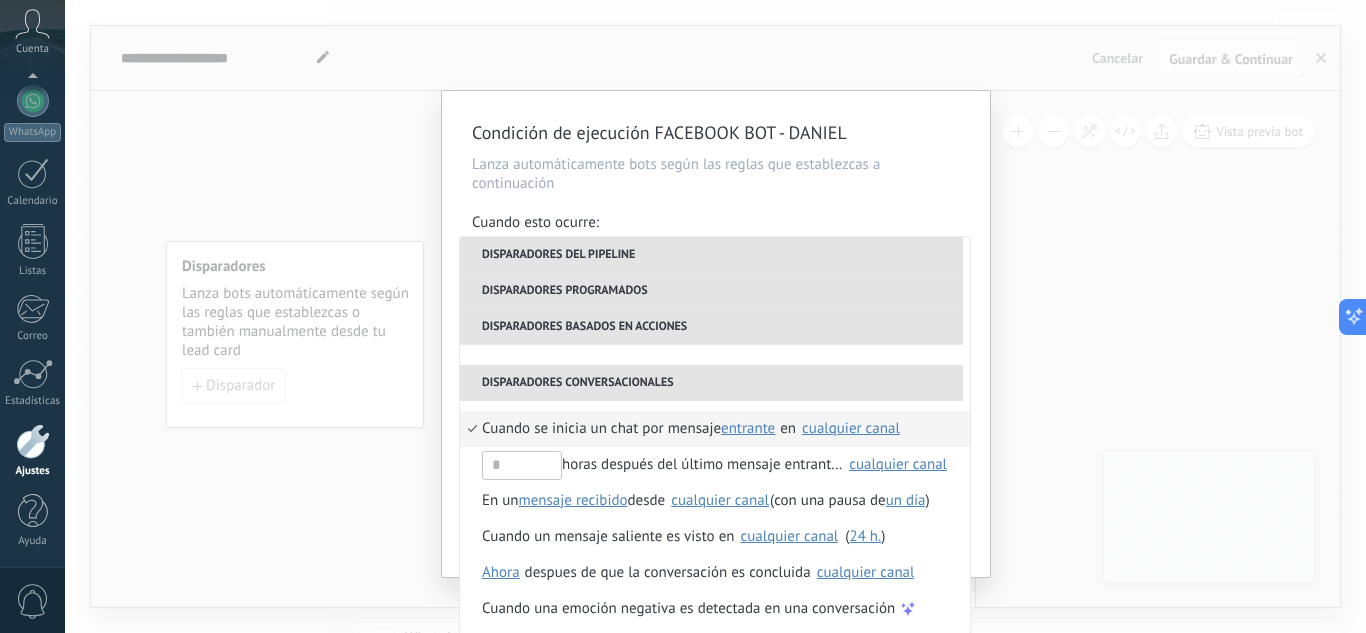 click on "cualquier canal" at bounding box center [851, 428] 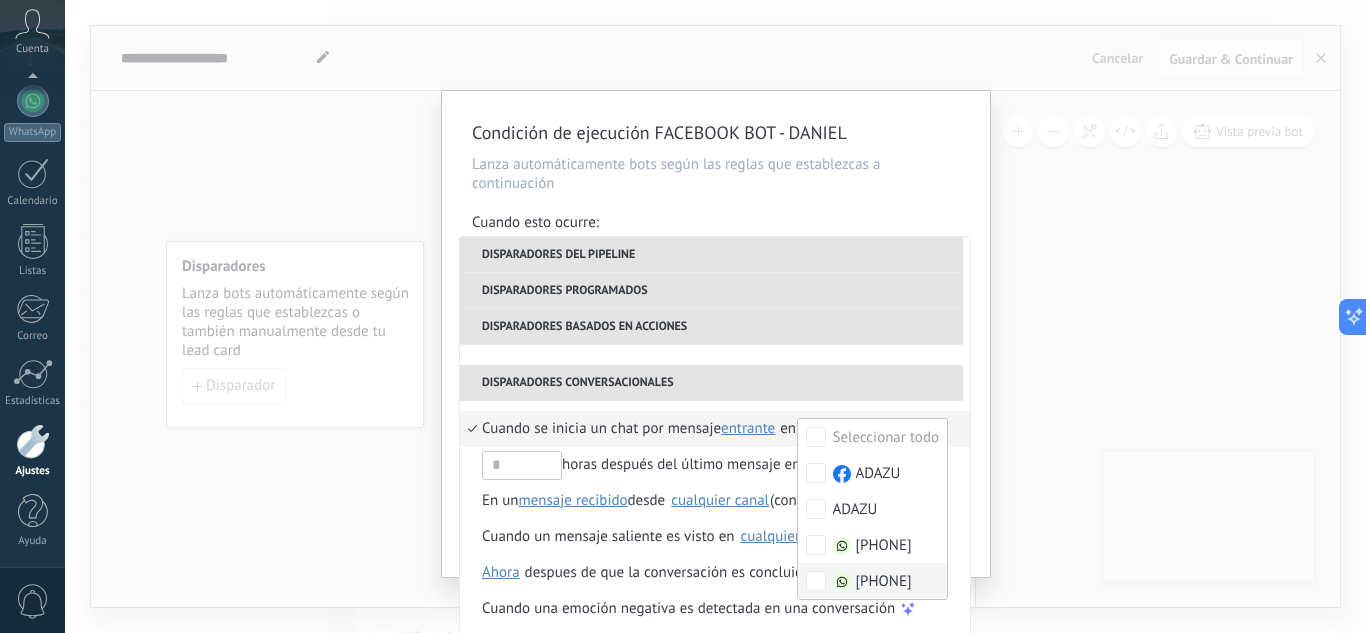 click on "[PHONE]" at bounding box center [884, 582] 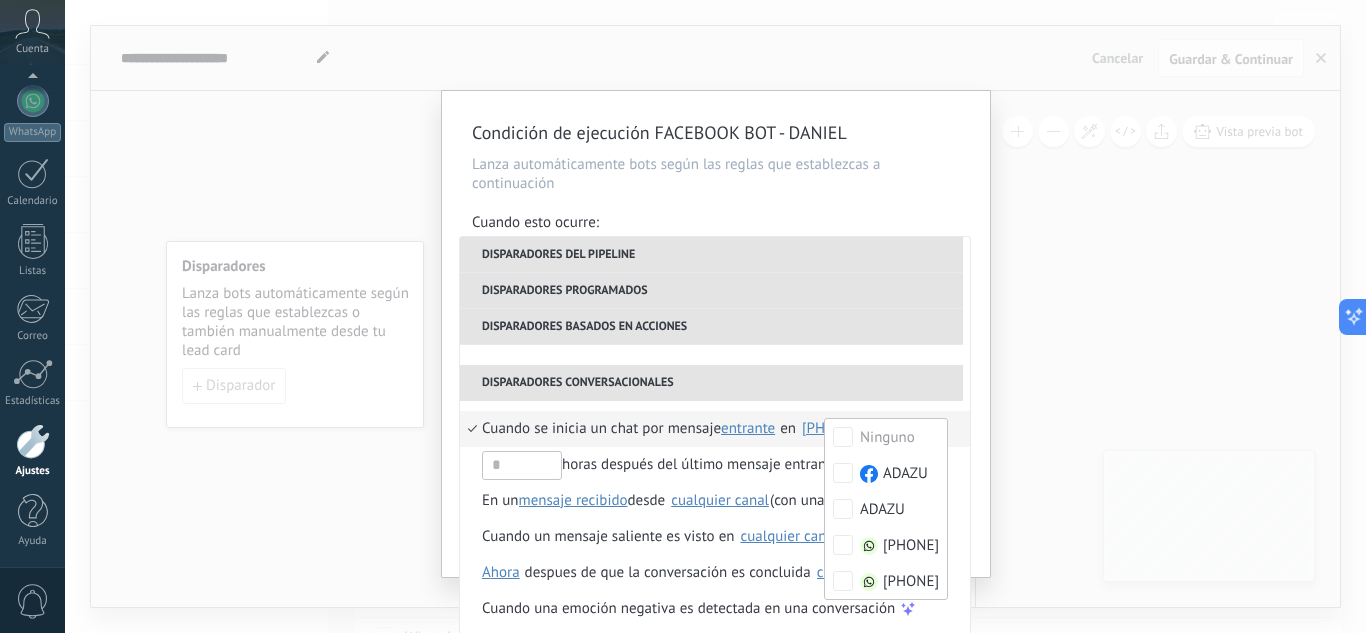 click on "Cuando se inicia un chat por mensaje  entrante saliente cualquiera entrante en Ninguno ADAZU ADAZU [PHONE] [PHONE] [PHONE]" at bounding box center [715, 429] 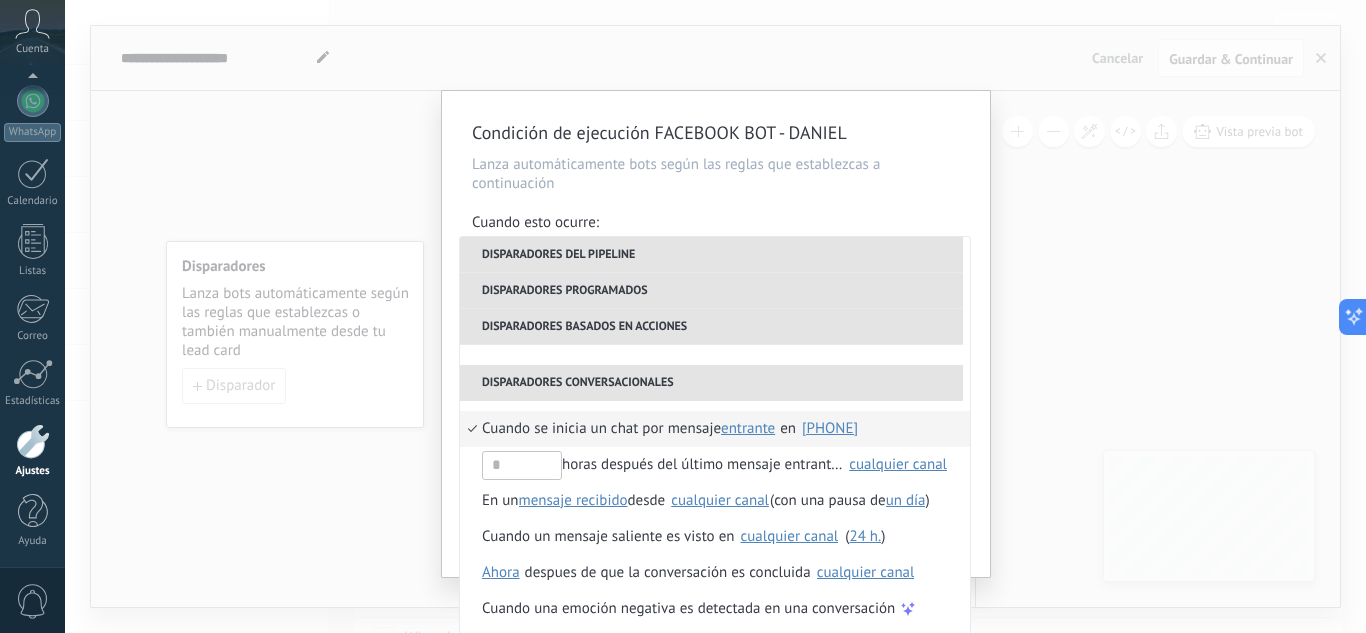 click on "Cuando se inicia un chat por mensaje  entrante saliente cualquiera entrante en Ninguno ADAZU ADAZU [PHONE] [PHONE] [PHONE]" at bounding box center [715, 429] 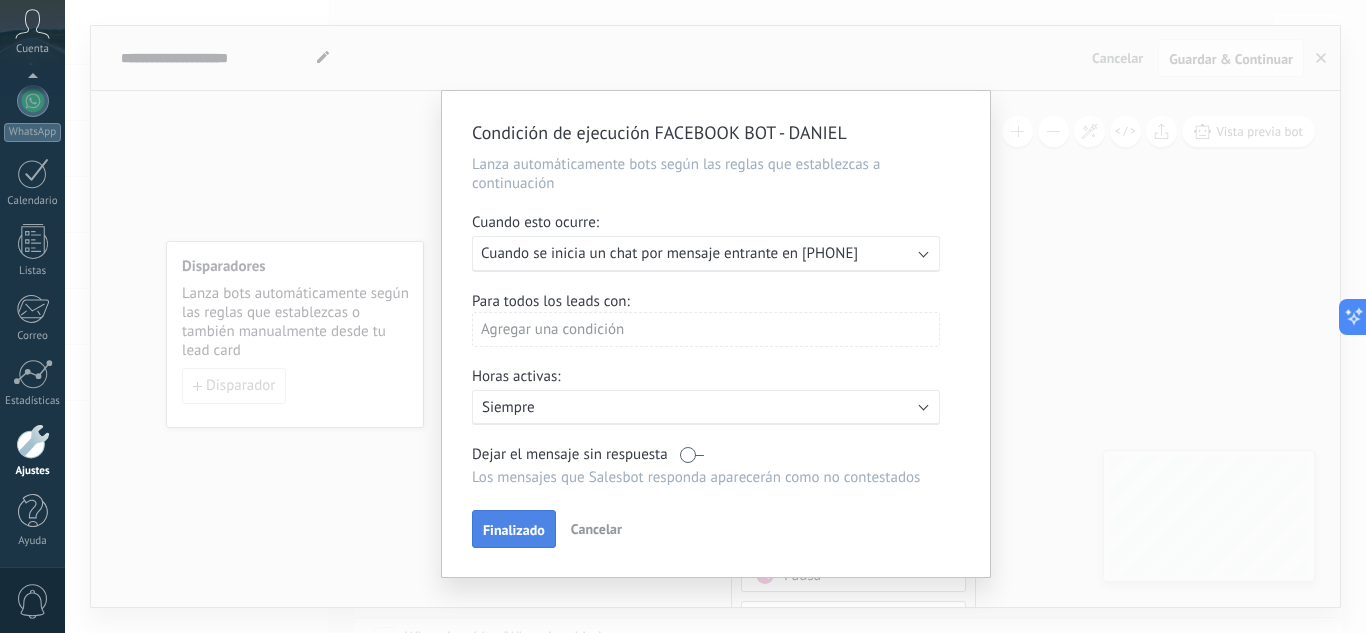 click on "Finalizado" at bounding box center (514, 530) 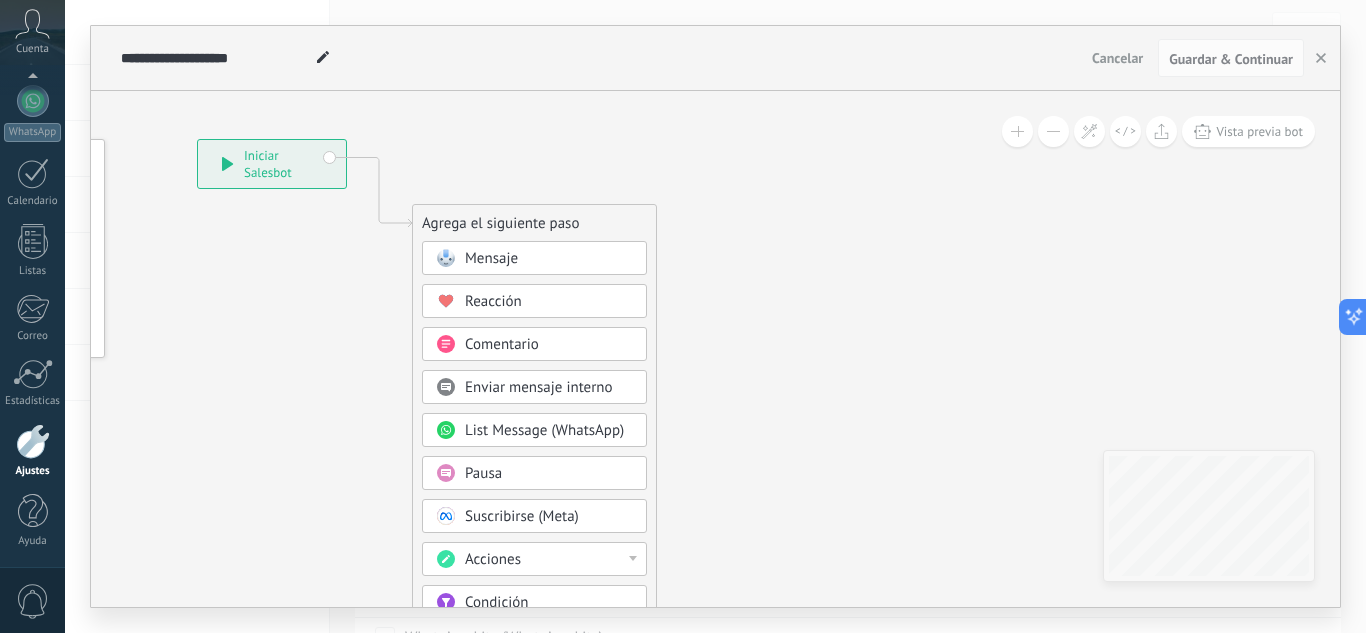 drag, startPoint x: 567, startPoint y: 479, endPoint x: 232, endPoint y: 376, distance: 350.4768 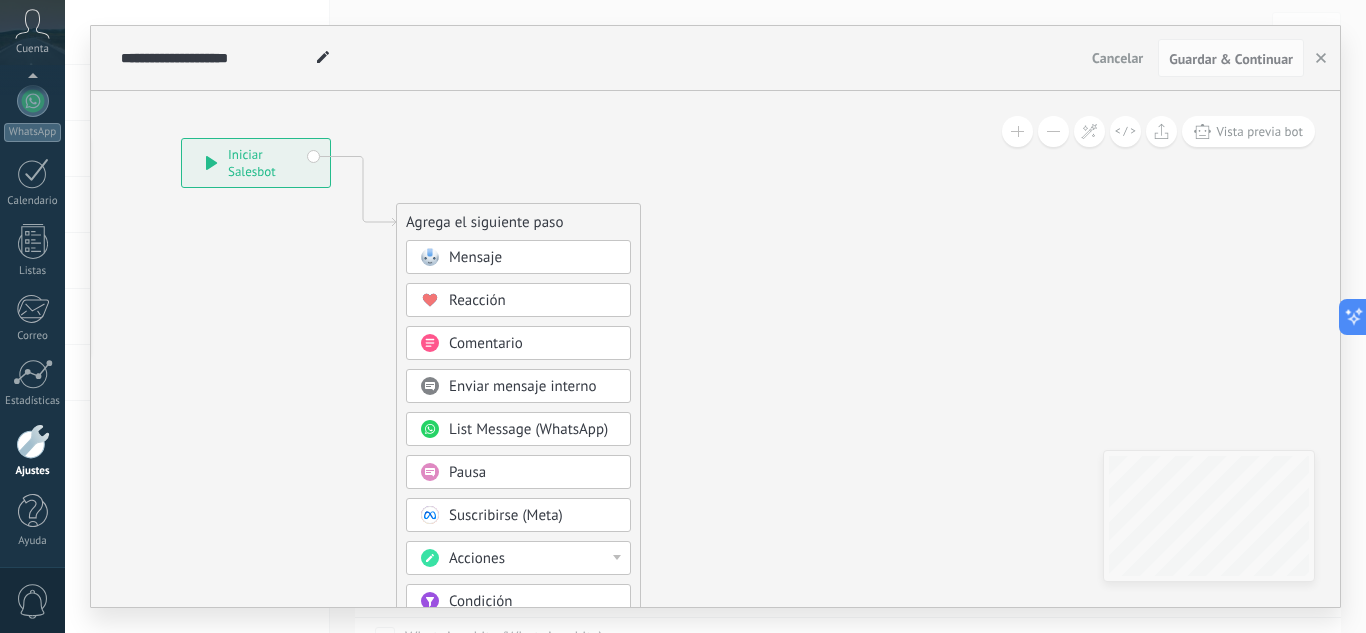 click at bounding box center [1053, 131] 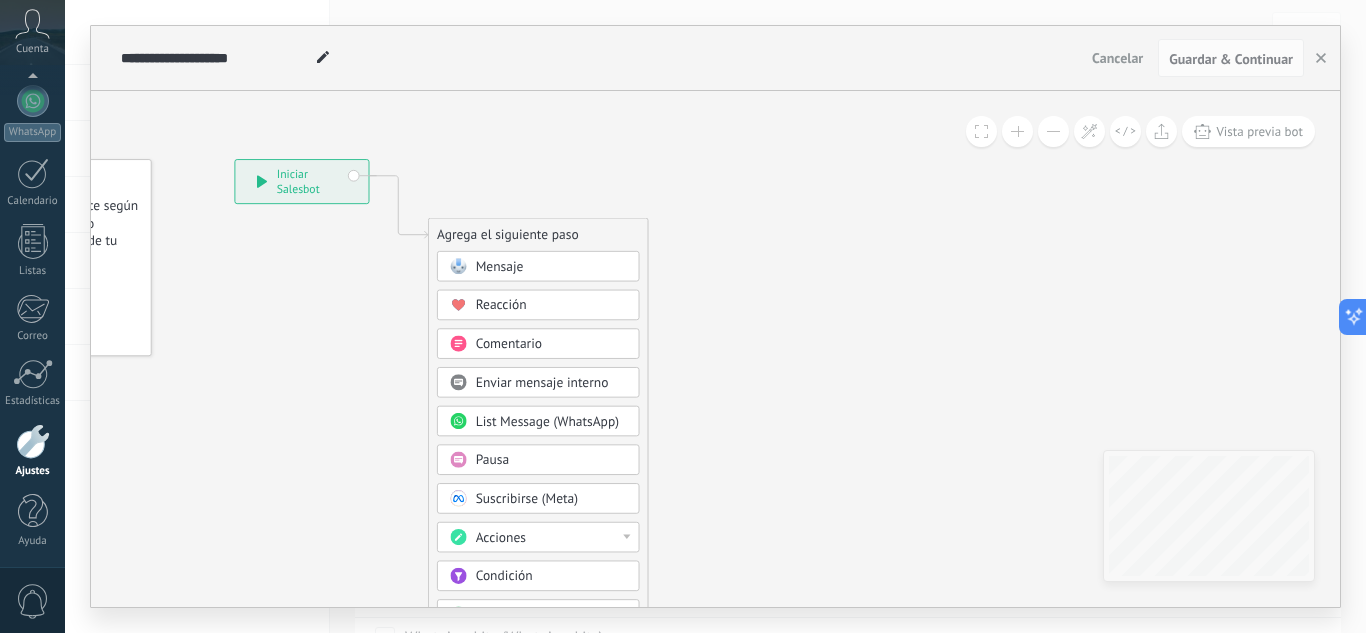 click at bounding box center [1053, 131] 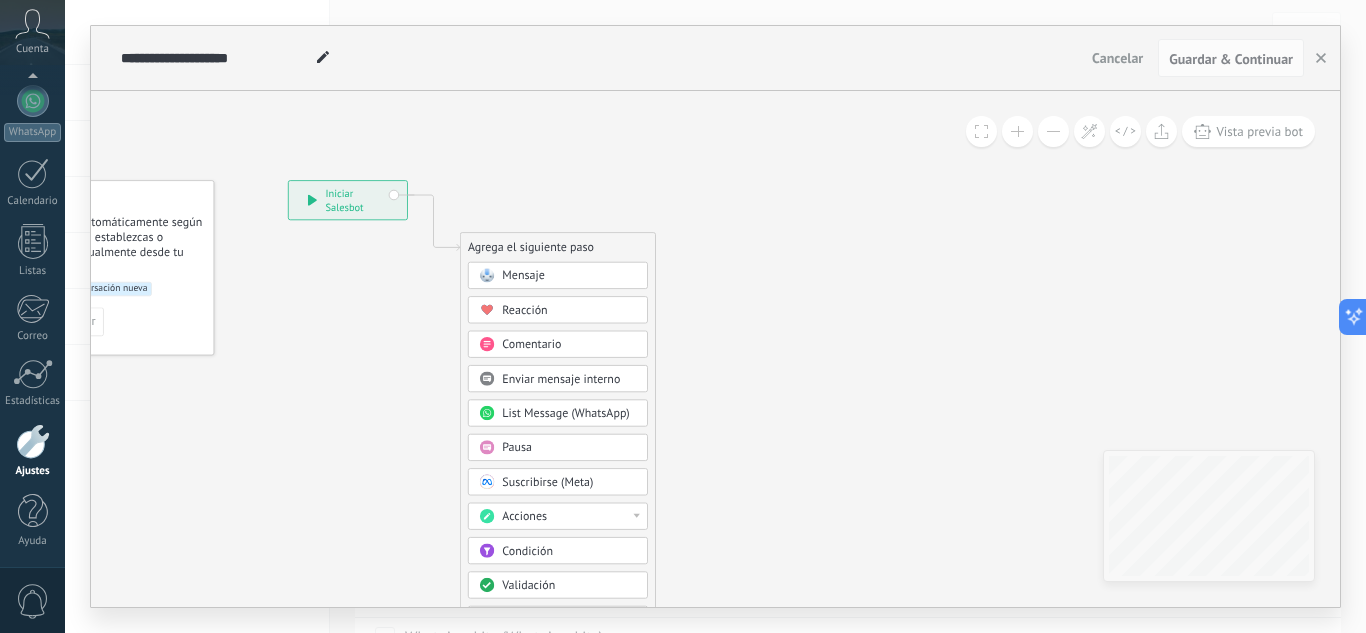 click at bounding box center [1053, 131] 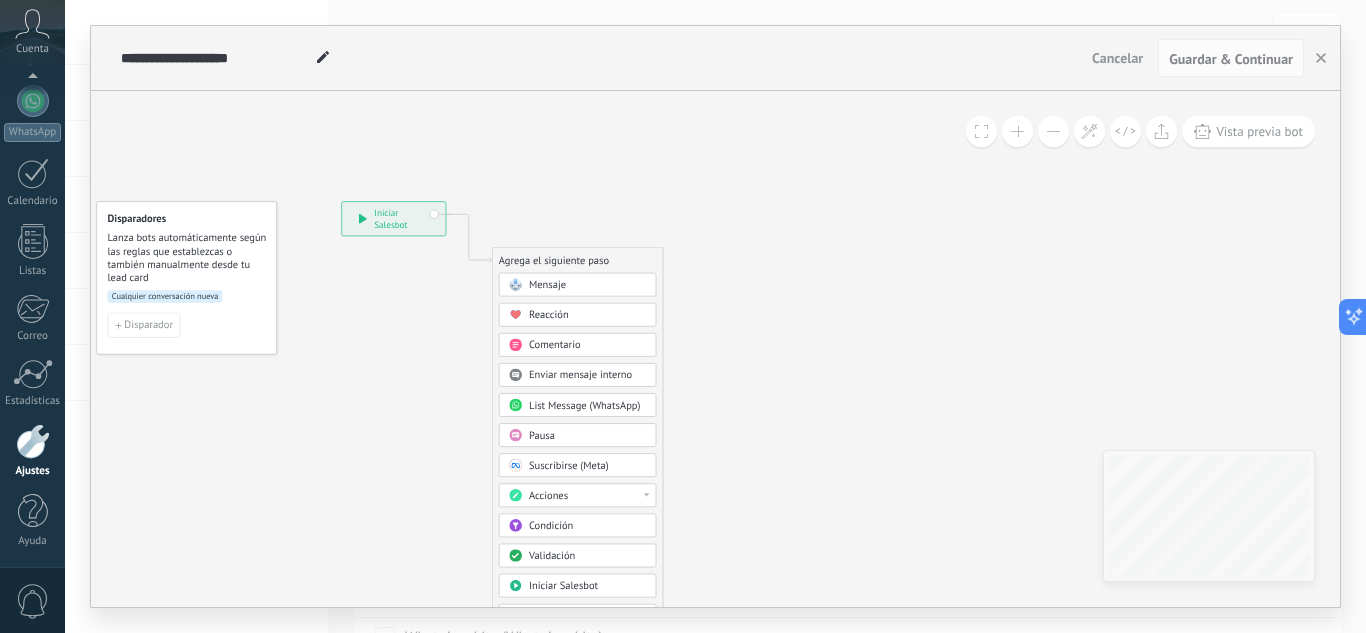 click on "Condición" at bounding box center [588, 526] 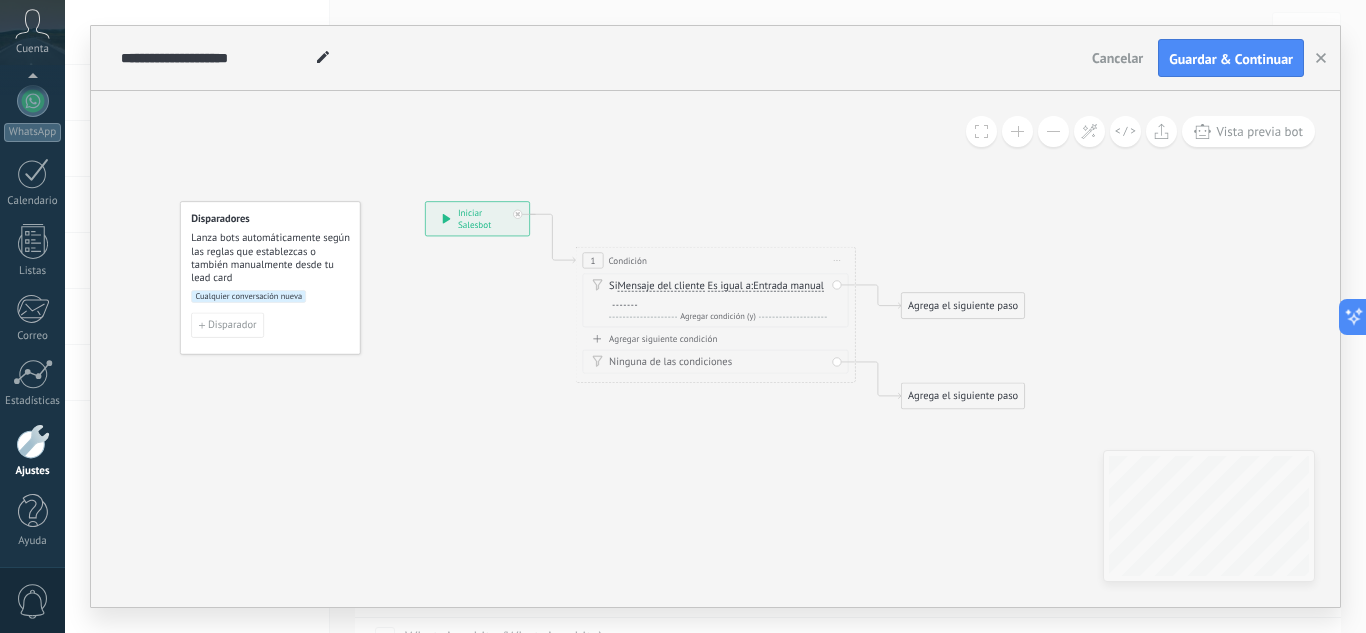 click on "Agrega el siguiente paso" at bounding box center [963, 305] 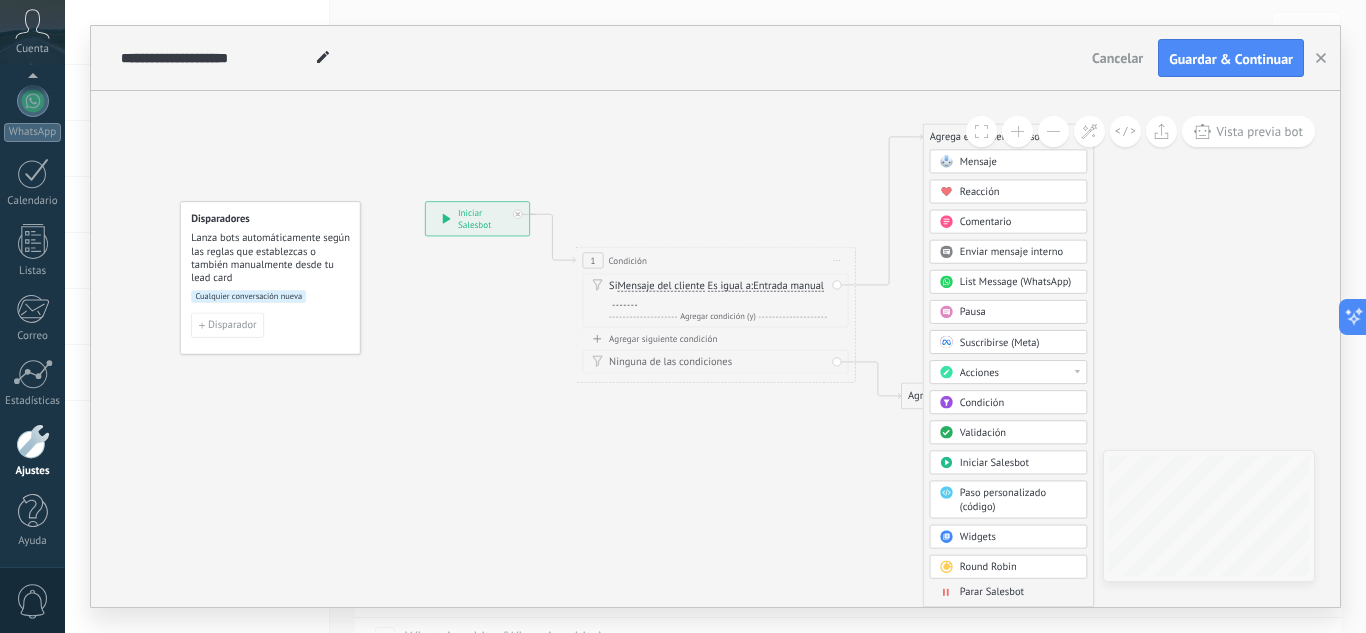 drag, startPoint x: 936, startPoint y: 301, endPoint x: 958, endPoint y: 133, distance: 169.43436 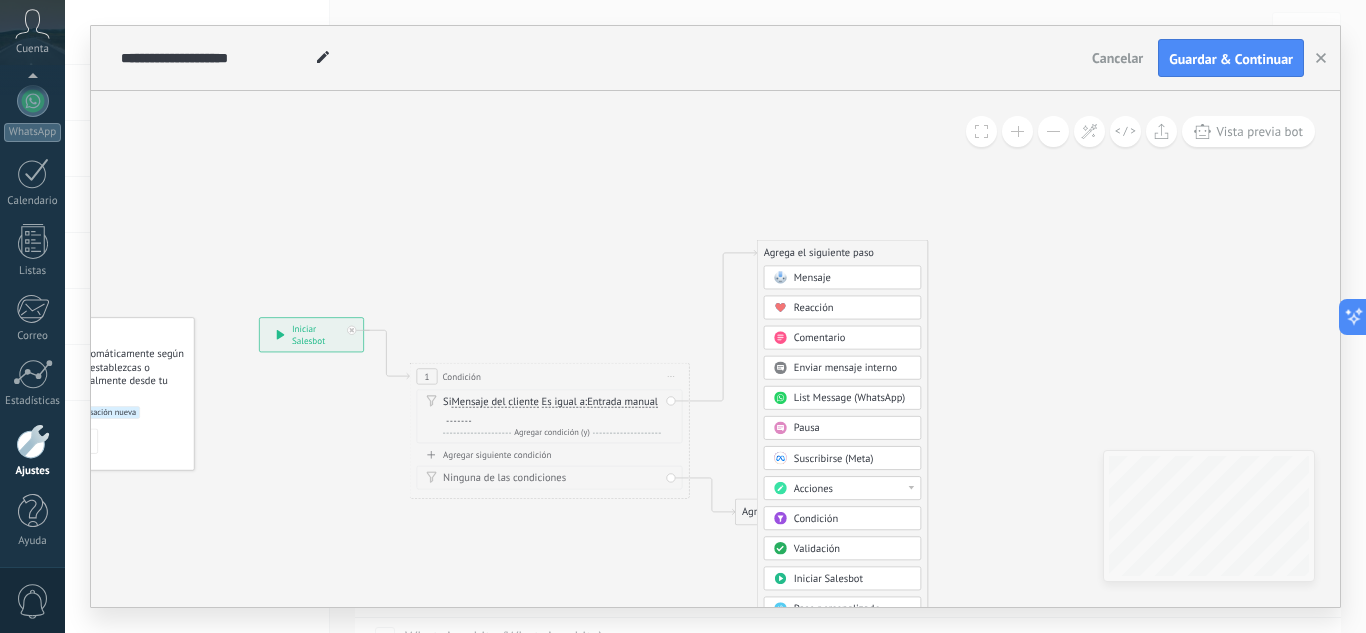 drag, startPoint x: 1135, startPoint y: 259, endPoint x: 966, endPoint y: 375, distance: 204.98048 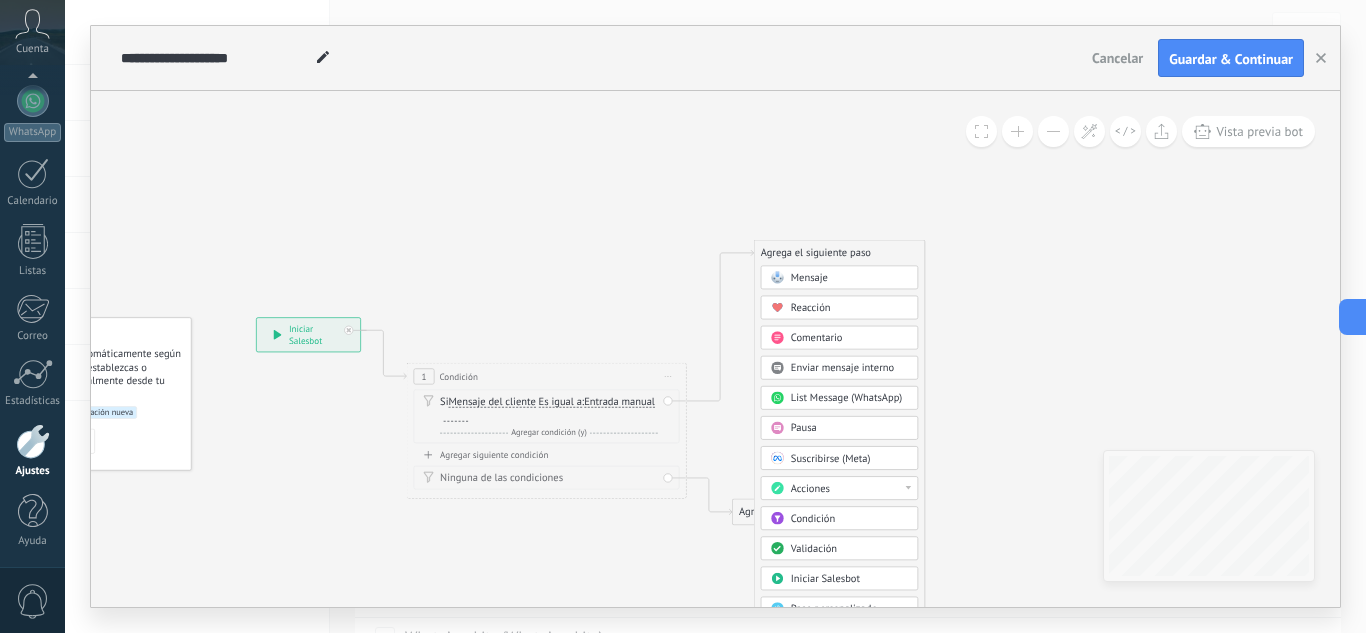 click on "Es igual a" at bounding box center (560, 401) 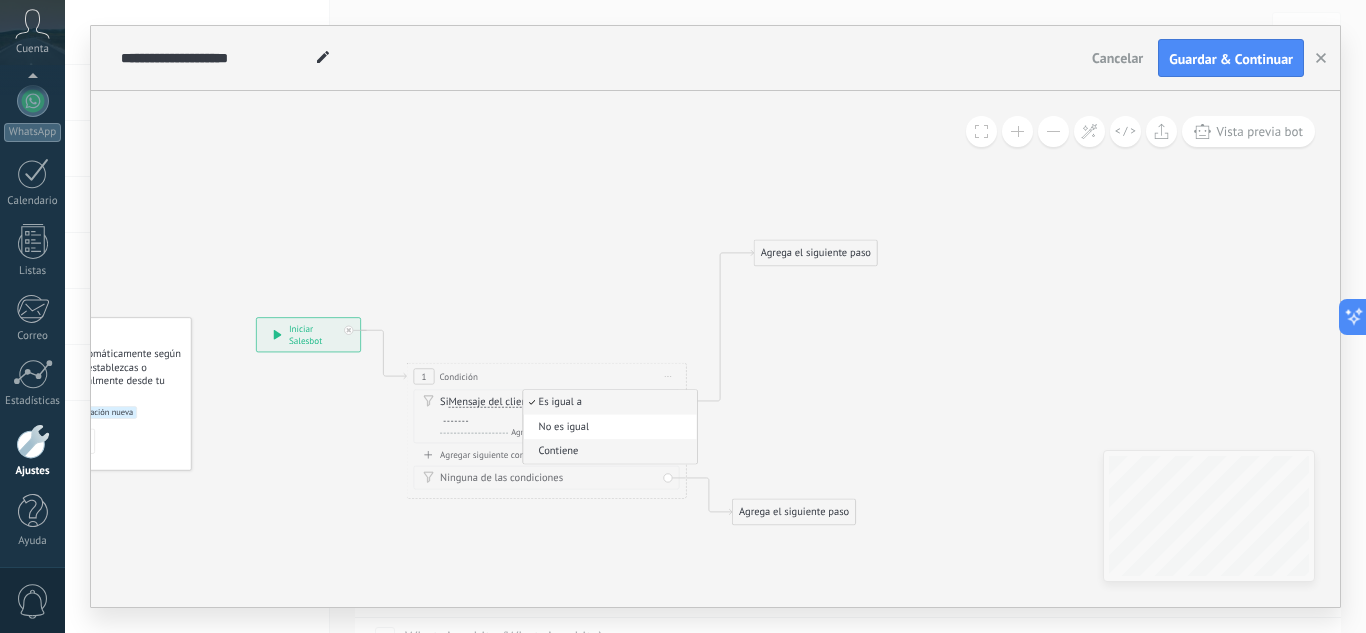 click on "Contiene" at bounding box center [607, 452] 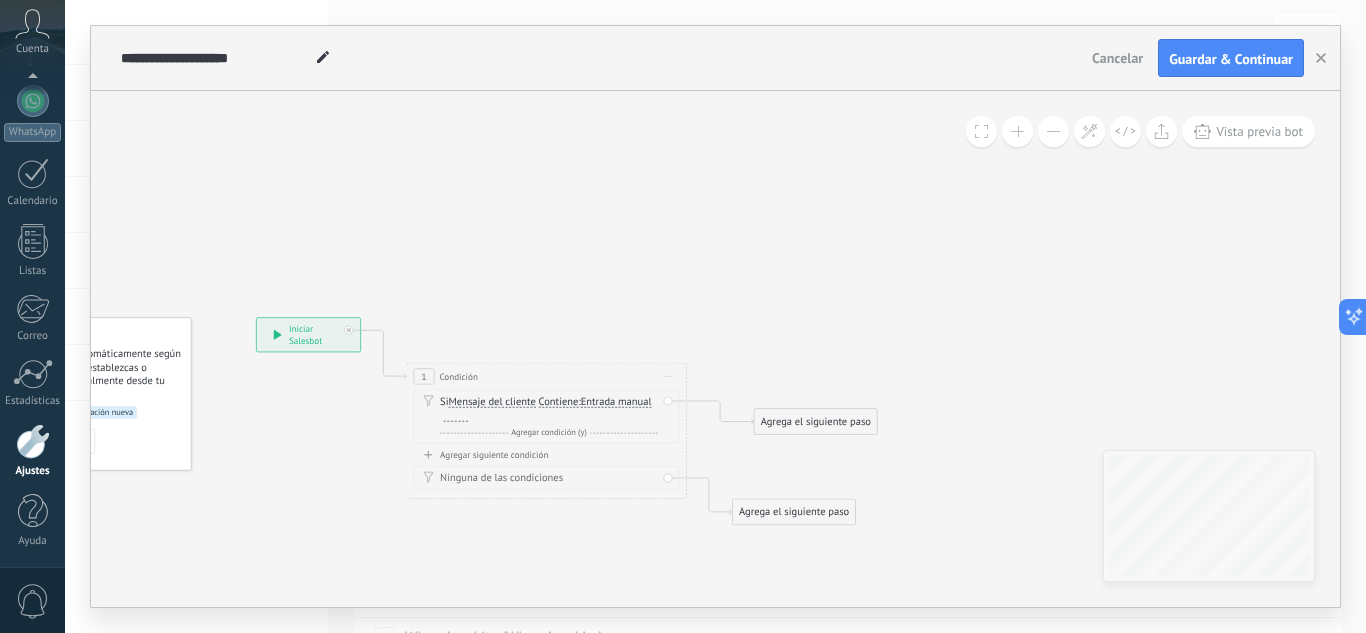 click on "Agregar siguiente condición" at bounding box center (547, 455) 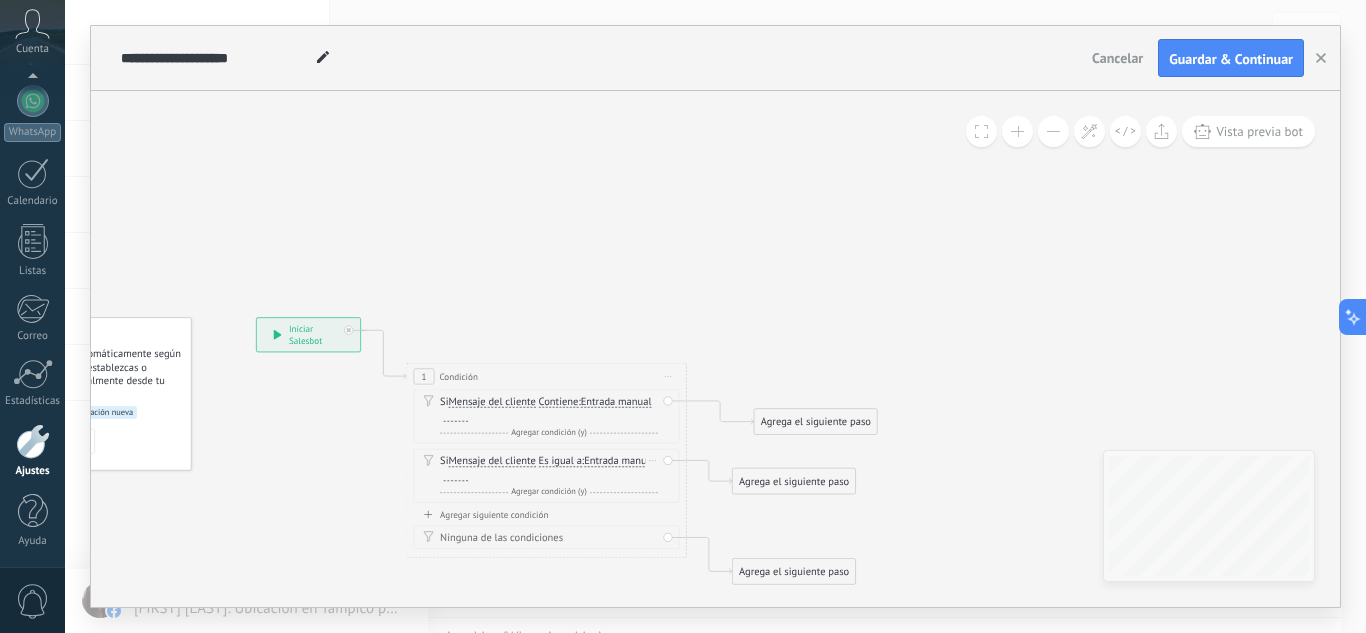 click on "Borrar" at bounding box center [652, 460] 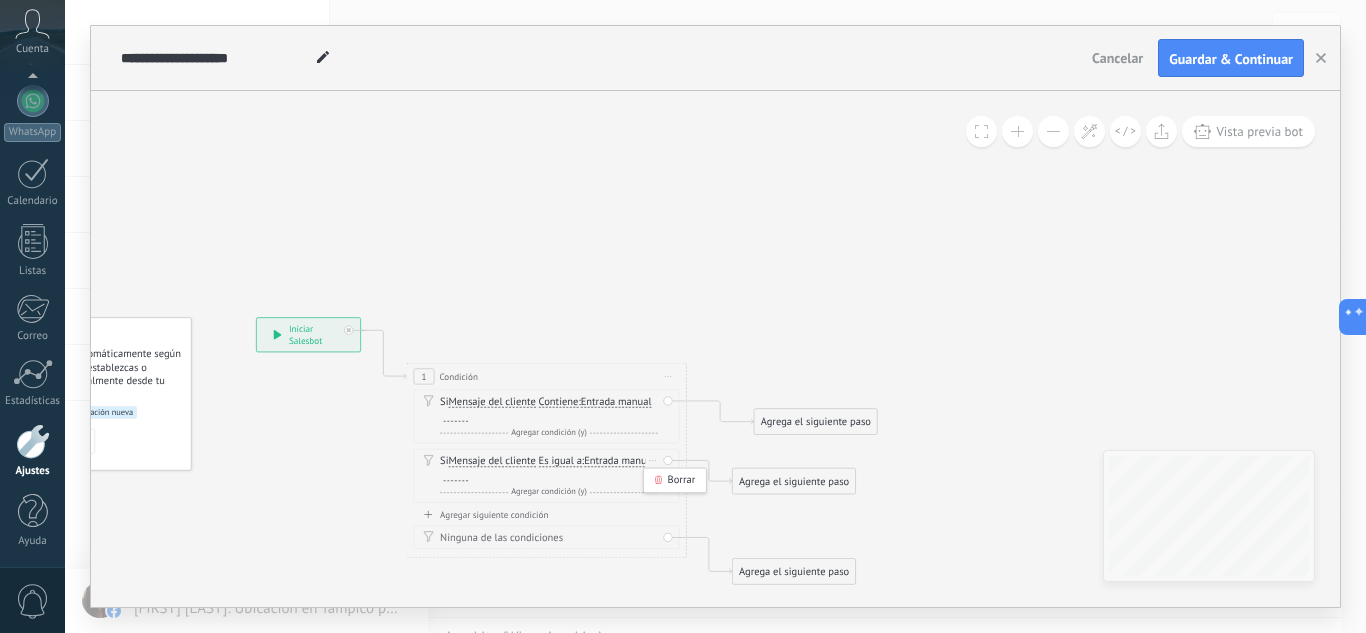 click on "Borrar" at bounding box center (652, 460) 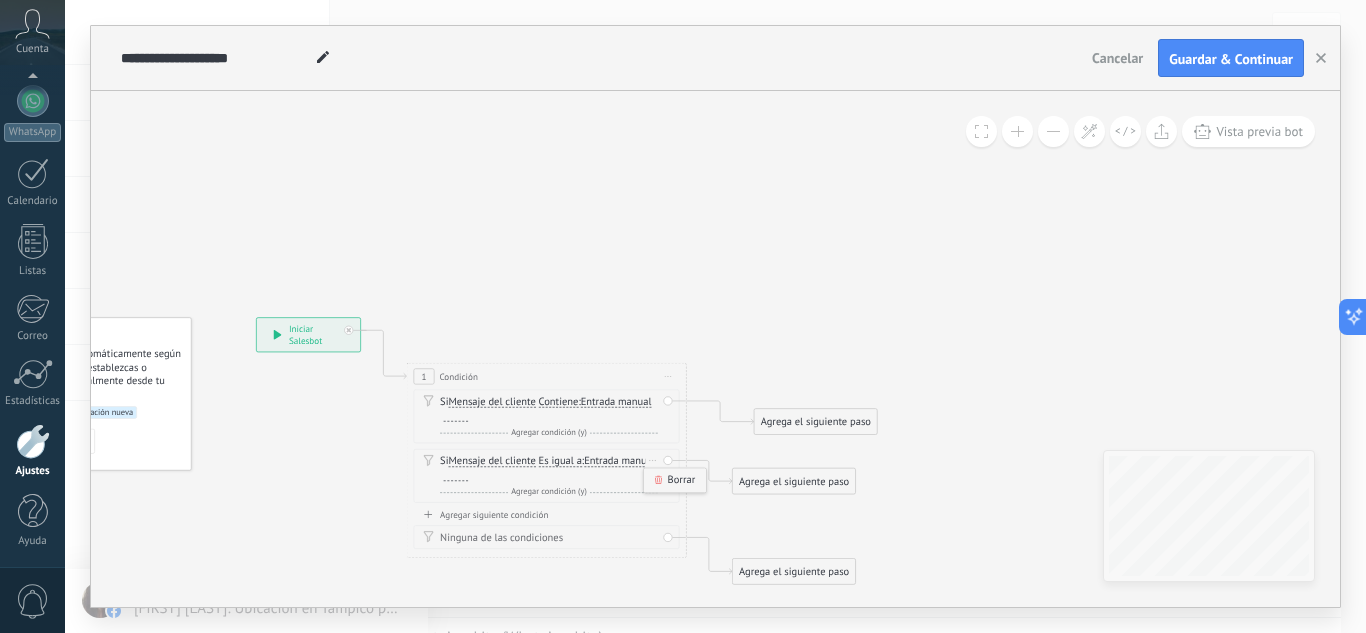 click on "Borrar" at bounding box center (675, 481) 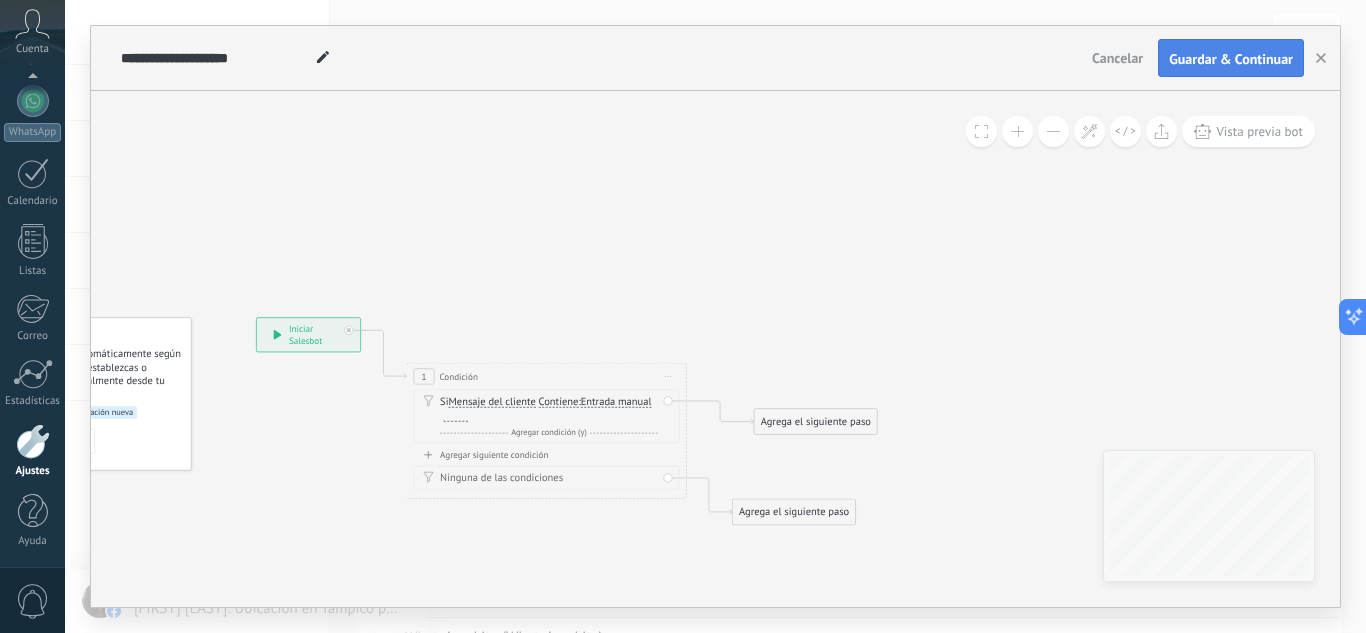 click on "Guardar & Continuar" at bounding box center [1231, 59] 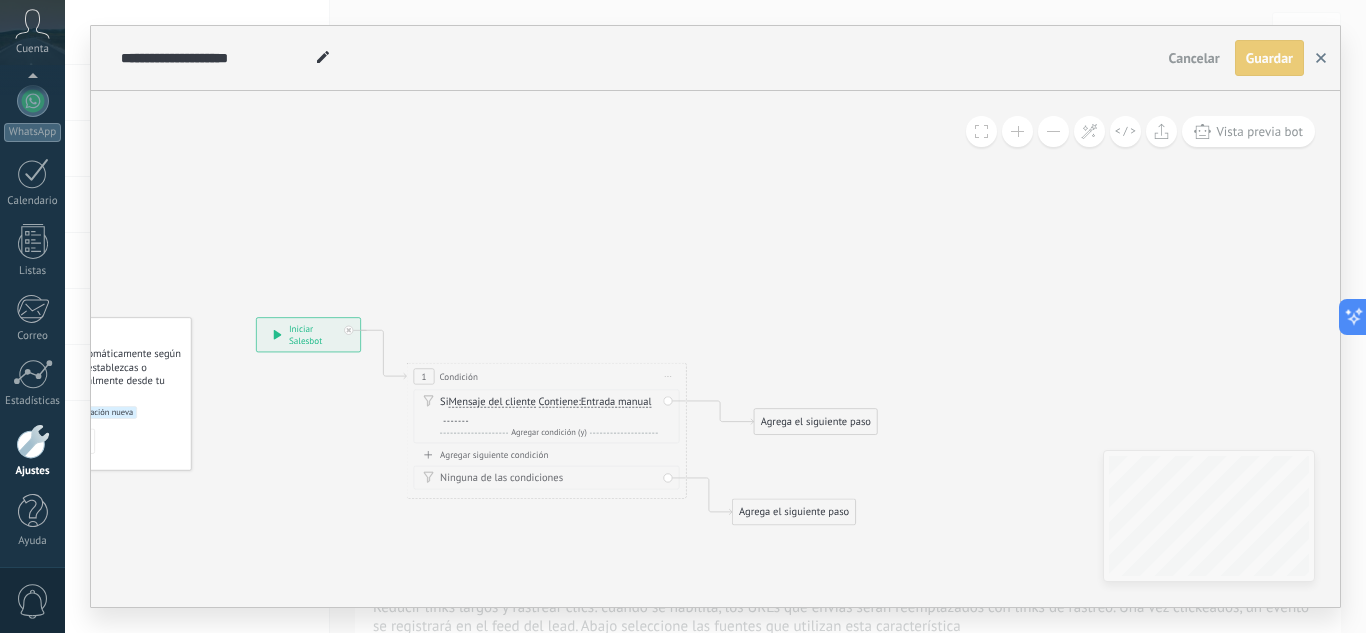 click at bounding box center (1321, 58) 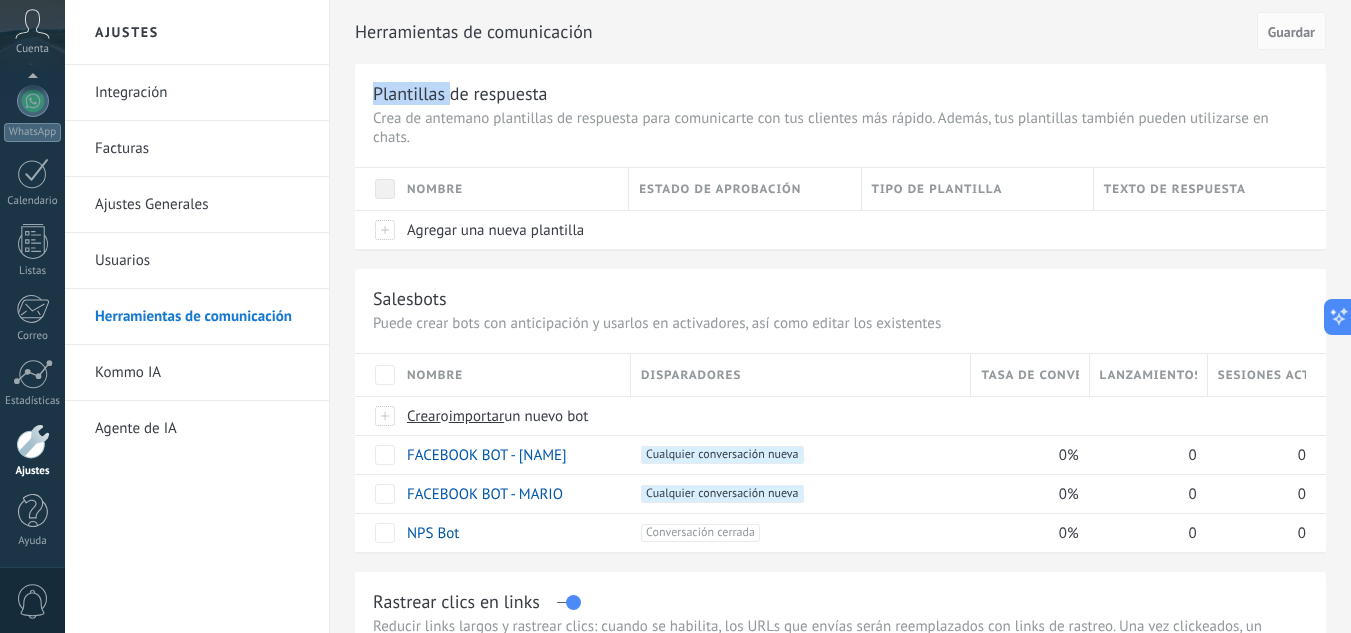 click on "Herramientas de comunicación Cancelar Guardar" at bounding box center (840, 32) 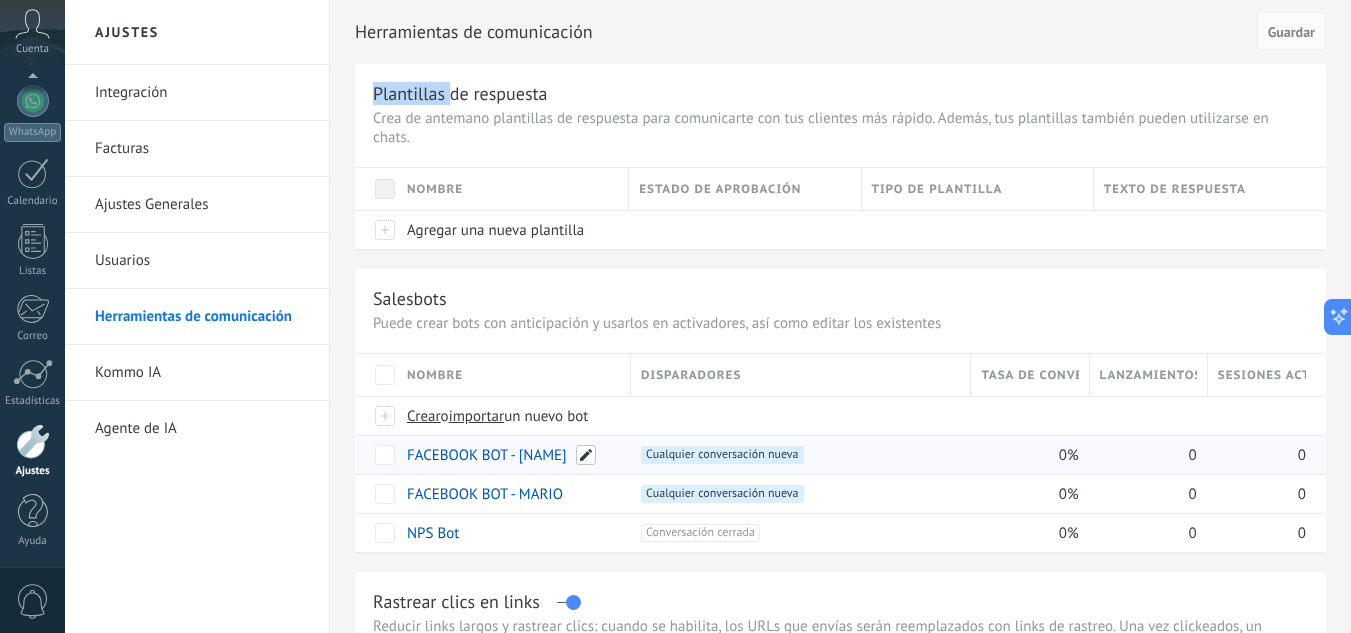 click at bounding box center [586, 455] 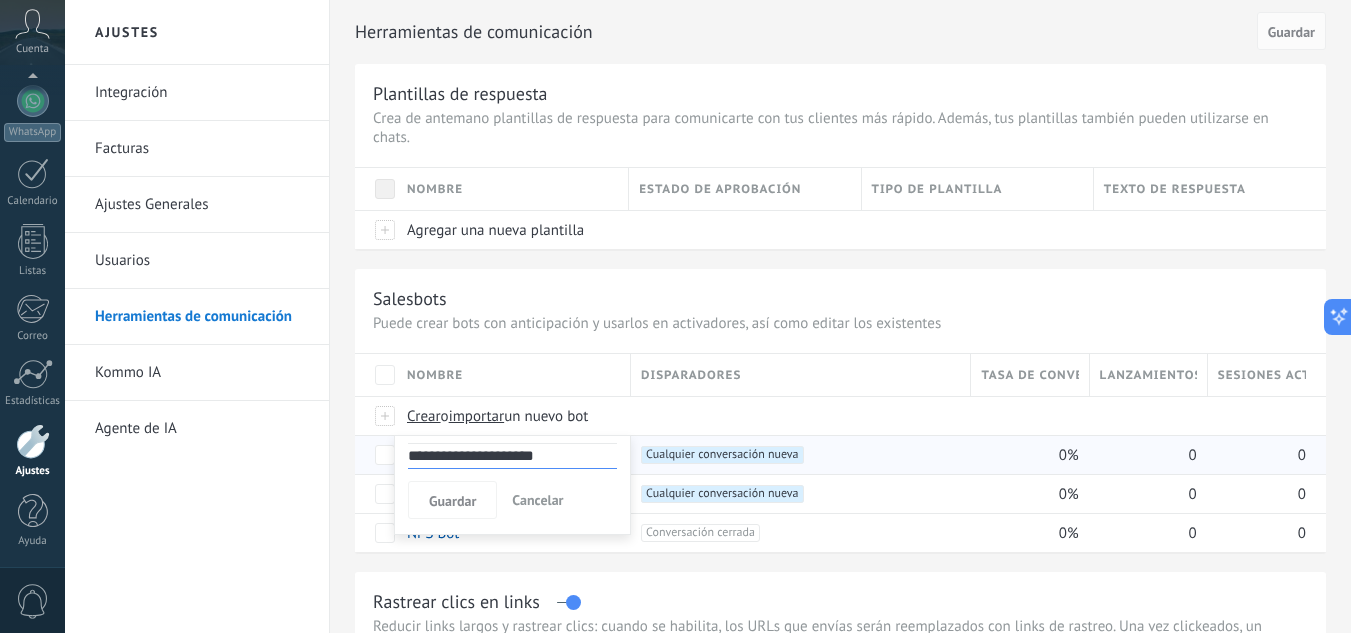 click on "**********" at bounding box center (512, 456) 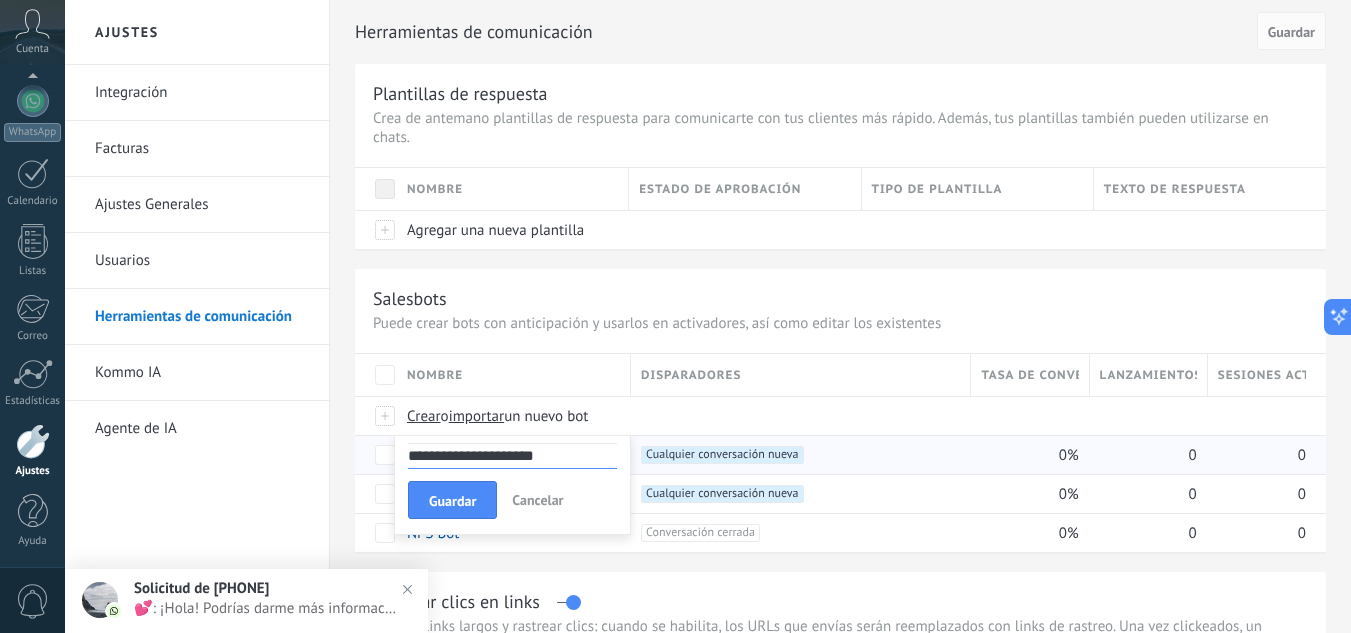 type on "**********" 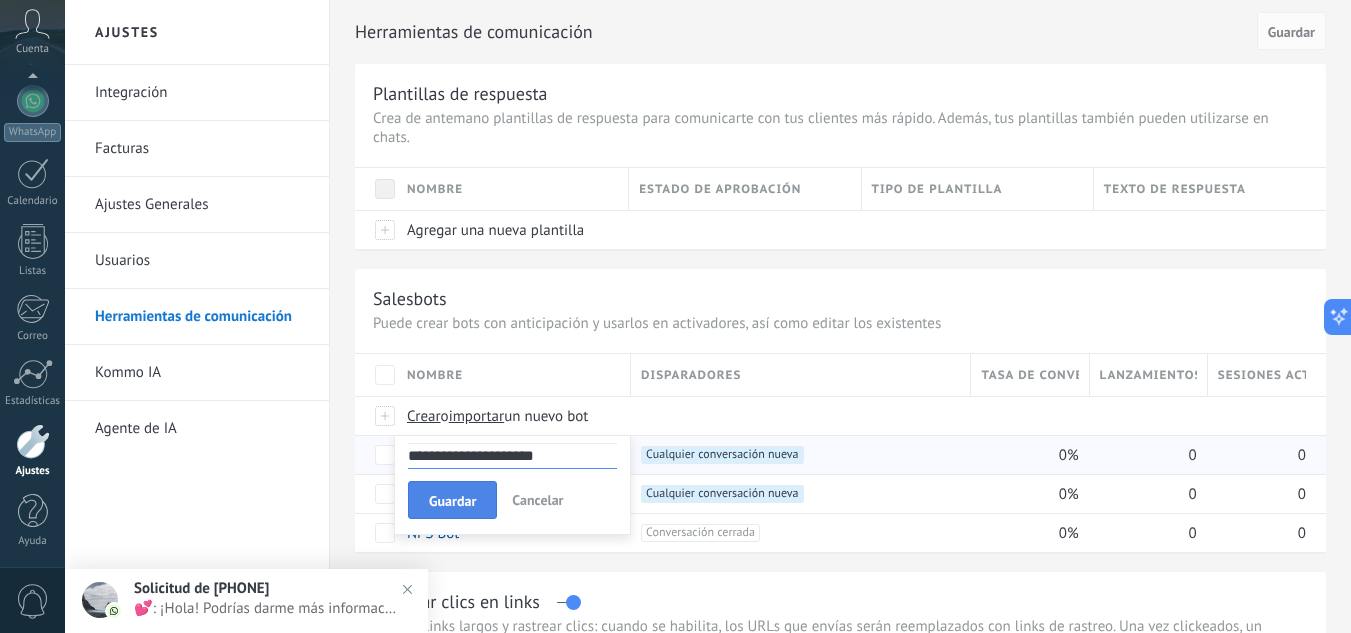 click on "Guardar" at bounding box center (452, 500) 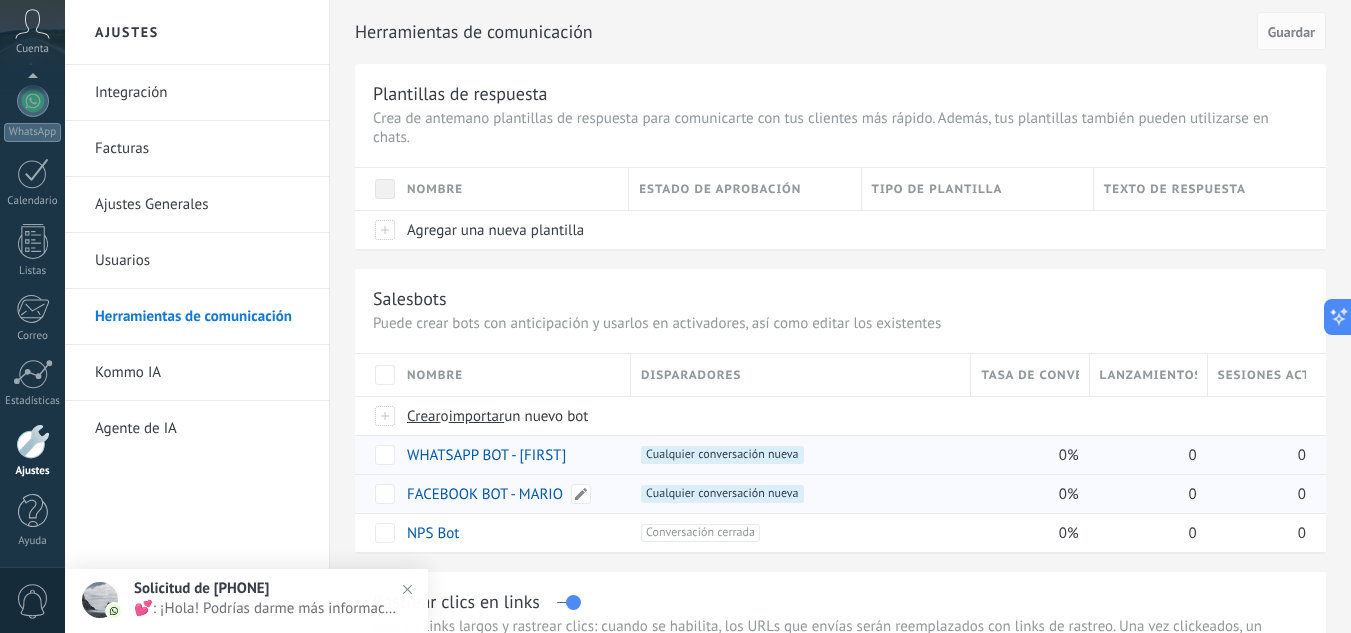click on "FACEBOOK BOT - MARIO" at bounding box center (485, 494) 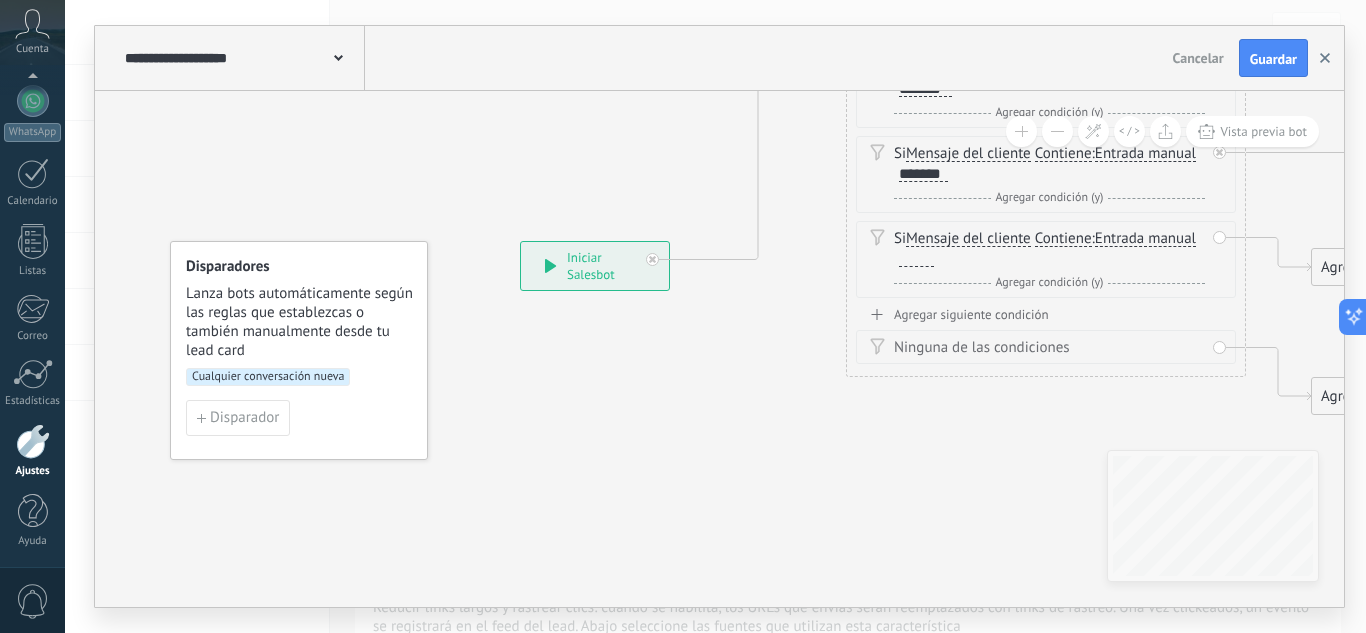 click at bounding box center (1325, 58) 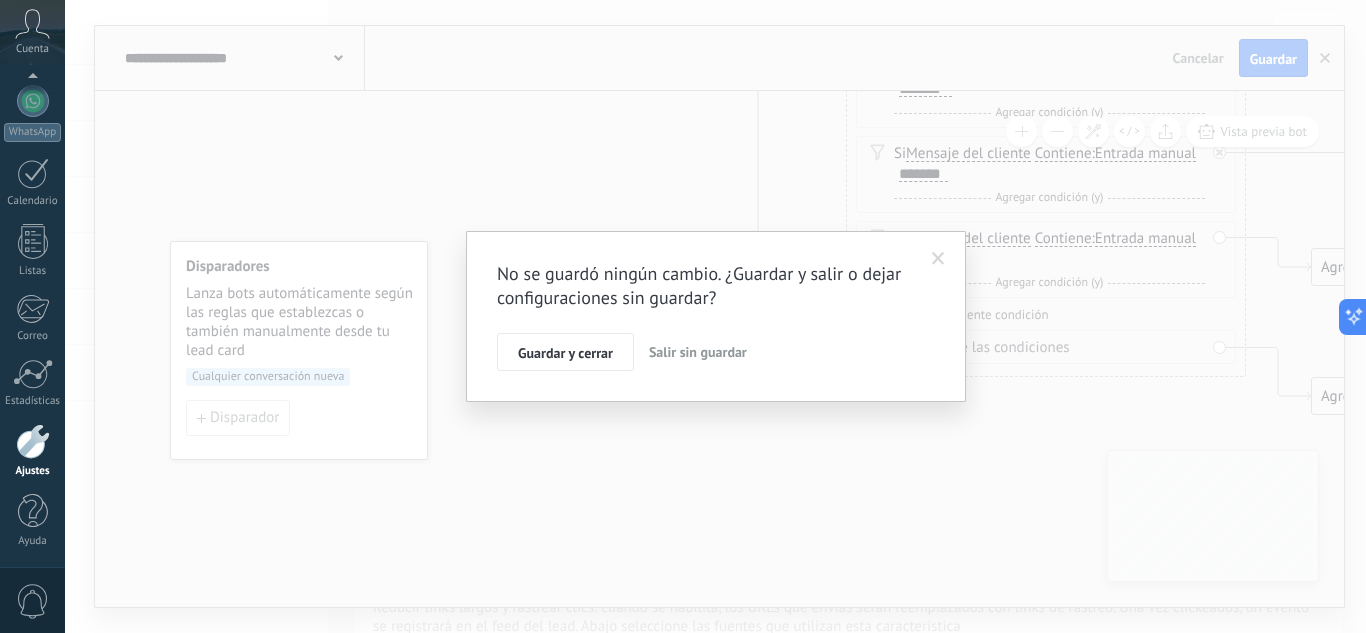 click on "Salir sin guardar" at bounding box center [698, 352] 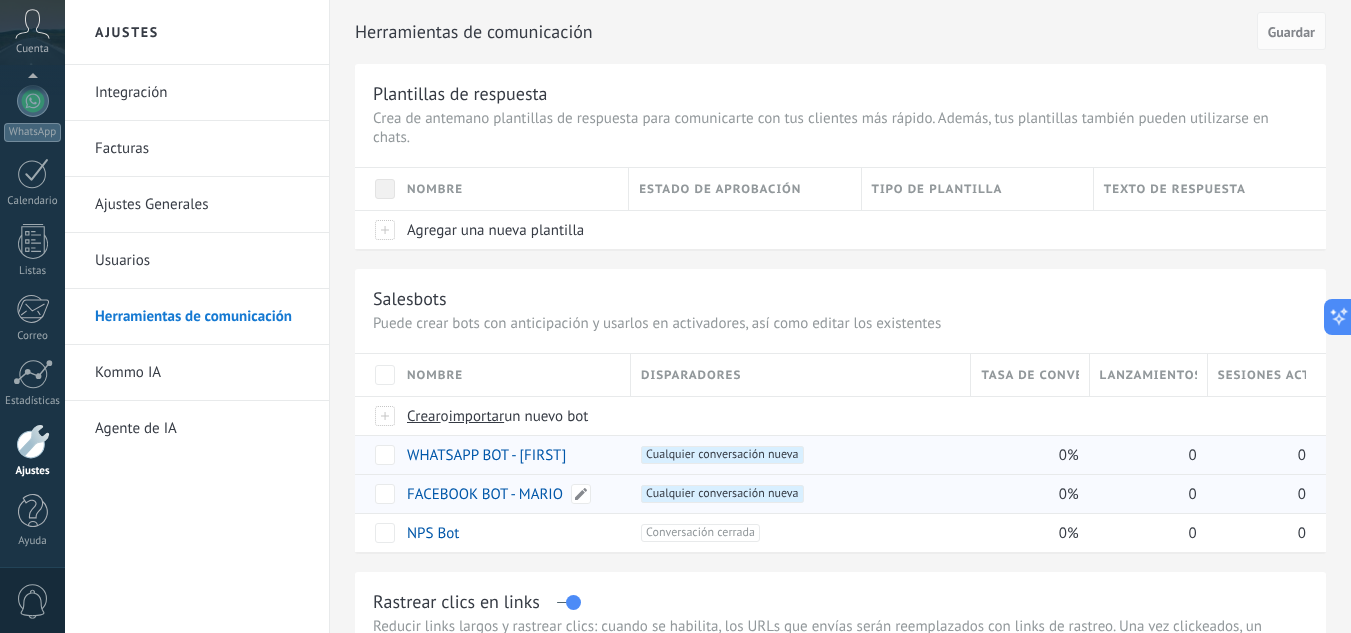 click on "FACEBOOK BOT - MARIO" at bounding box center [485, 494] 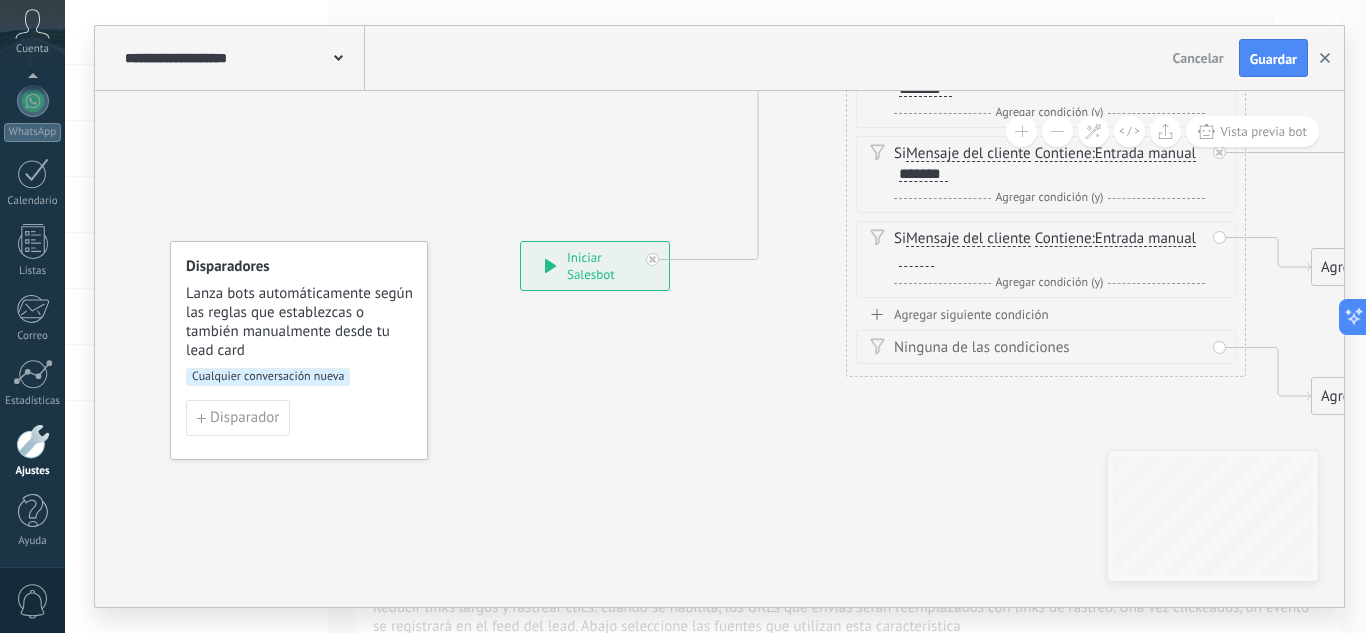 click 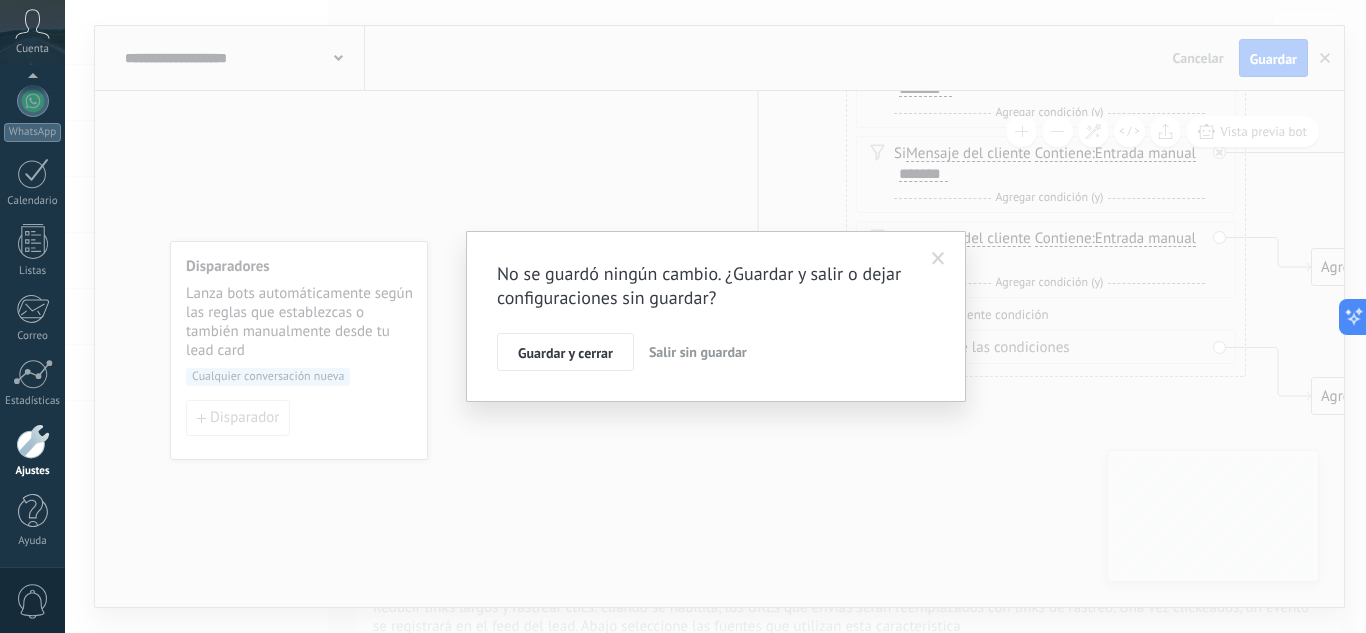 click on "Salir sin guardar" at bounding box center [698, 352] 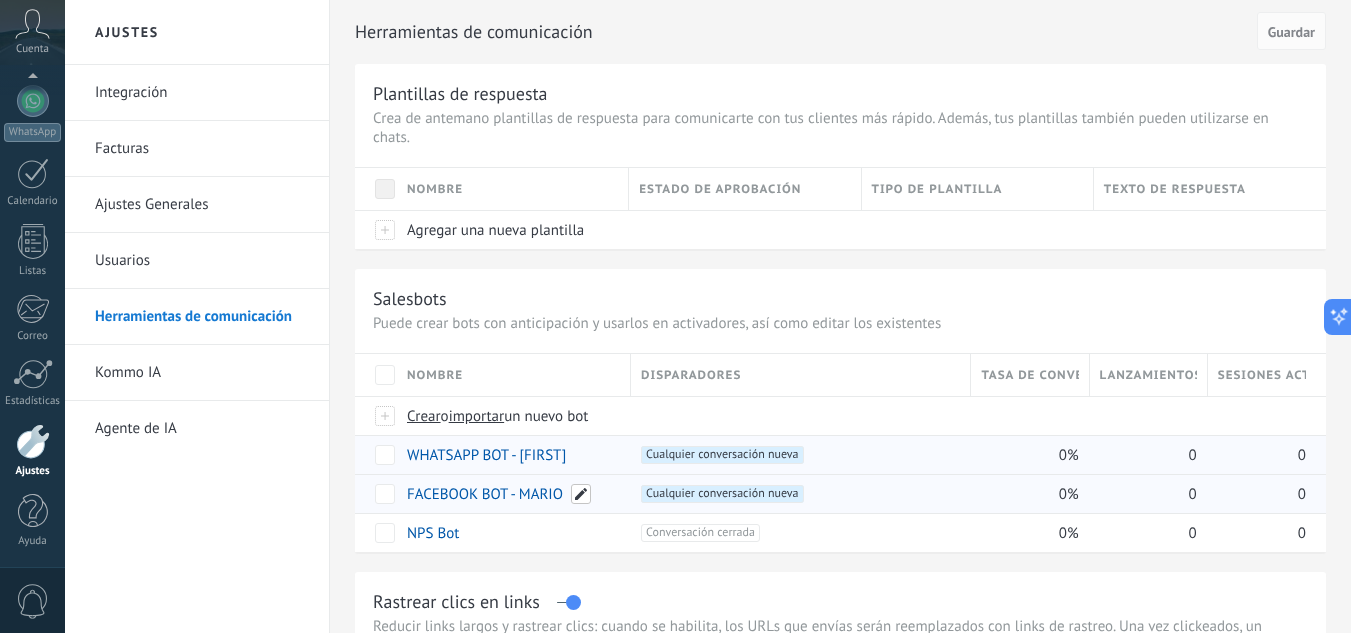 click at bounding box center [581, 494] 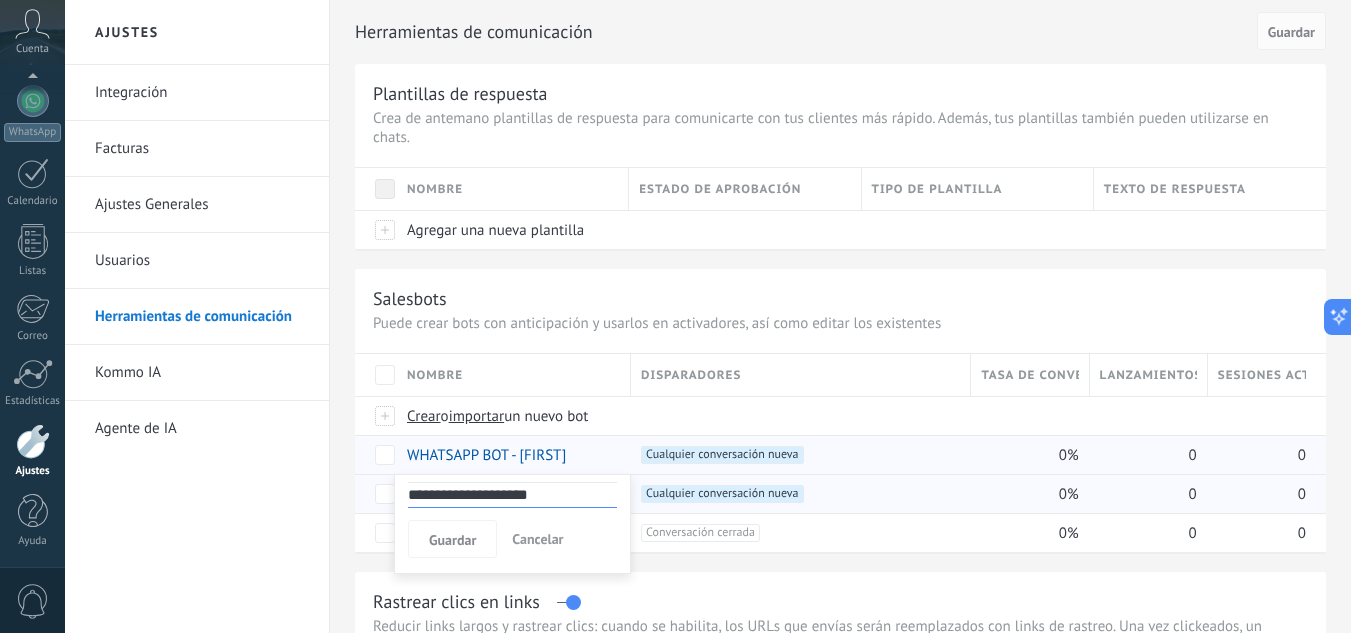 click on "**********" at bounding box center [512, 495] 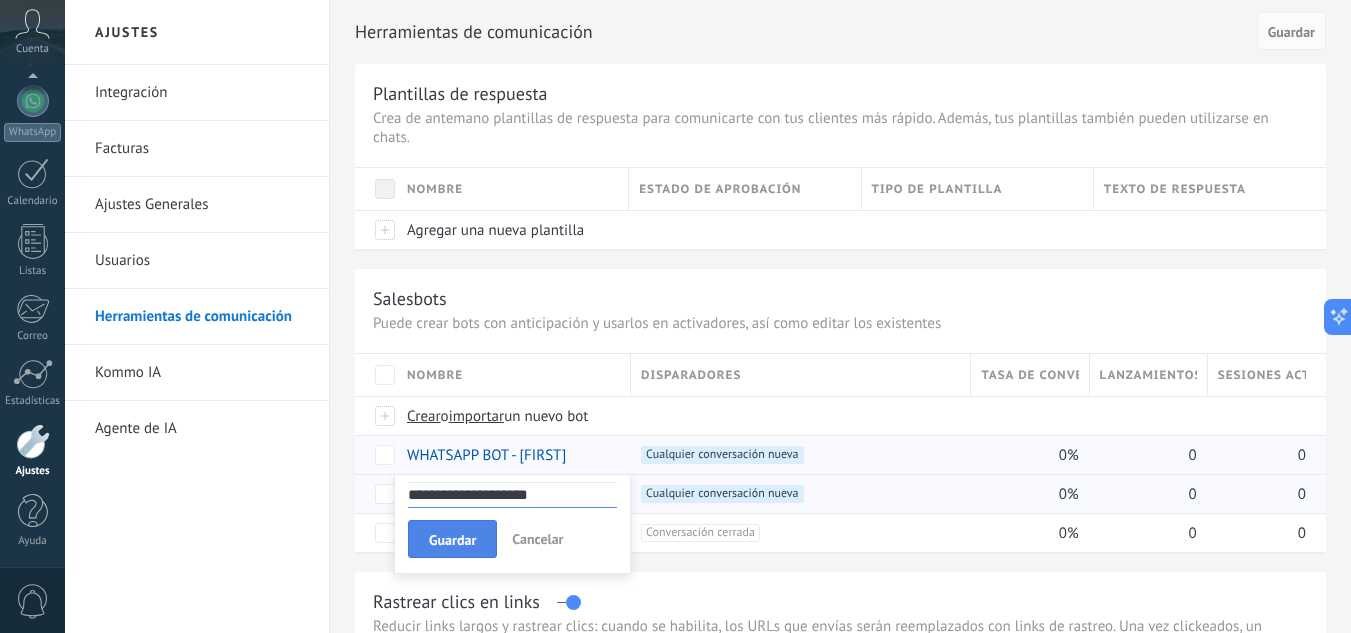 type on "**********" 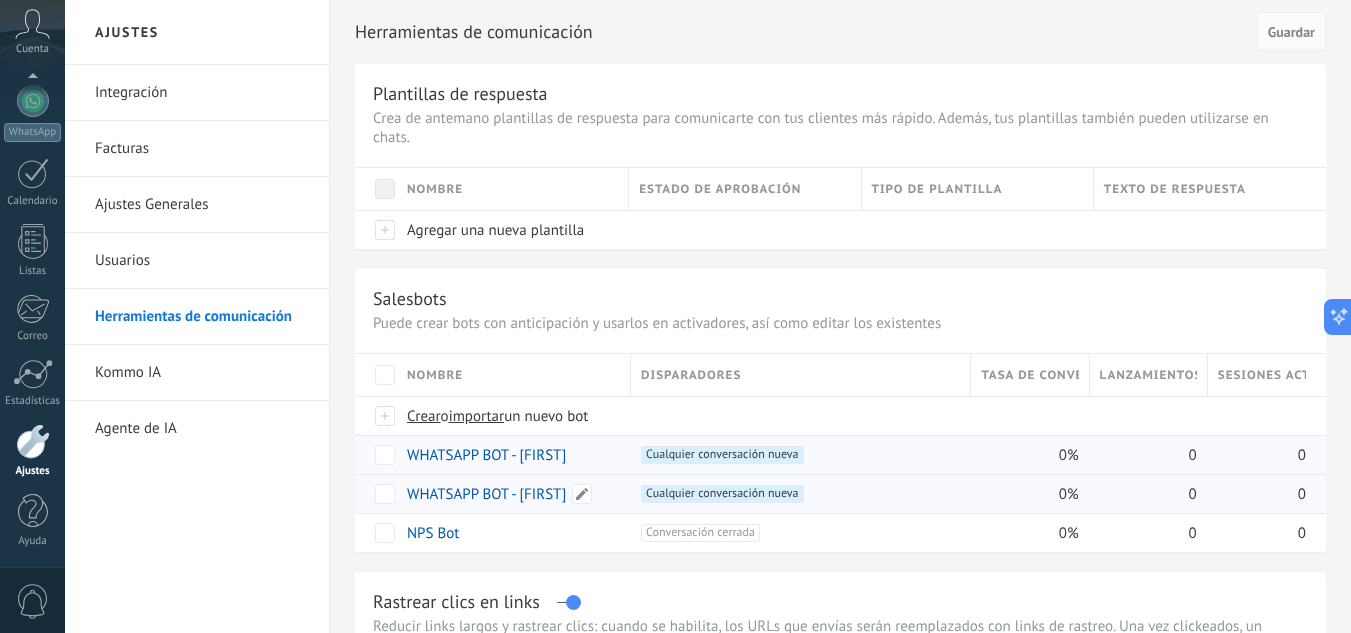 click on "WHATSAPP BOT - [FIRST]" at bounding box center [486, 494] 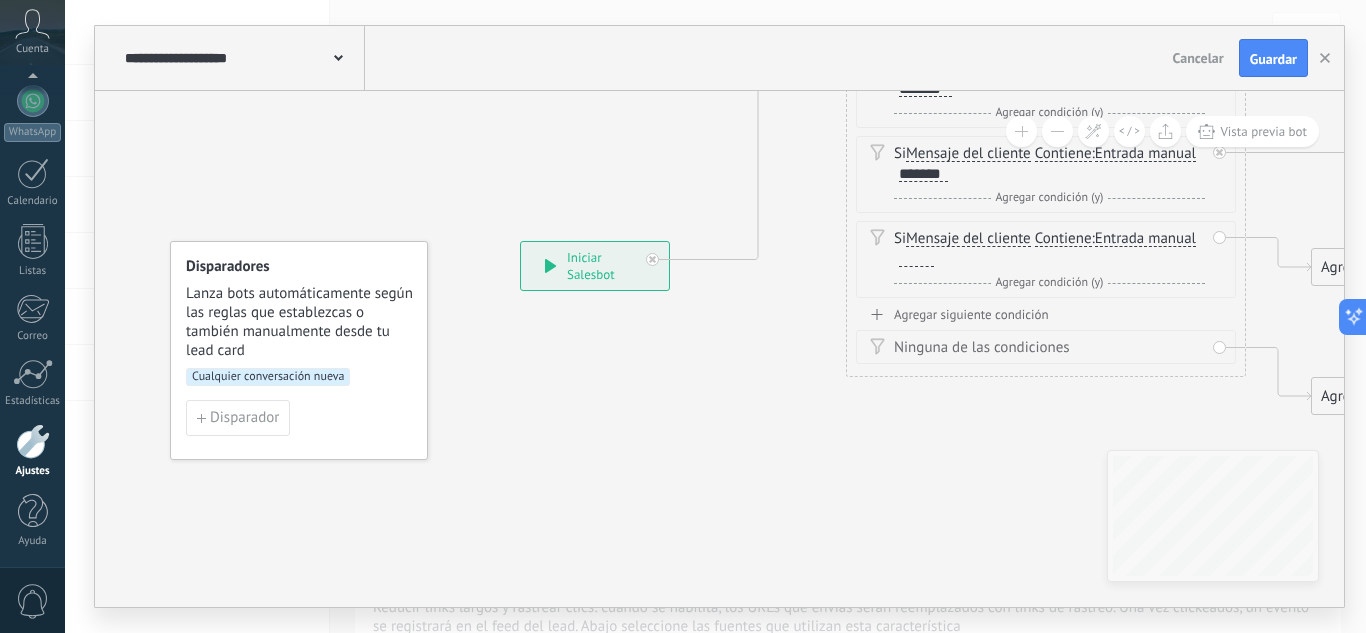 click 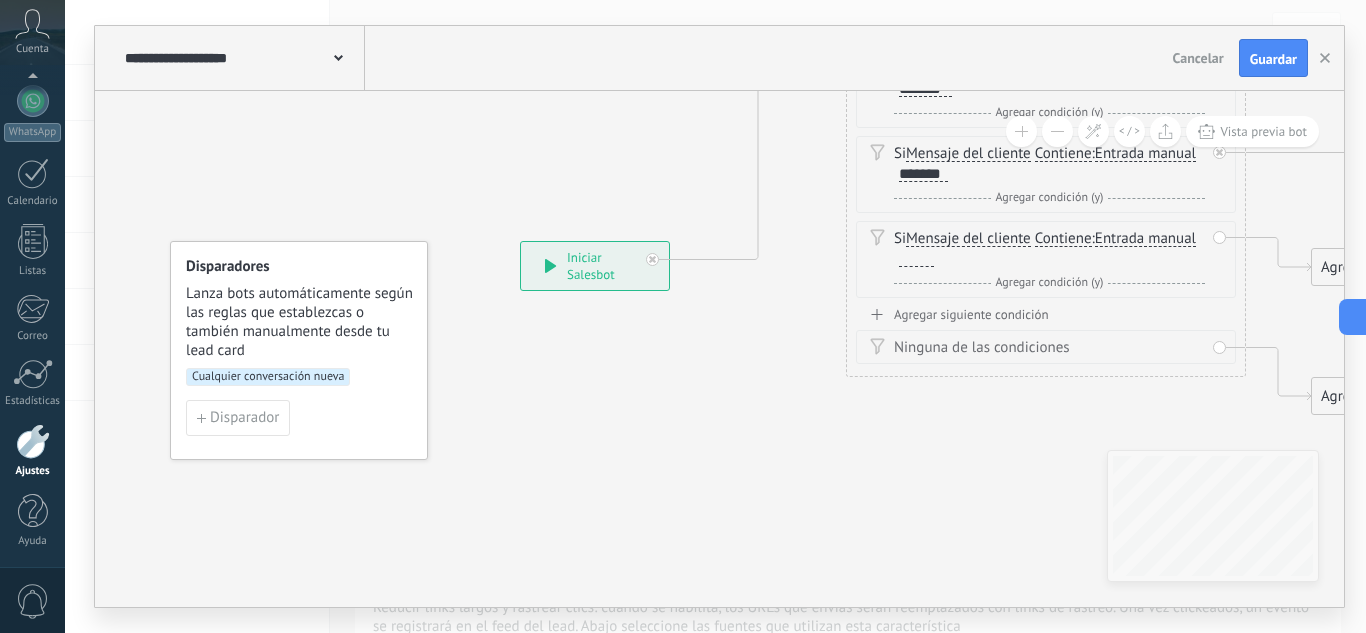 click at bounding box center [1057, 131] 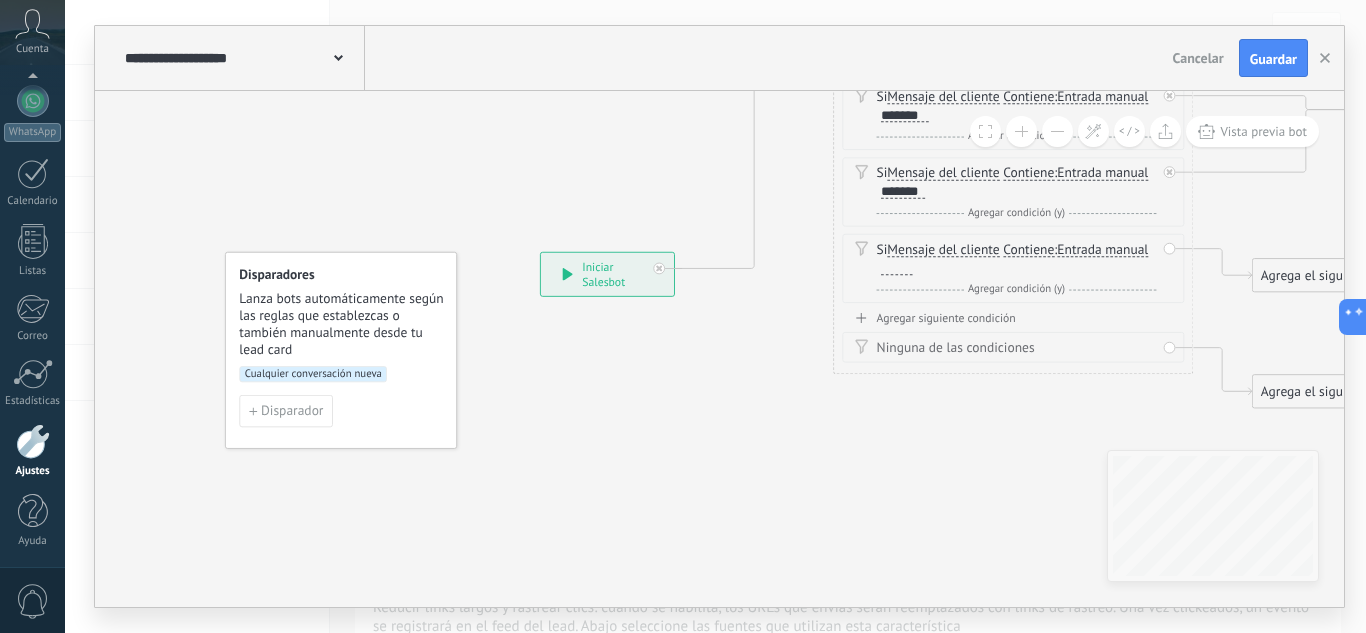 click at bounding box center (1057, 131) 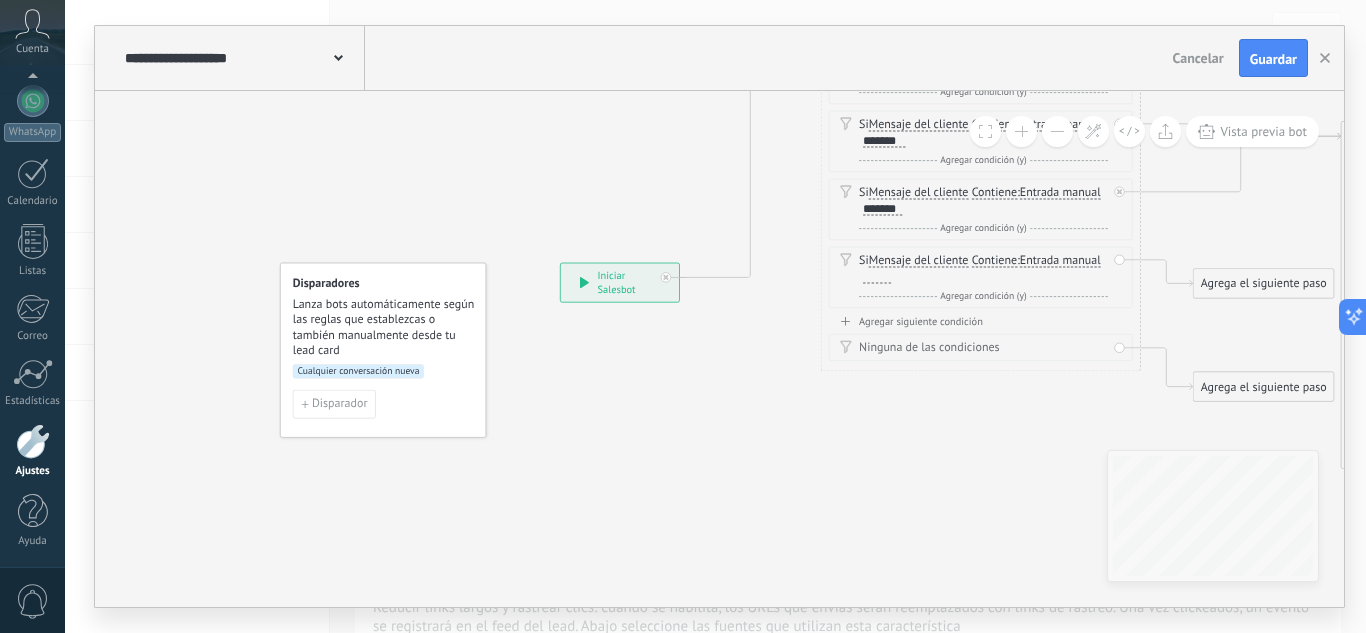 click at bounding box center [1057, 131] 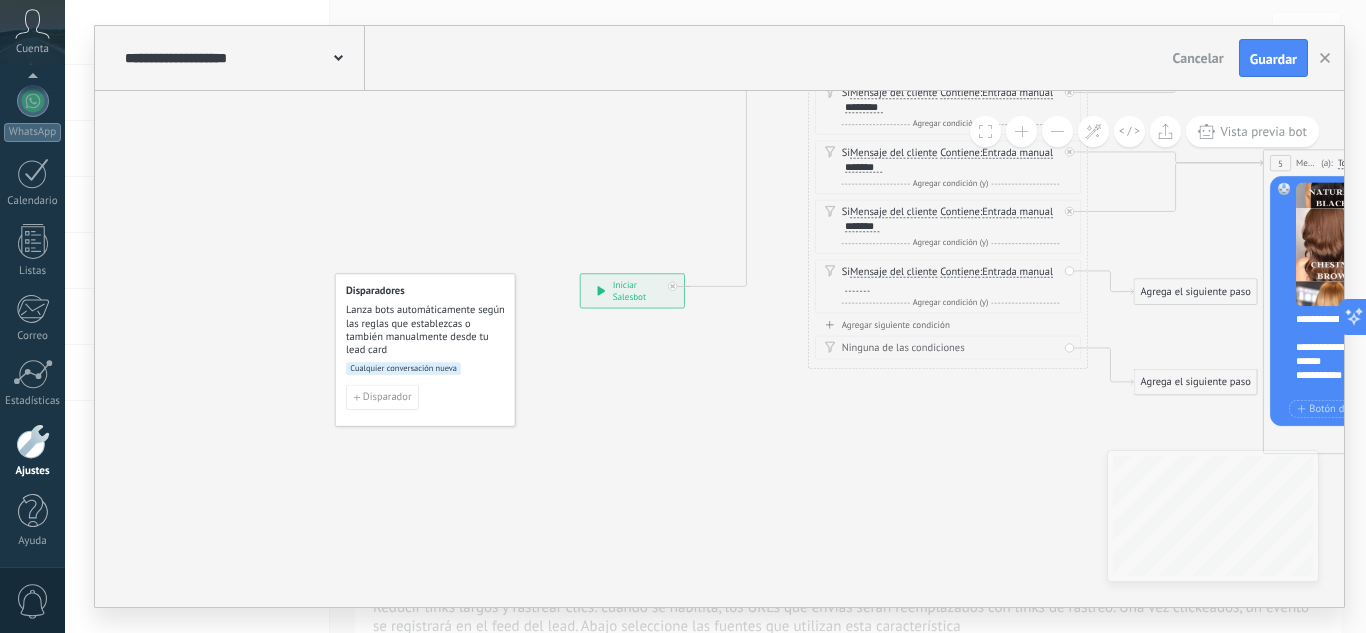 click at bounding box center (1057, 131) 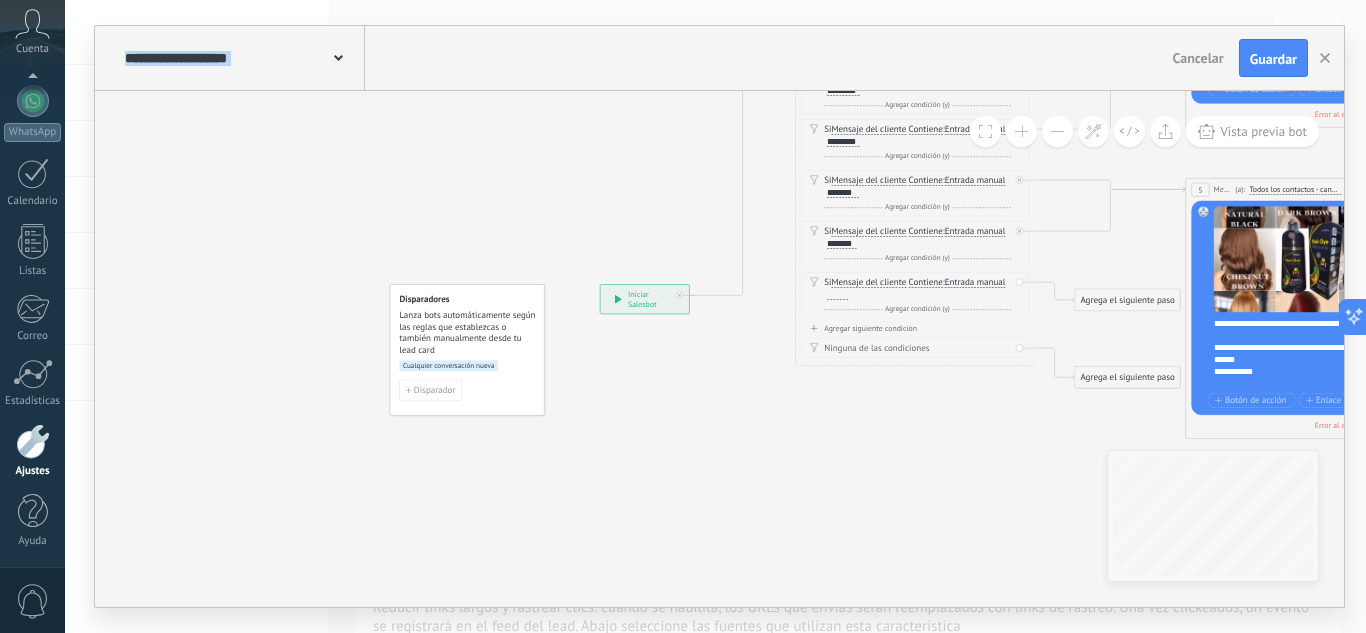 drag, startPoint x: 1020, startPoint y: 622, endPoint x: 983, endPoint y: 413, distance: 212.24985 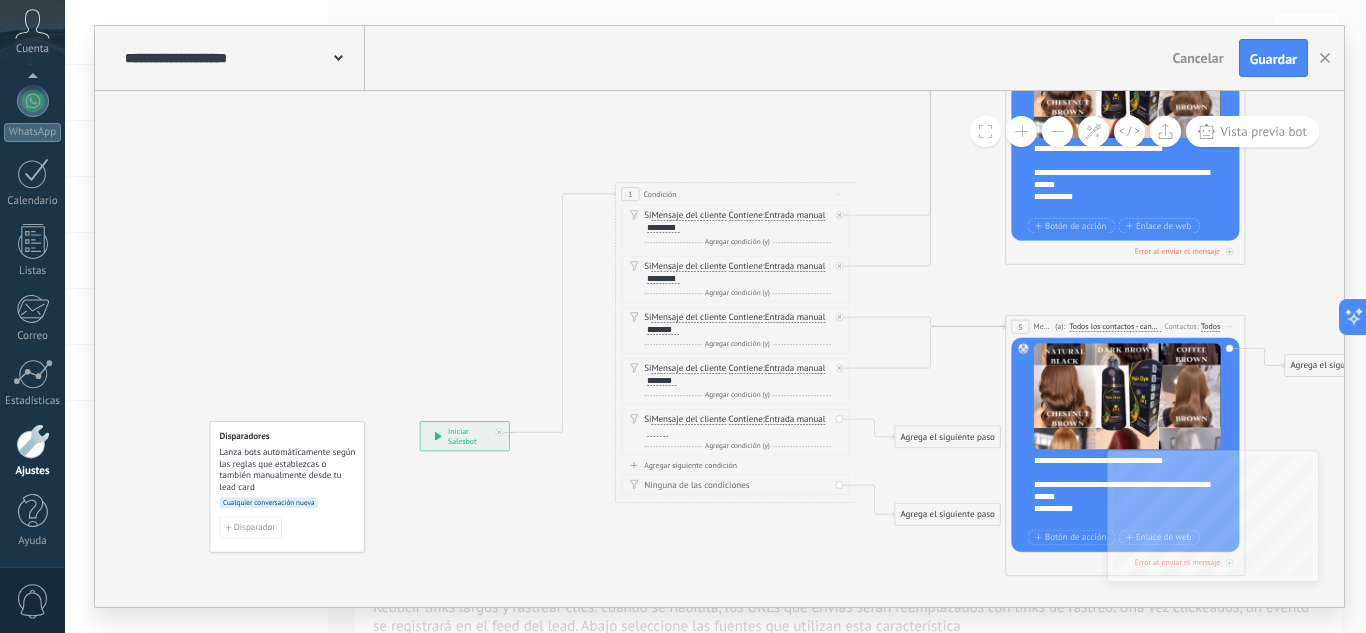 drag, startPoint x: 982, startPoint y: 413, endPoint x: 781, endPoint y: 548, distance: 242.12807 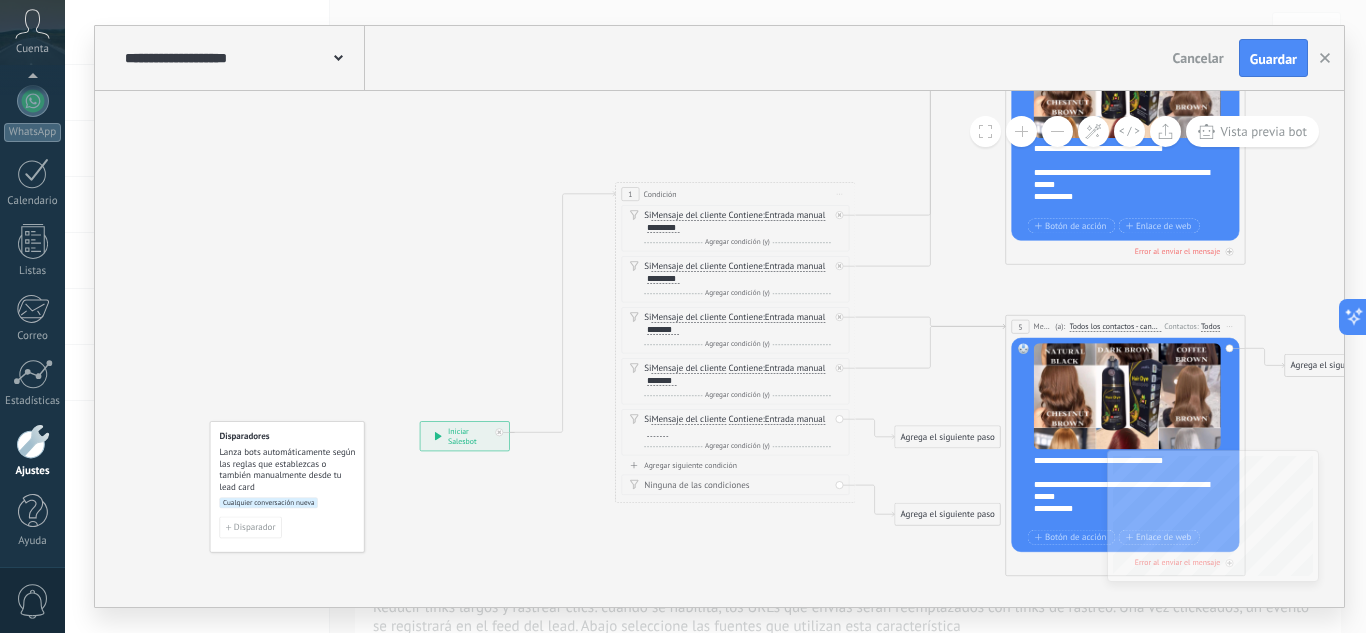 click 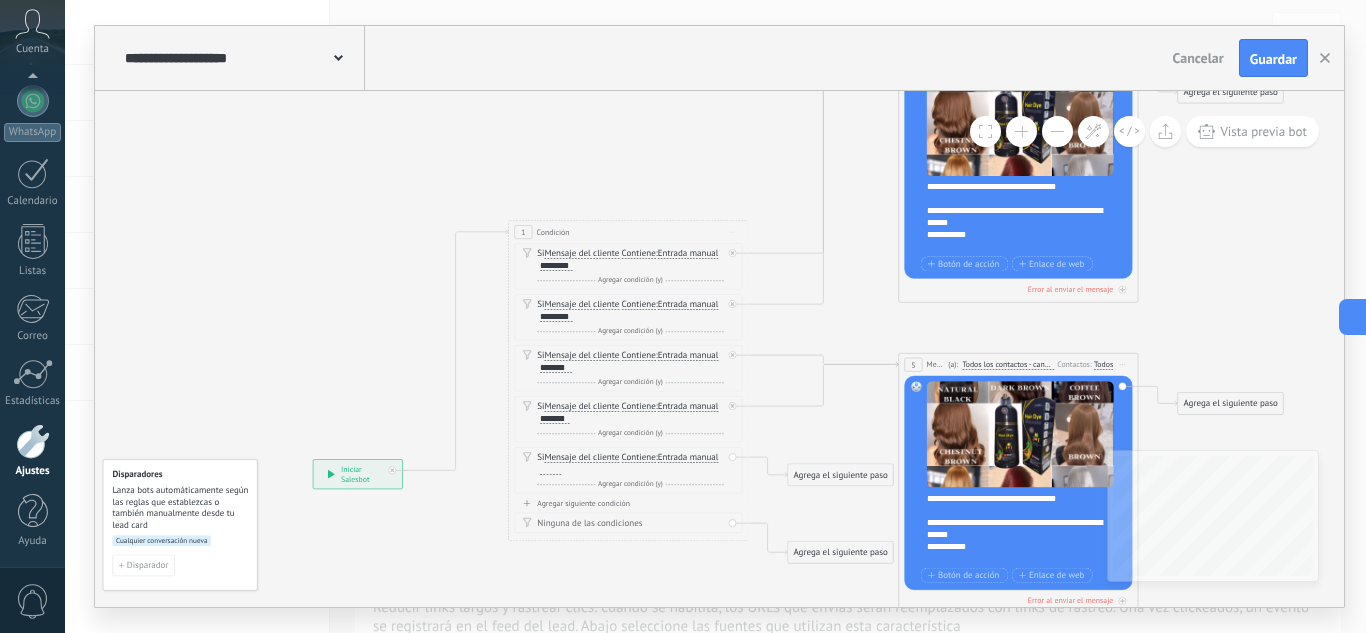 drag, startPoint x: 781, startPoint y: 548, endPoint x: 695, endPoint y: 588, distance: 94.847244 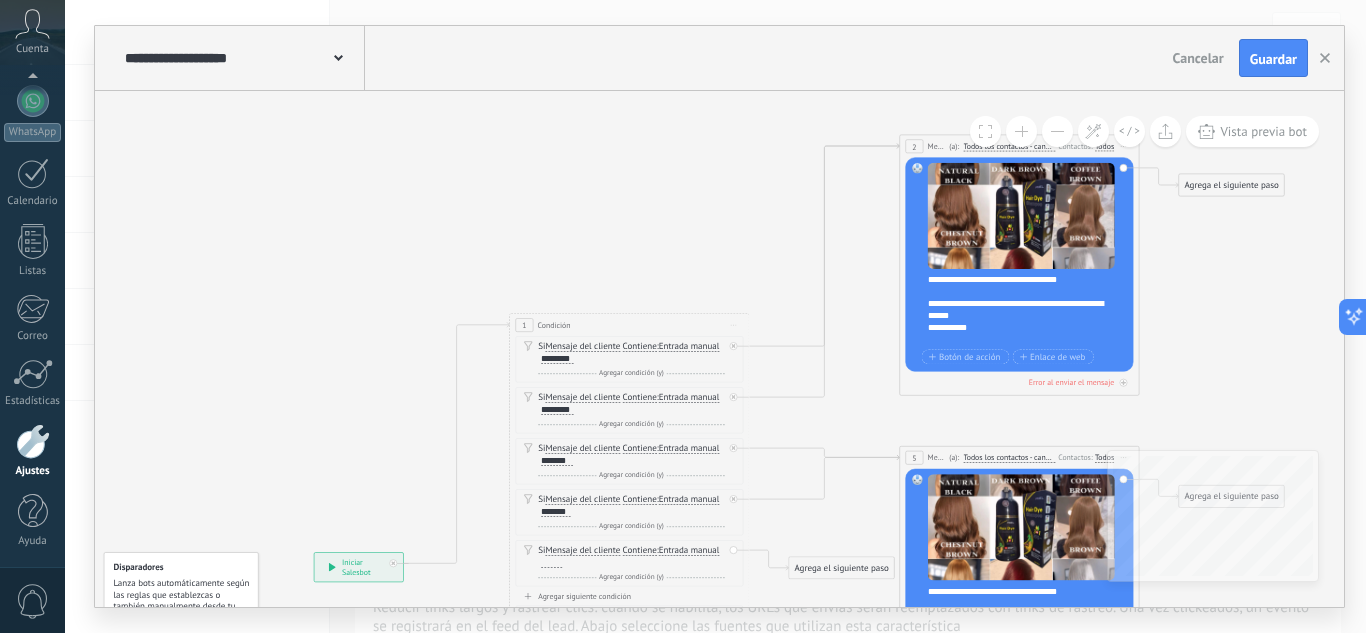 drag, startPoint x: 1279, startPoint y: 341, endPoint x: 1279, endPoint y: 434, distance: 93 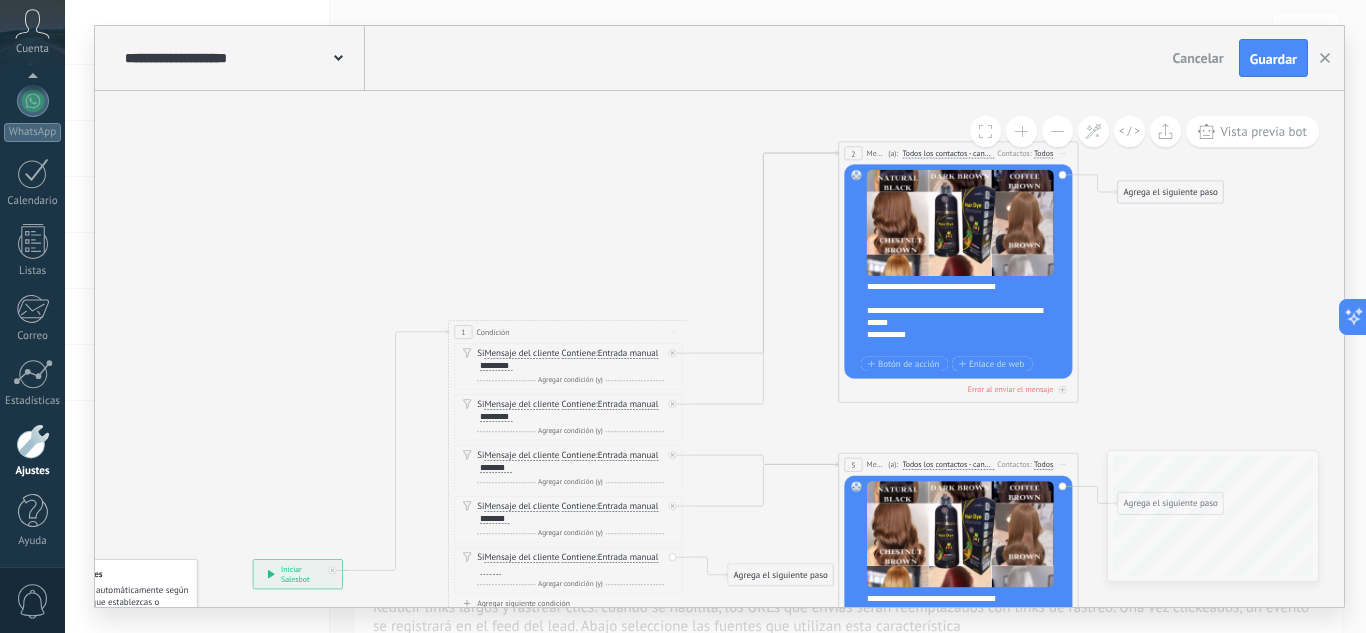 drag, startPoint x: 1279, startPoint y: 434, endPoint x: 1219, endPoint y: 441, distance: 60.40695 